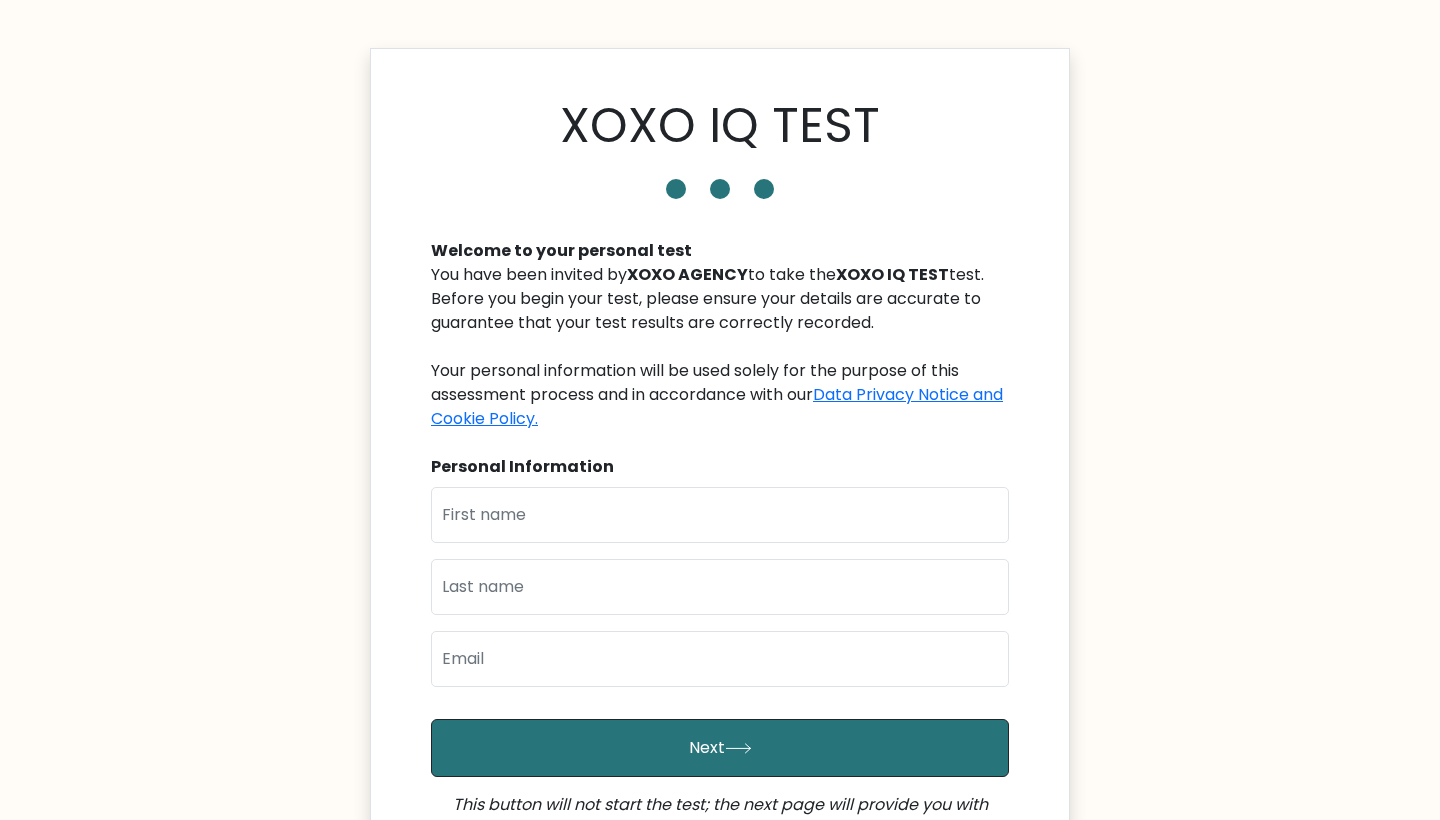 scroll, scrollTop: 150, scrollLeft: 0, axis: vertical 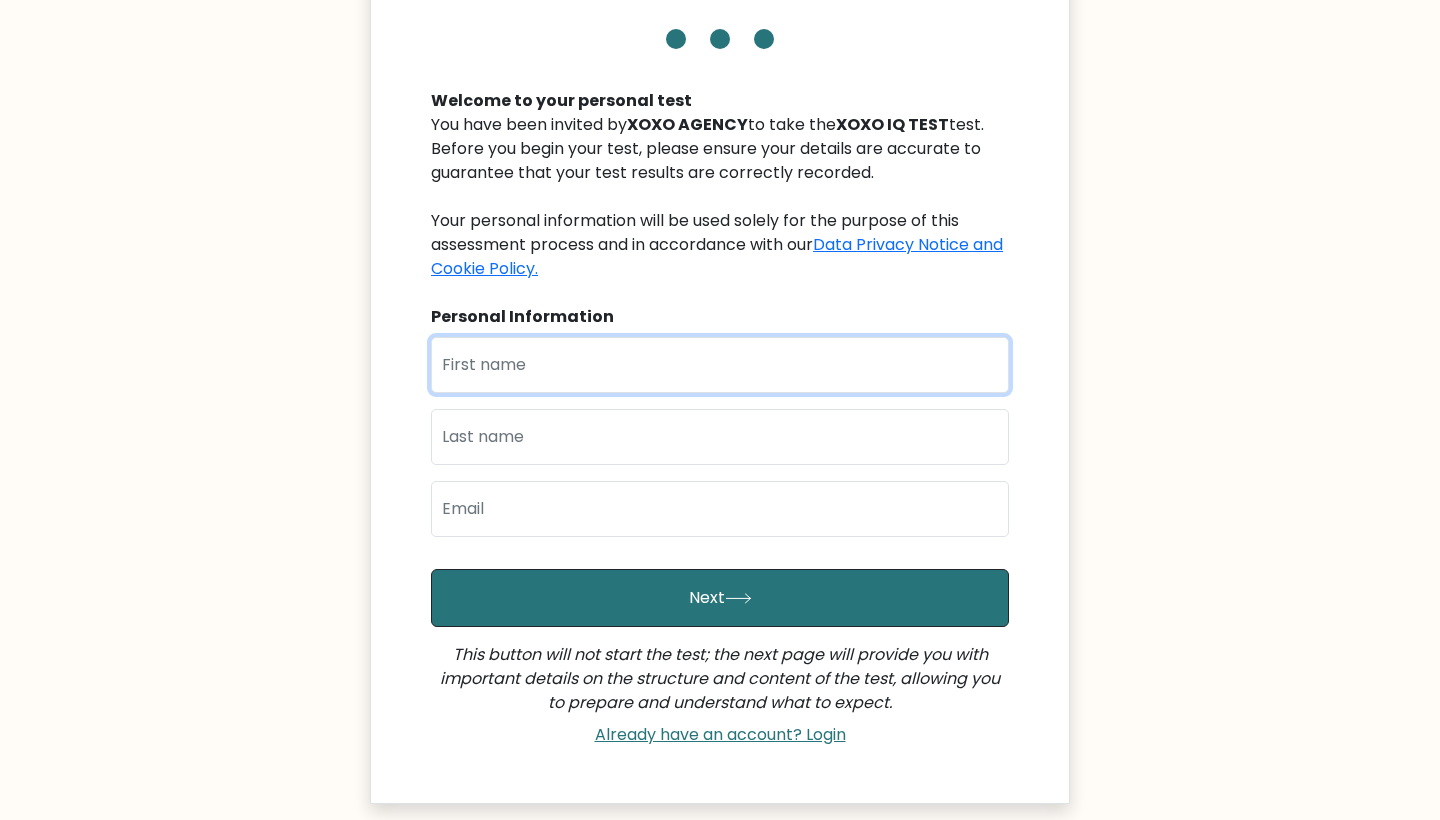 click at bounding box center (720, 365) 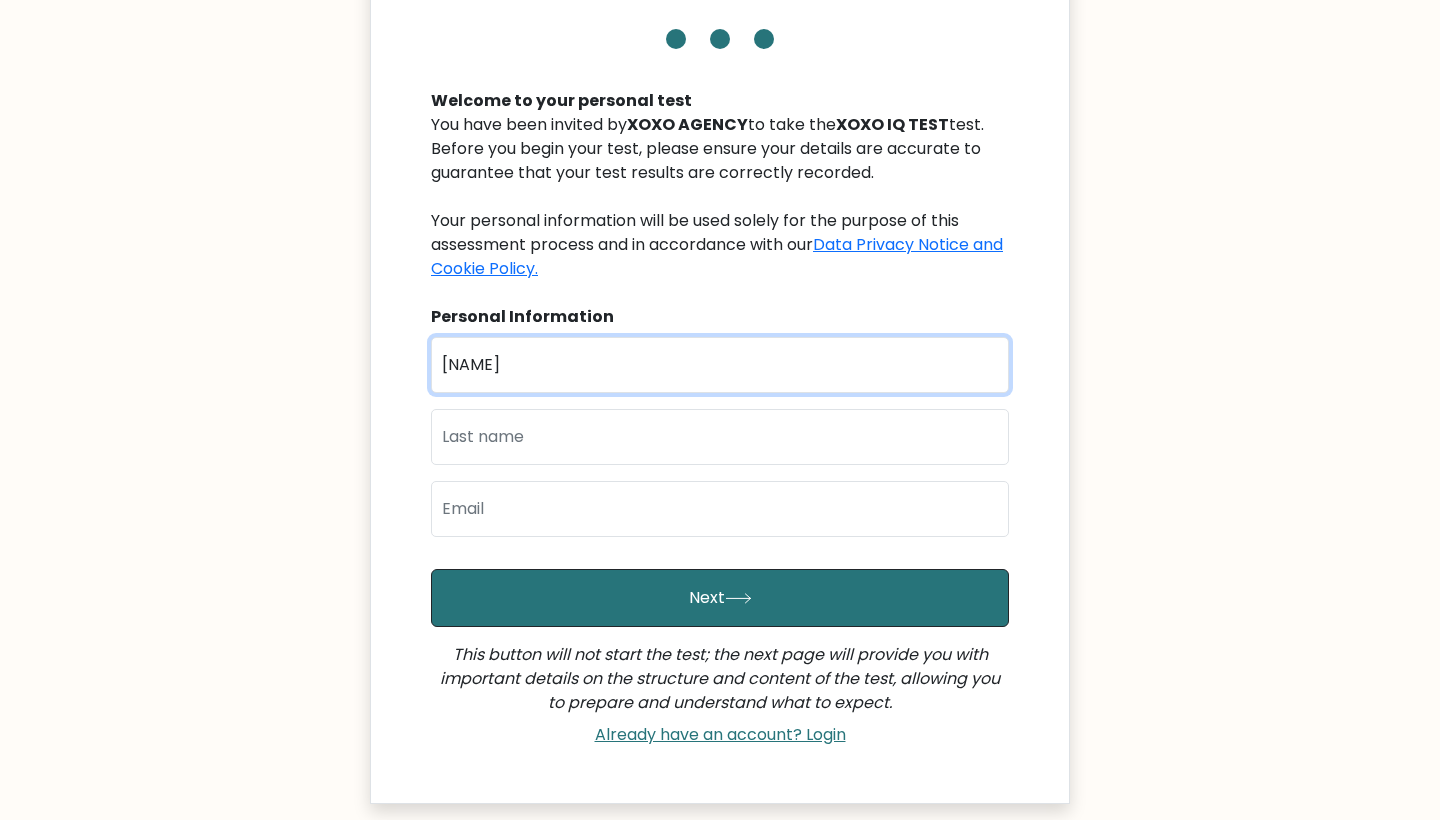 type on "[NAME]" 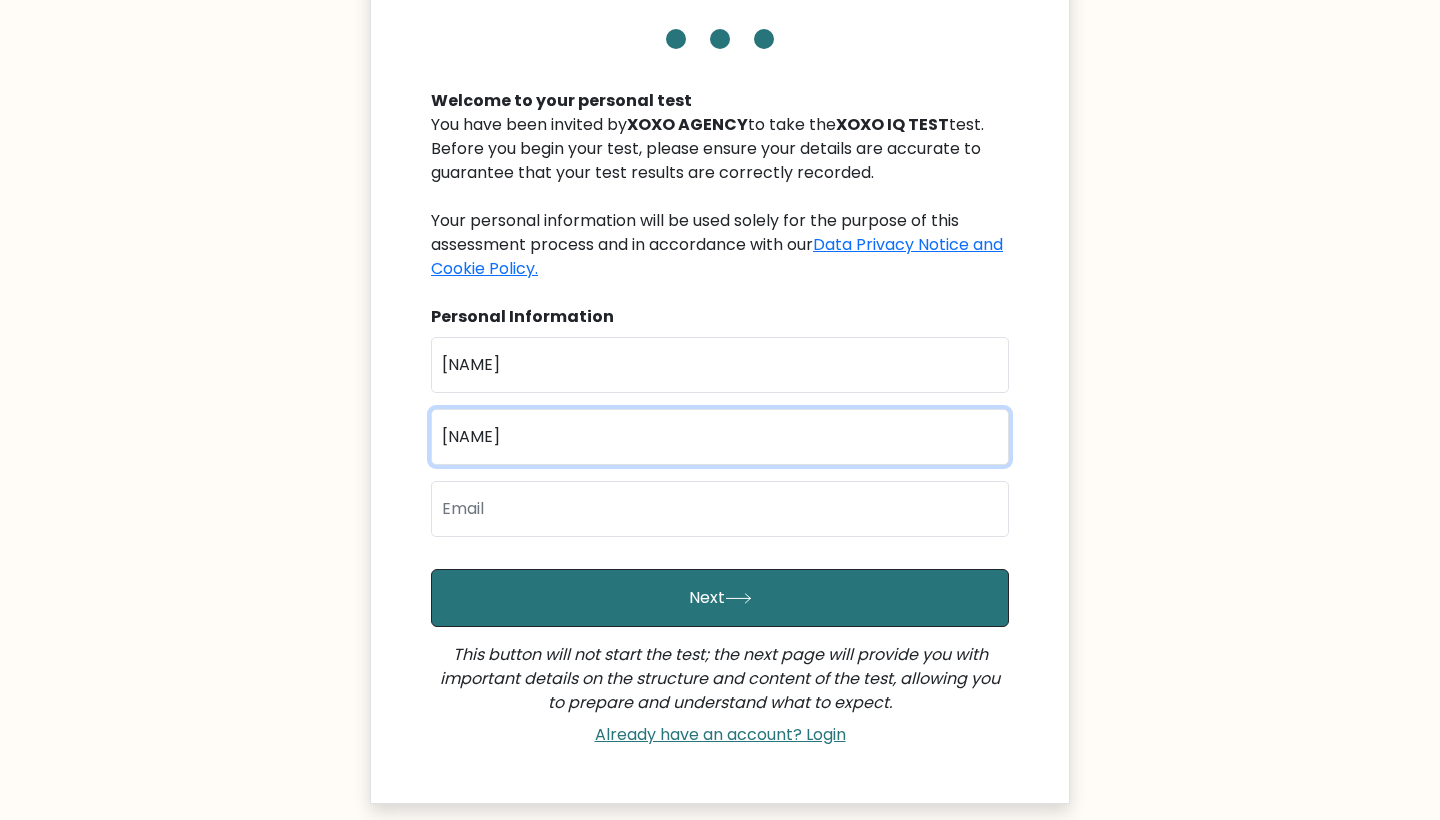 type on "[NAME]" 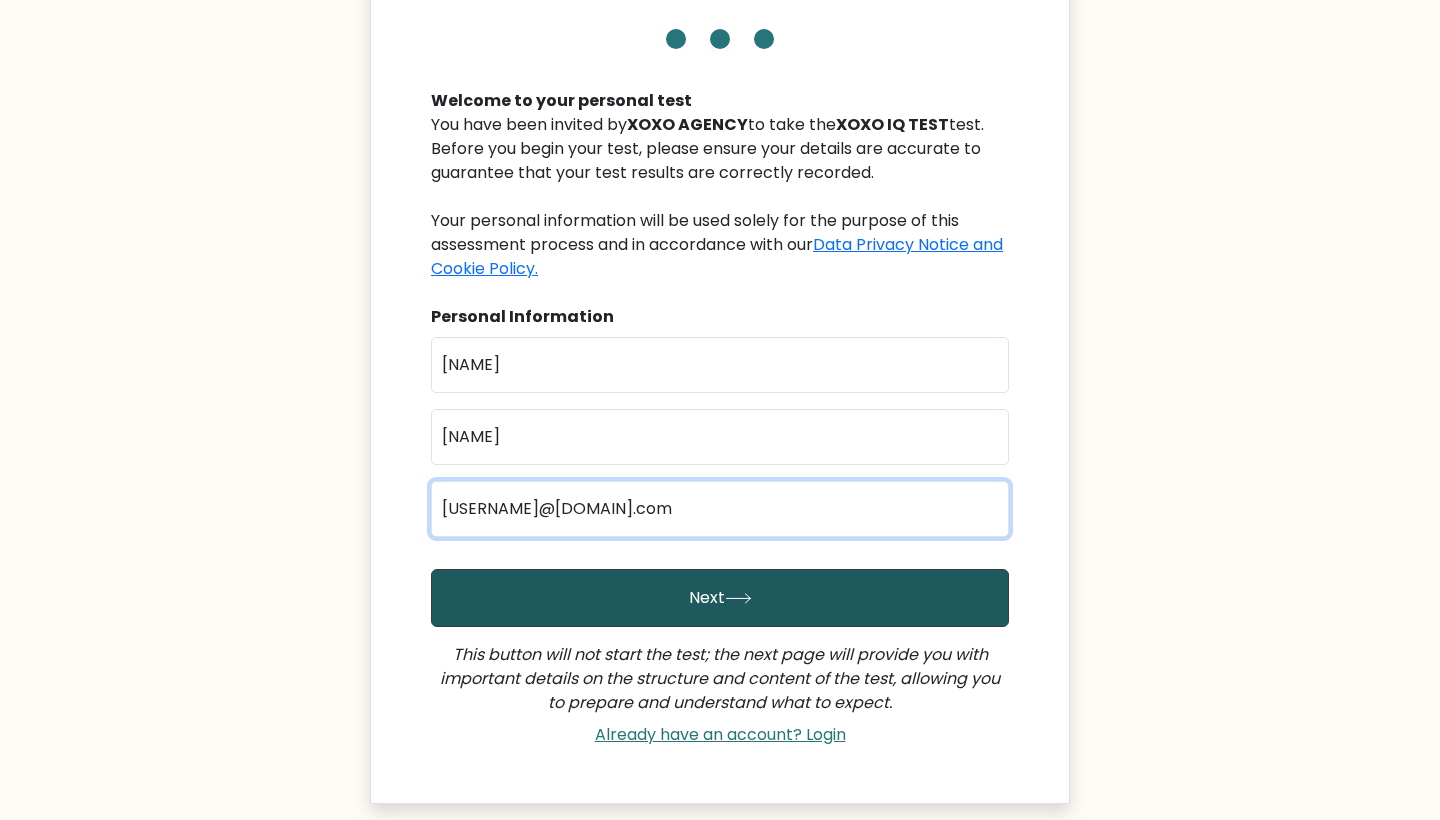 type on "[USERNAME]@[DOMAIN].com" 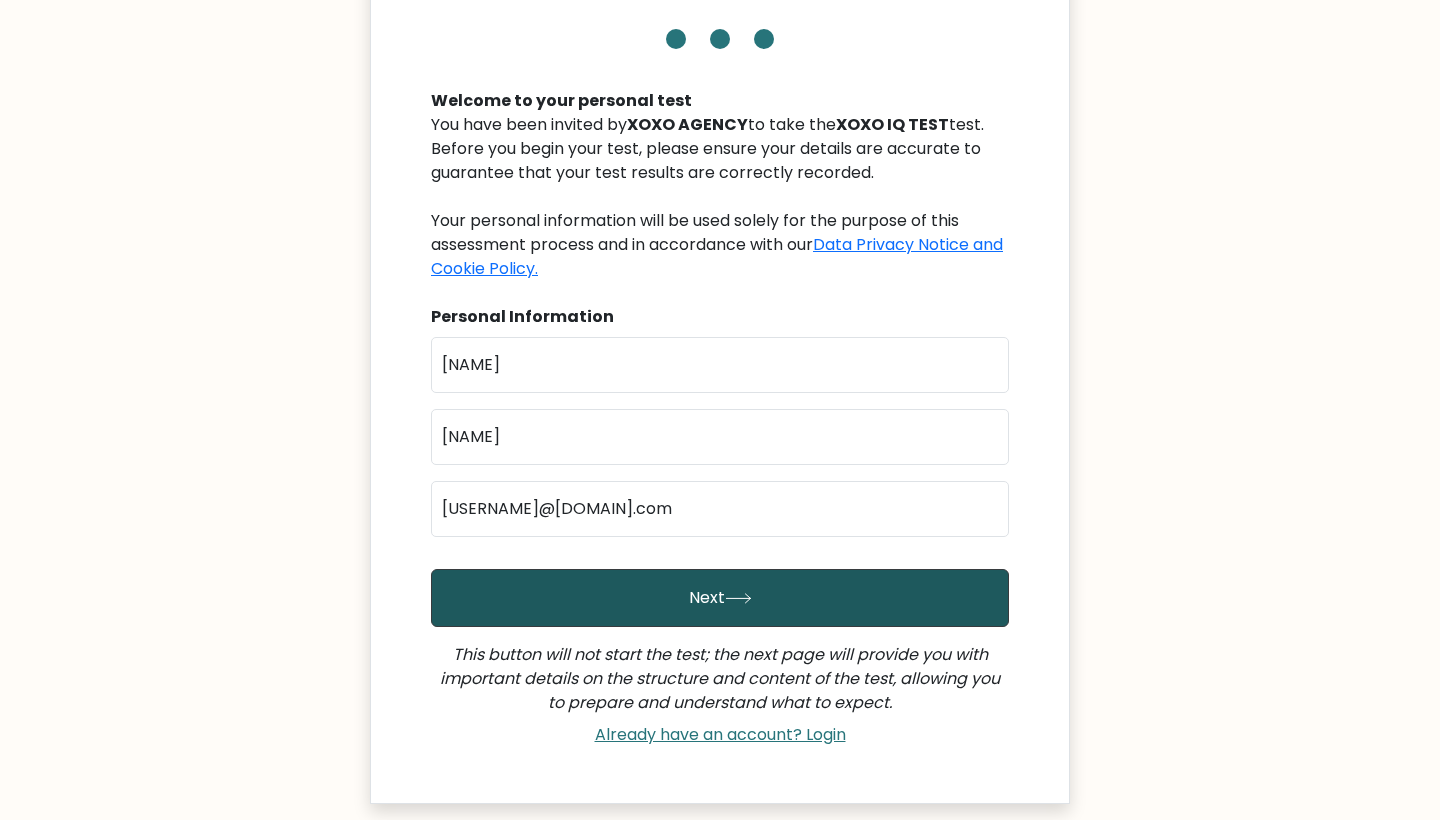 click on "Next" at bounding box center (720, 598) 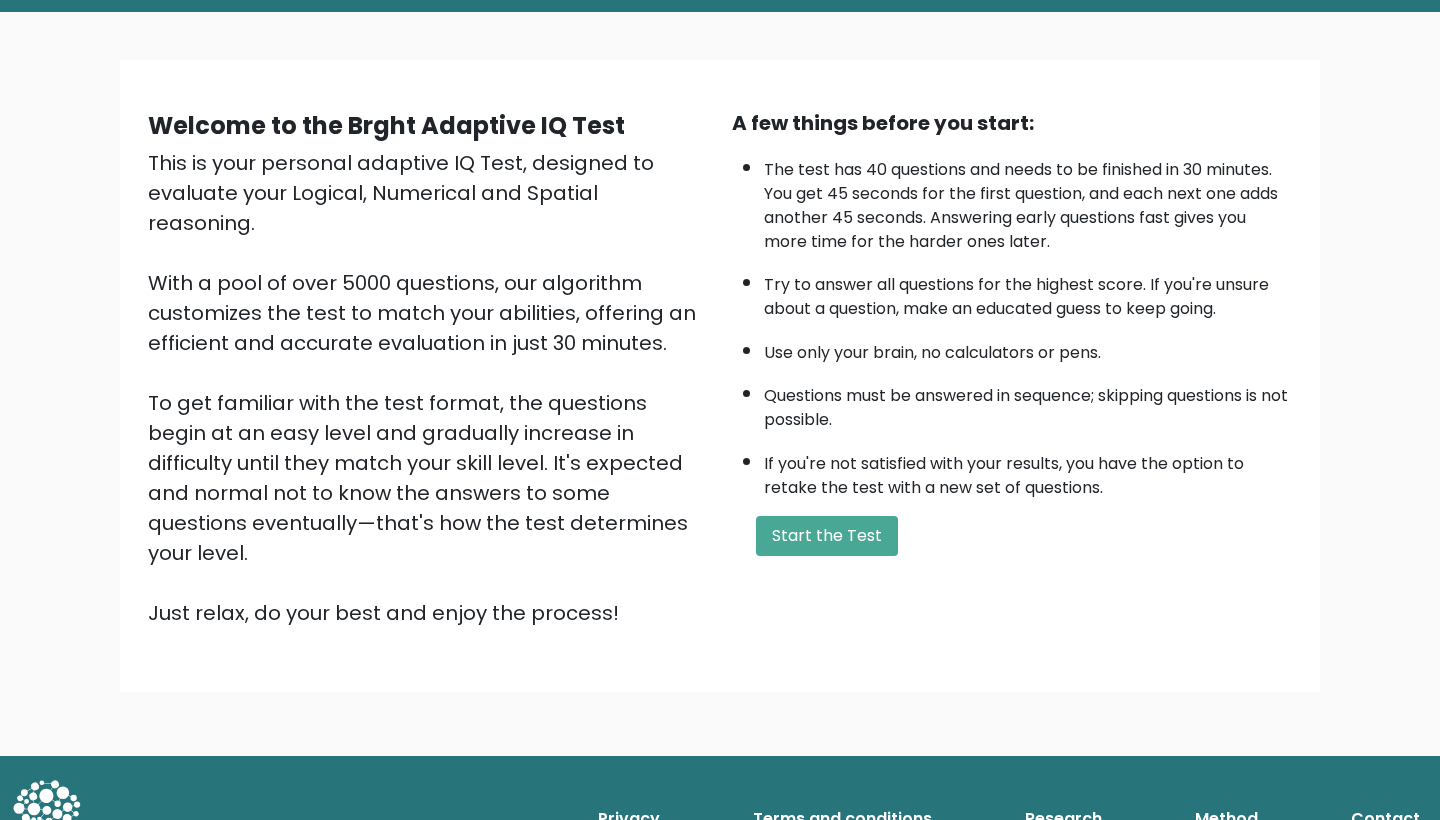 scroll, scrollTop: 96, scrollLeft: 0, axis: vertical 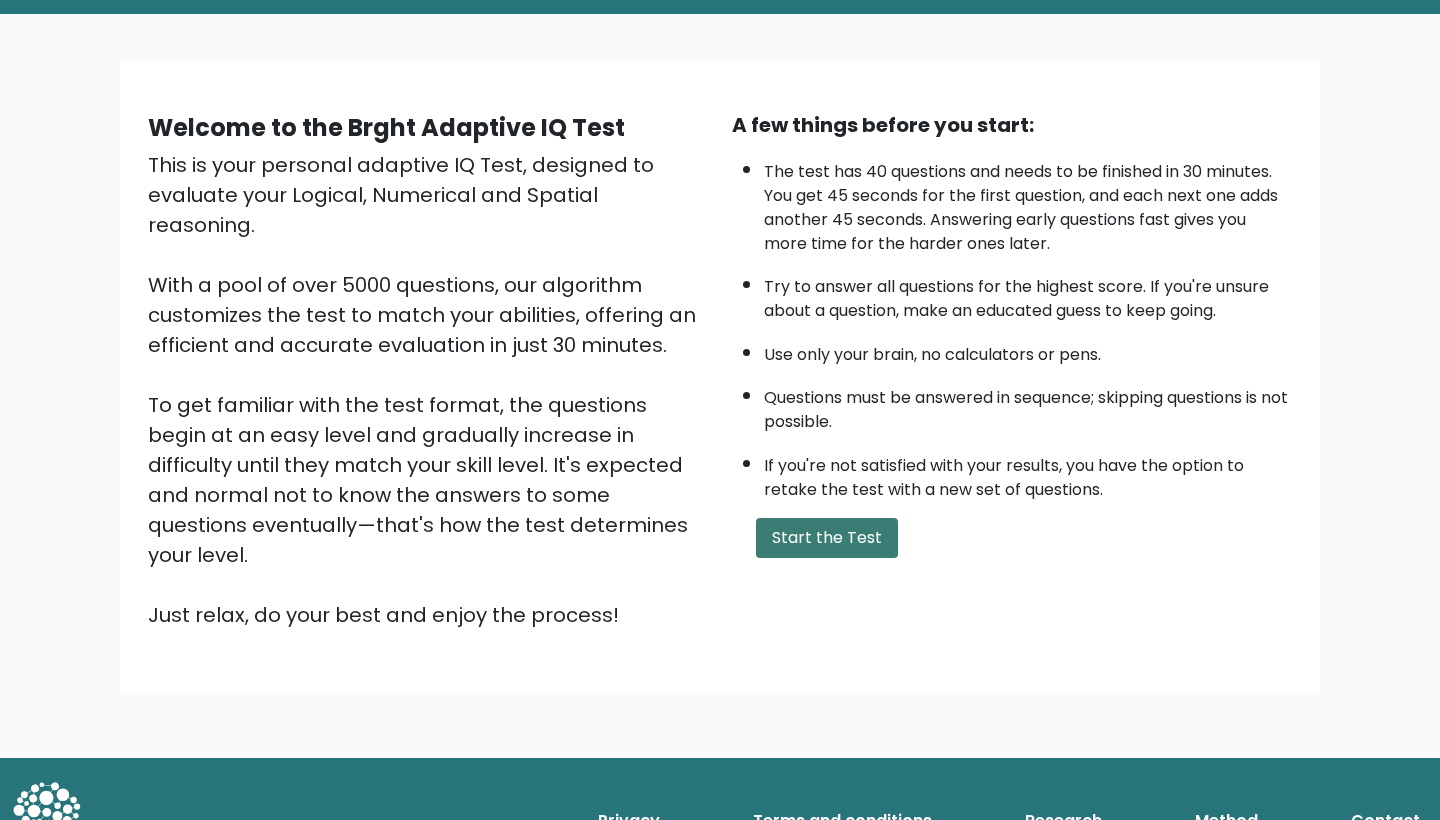 click on "Start the Test" at bounding box center [827, 538] 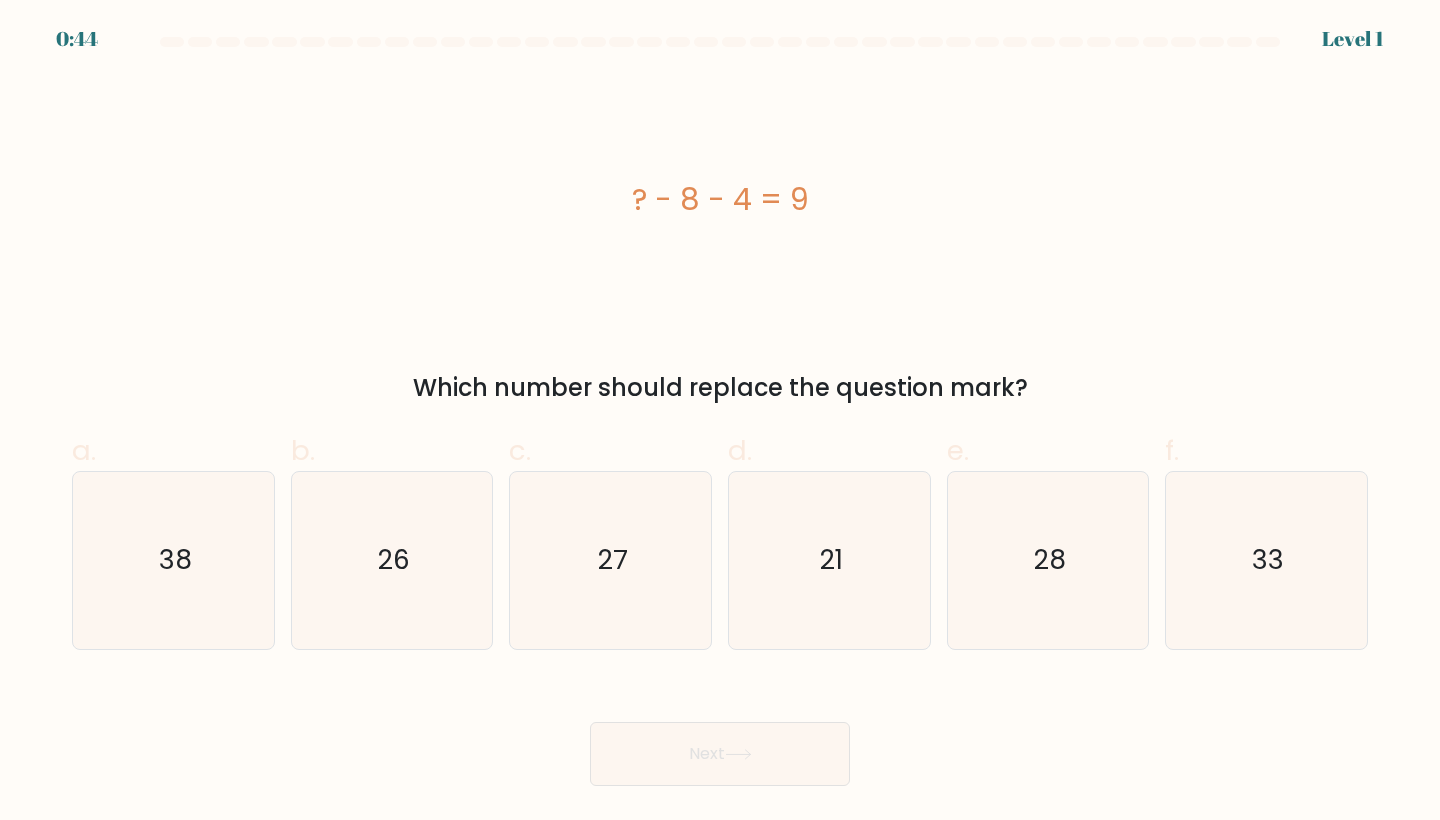 scroll, scrollTop: 0, scrollLeft: 0, axis: both 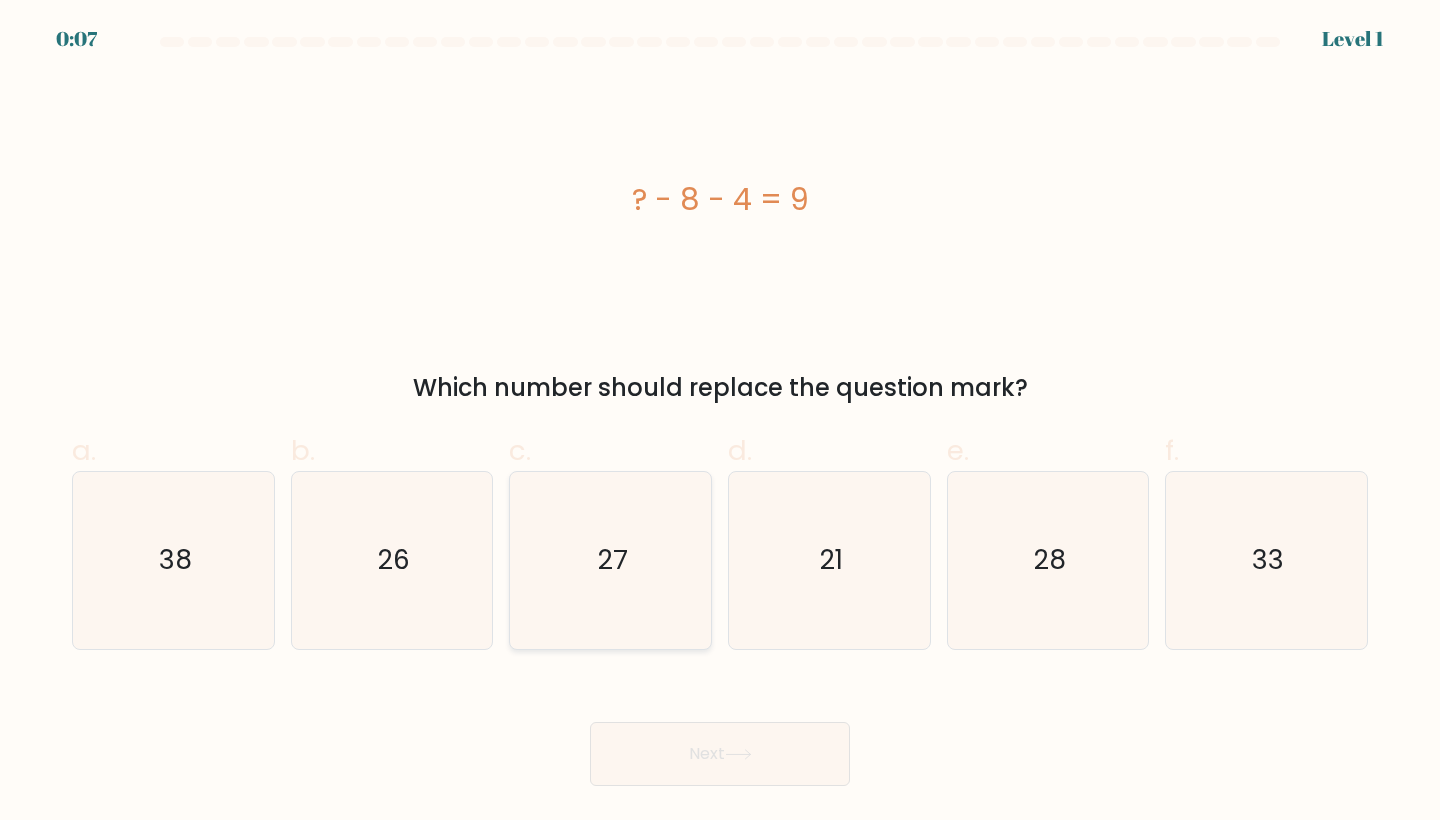 click on "27" 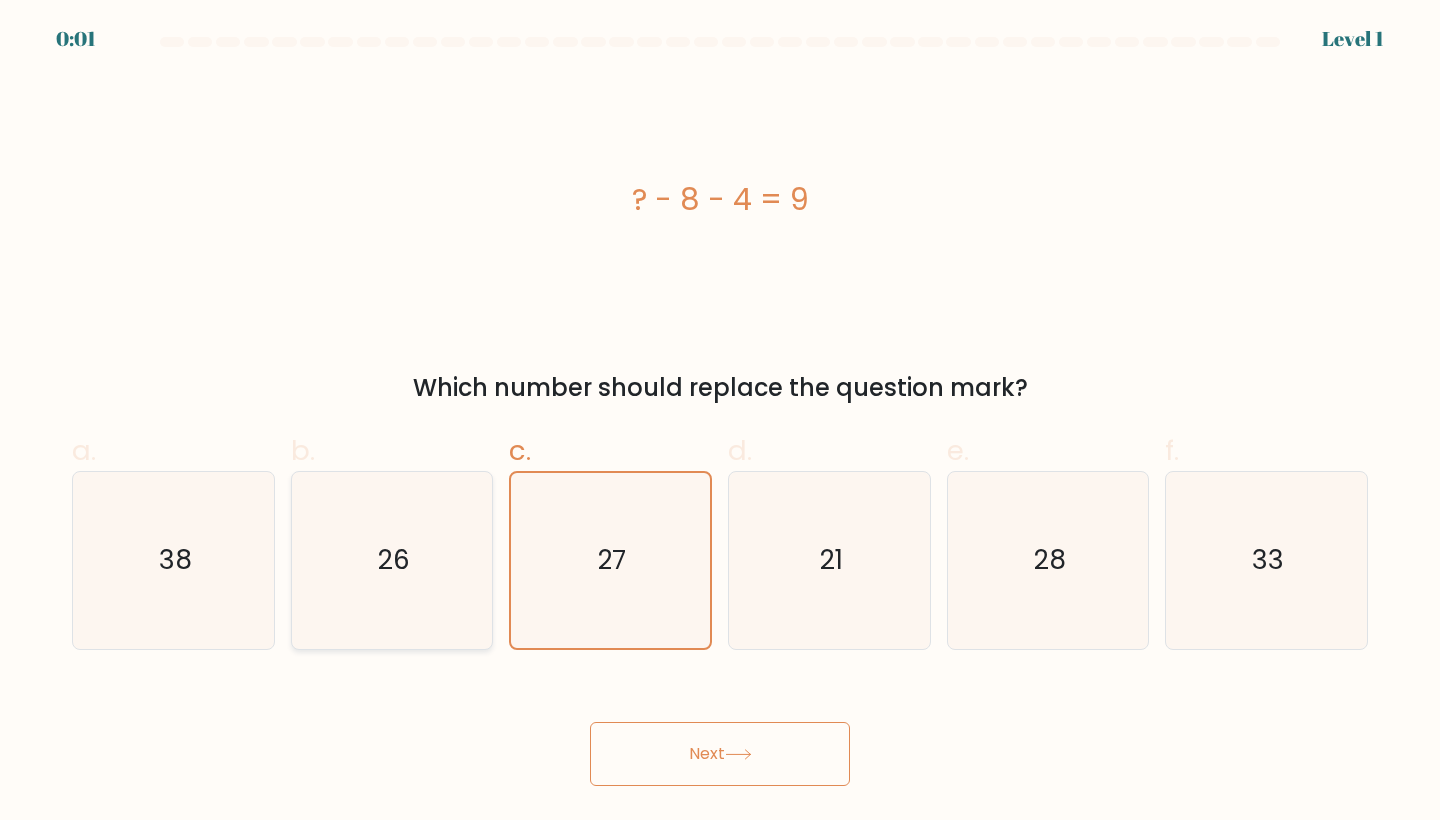 click on "26" 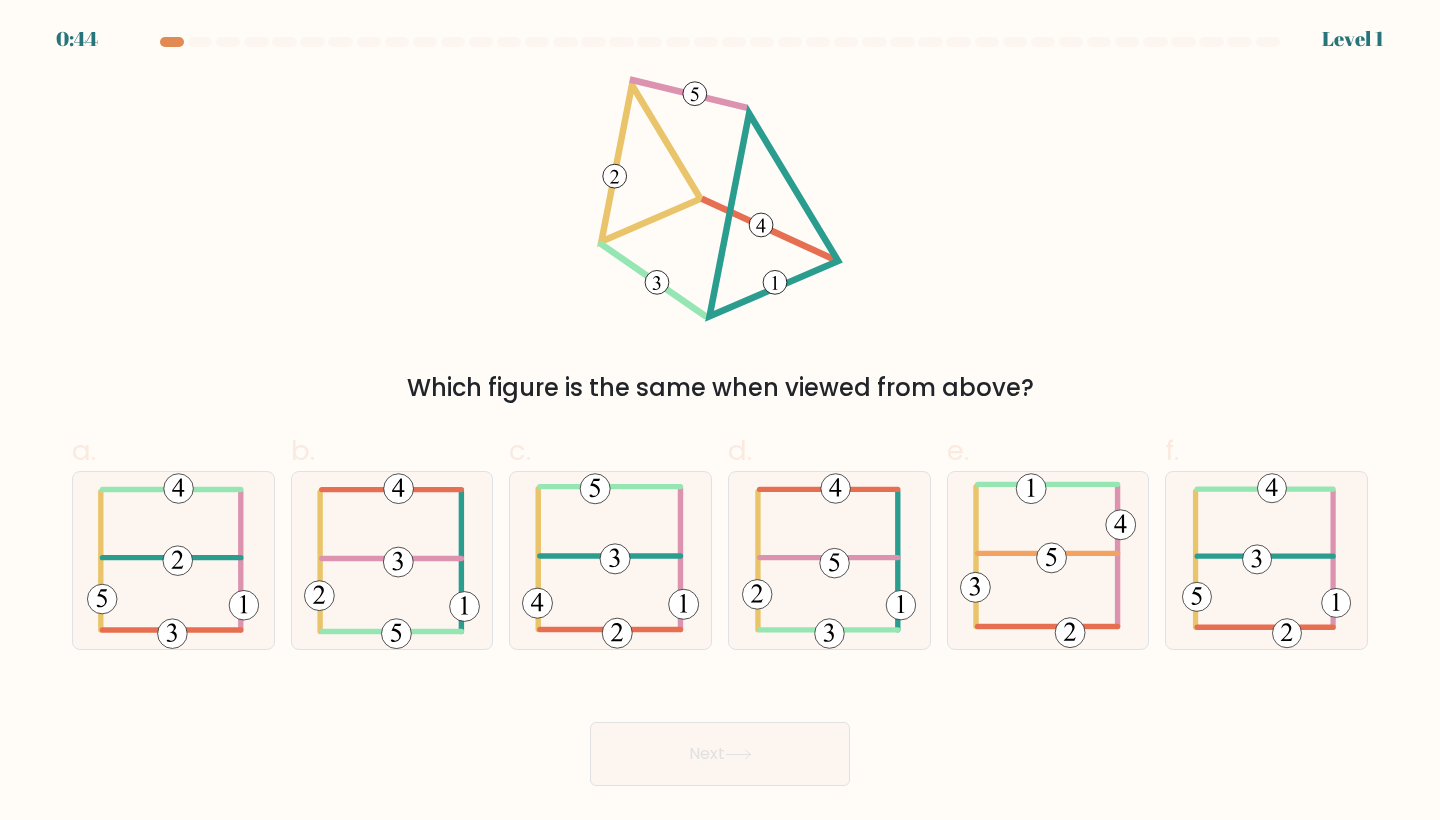 scroll, scrollTop: 0, scrollLeft: 0, axis: both 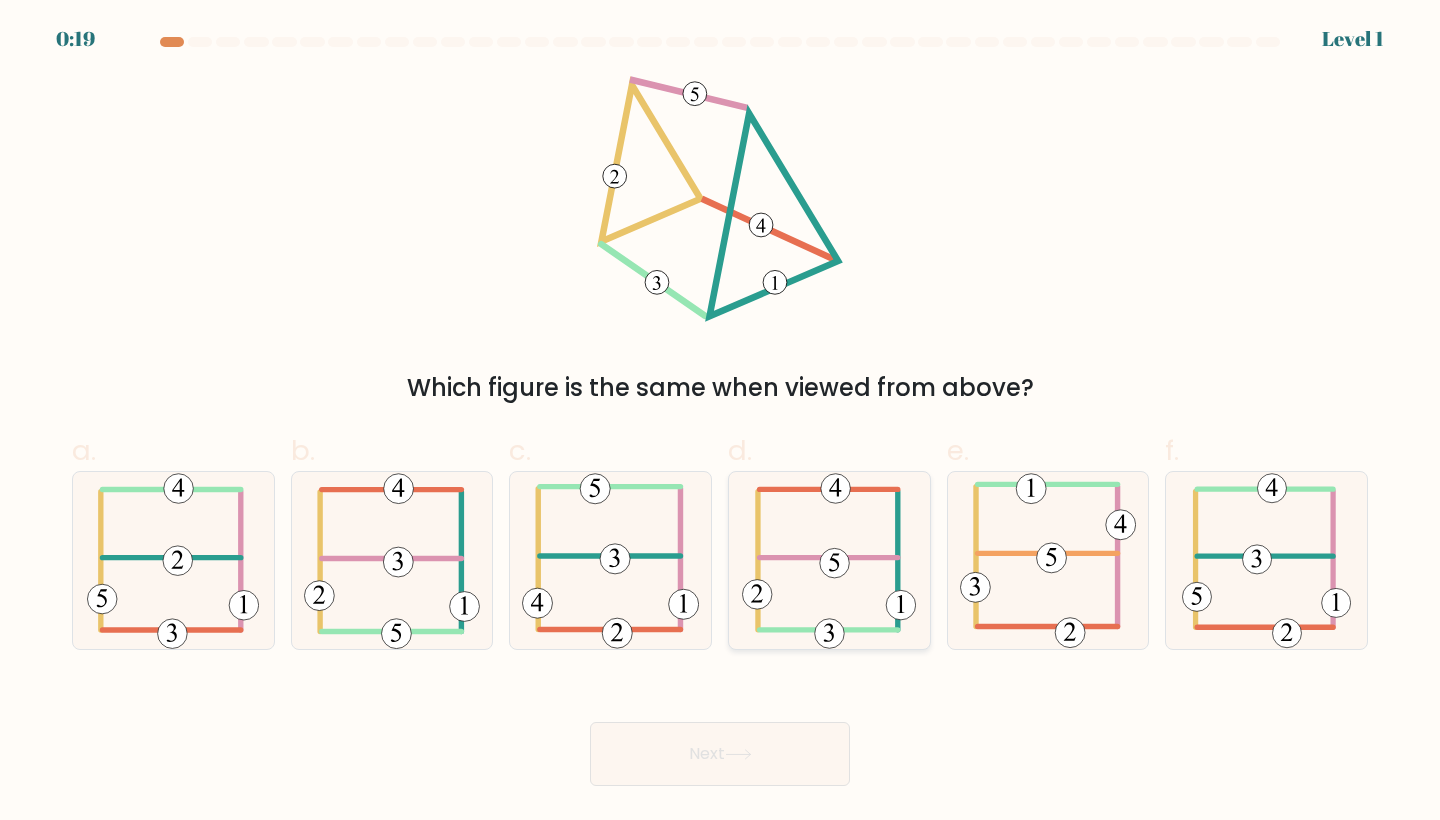 click 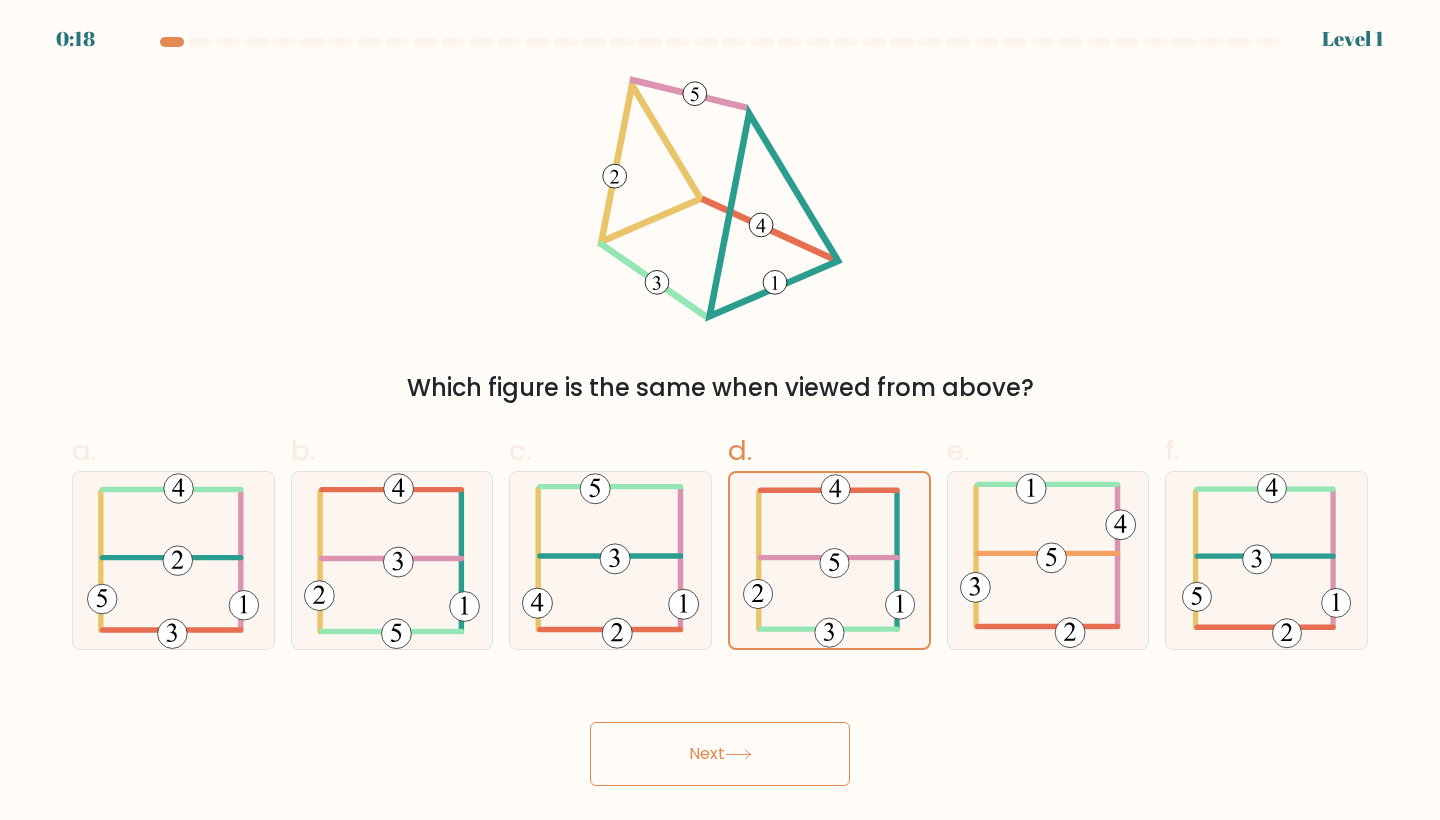 click on "Next" at bounding box center (720, 754) 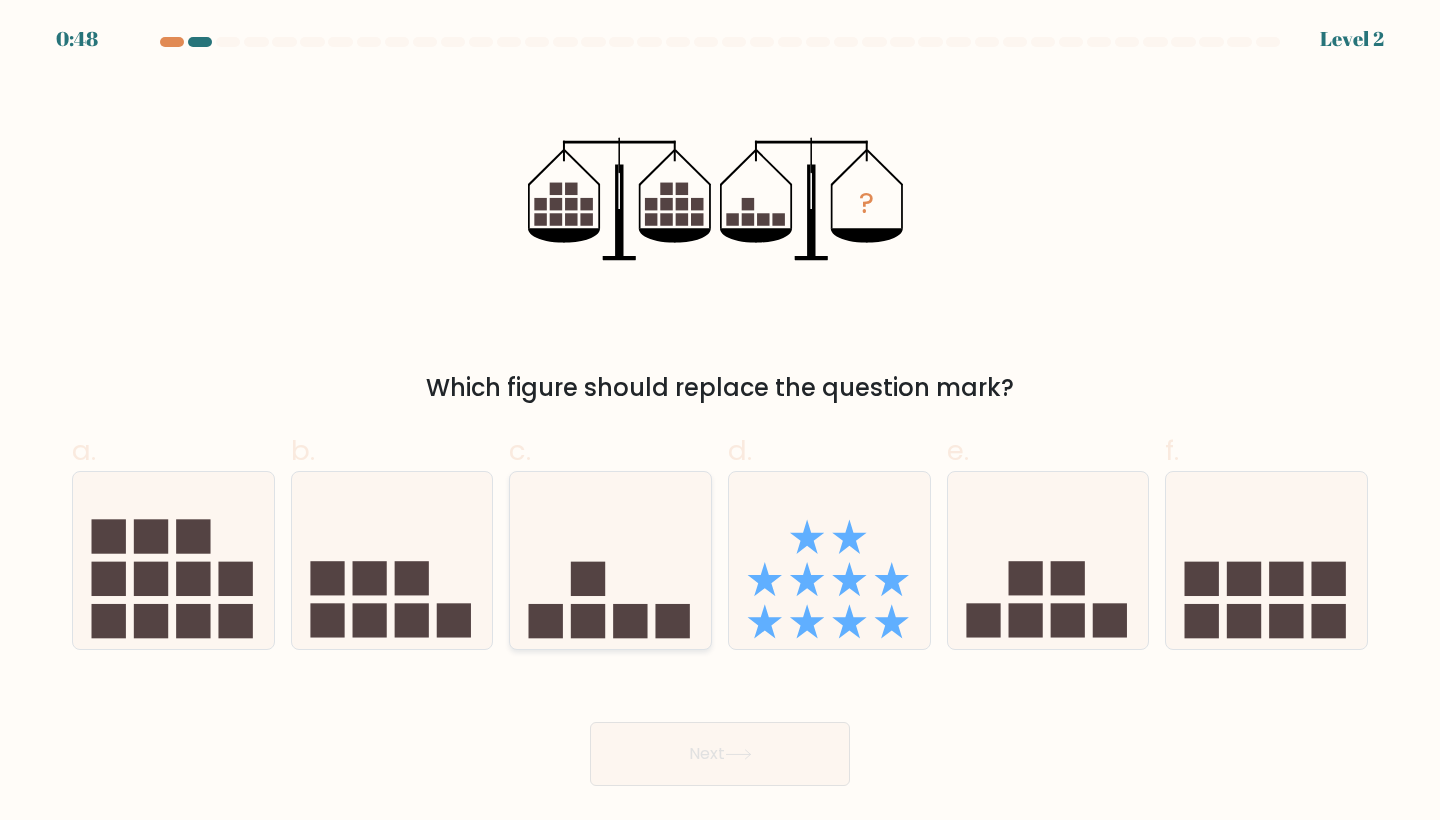 click 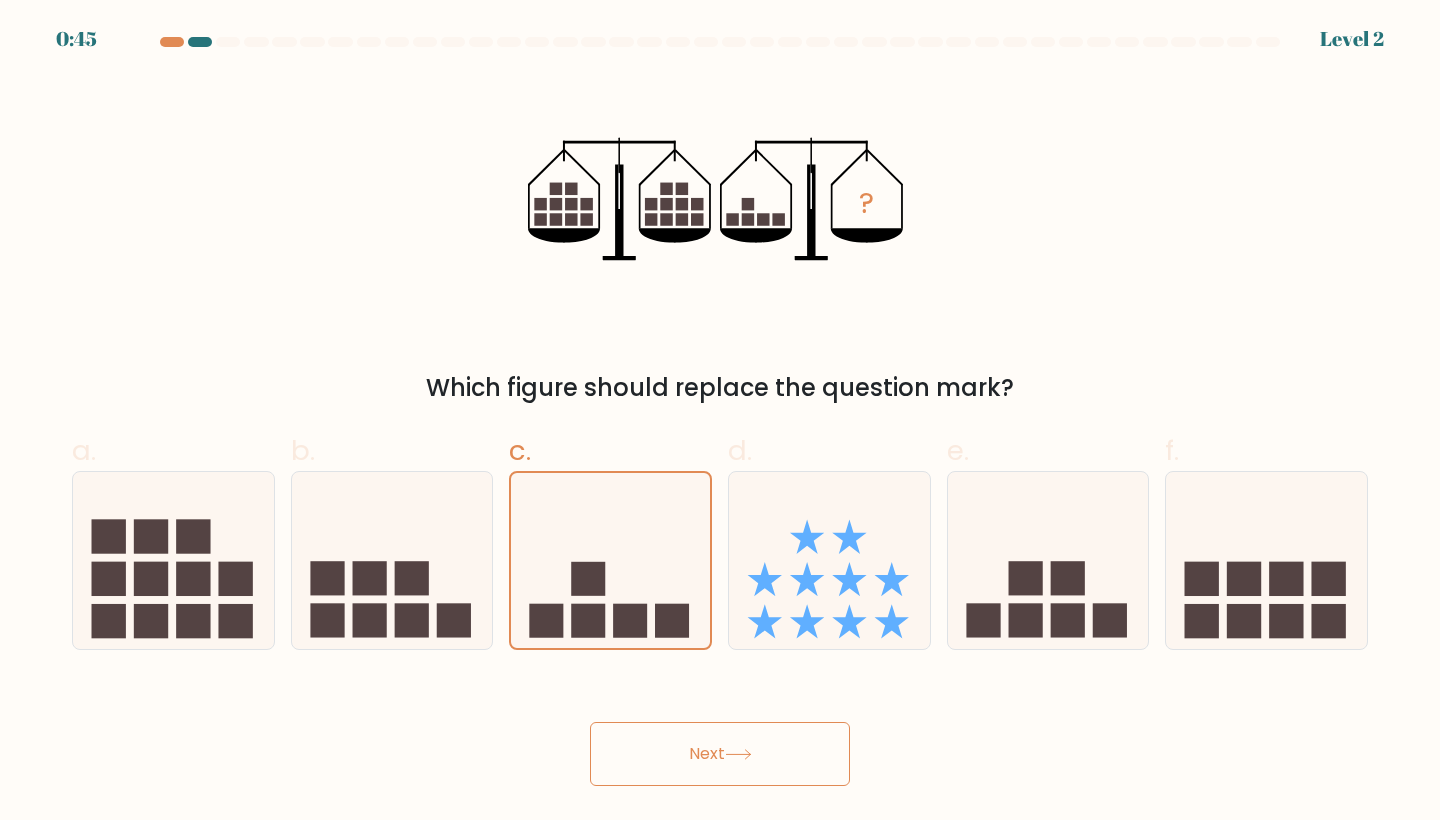 click on "Next" at bounding box center (720, 754) 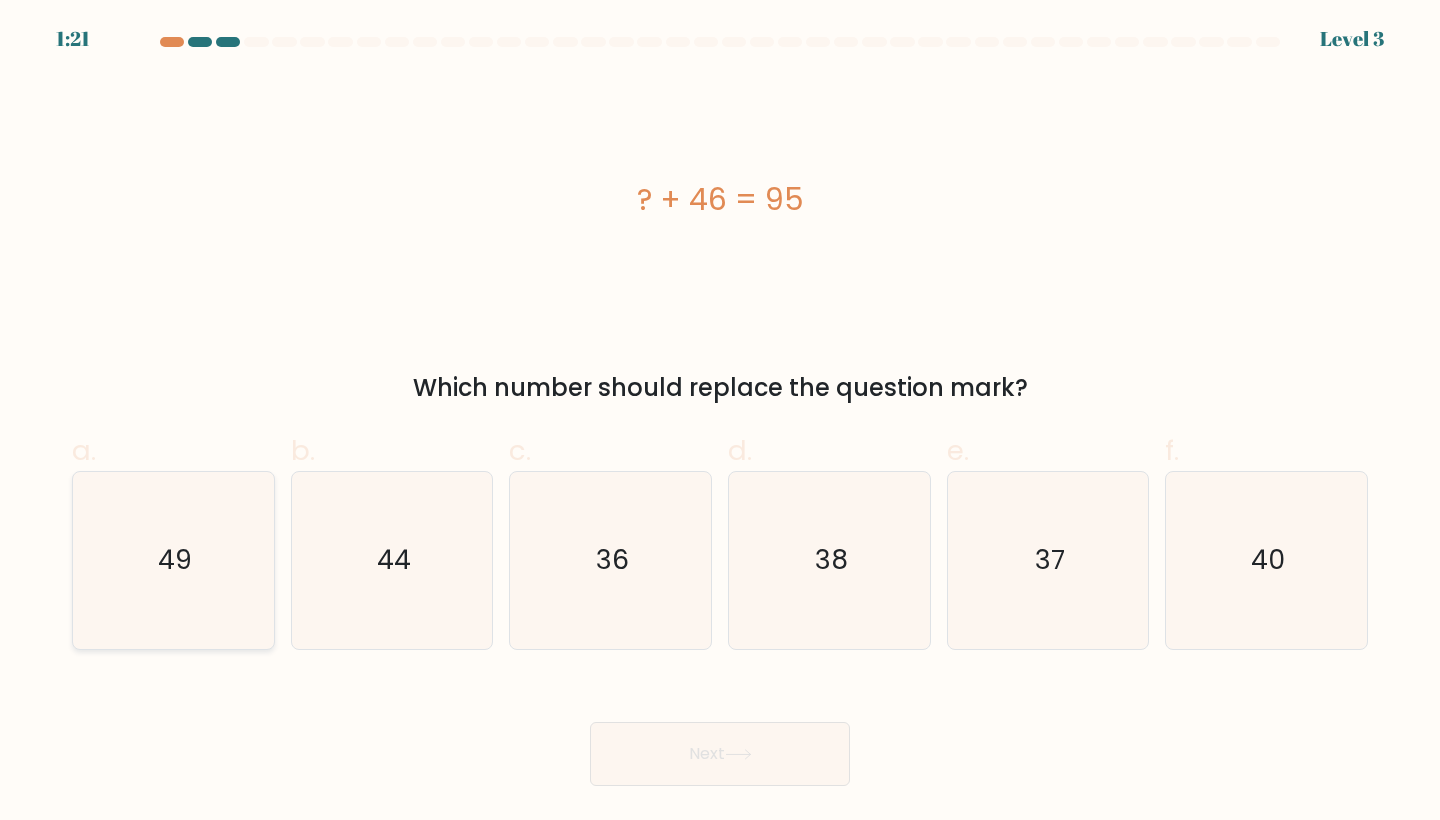 click on "49" 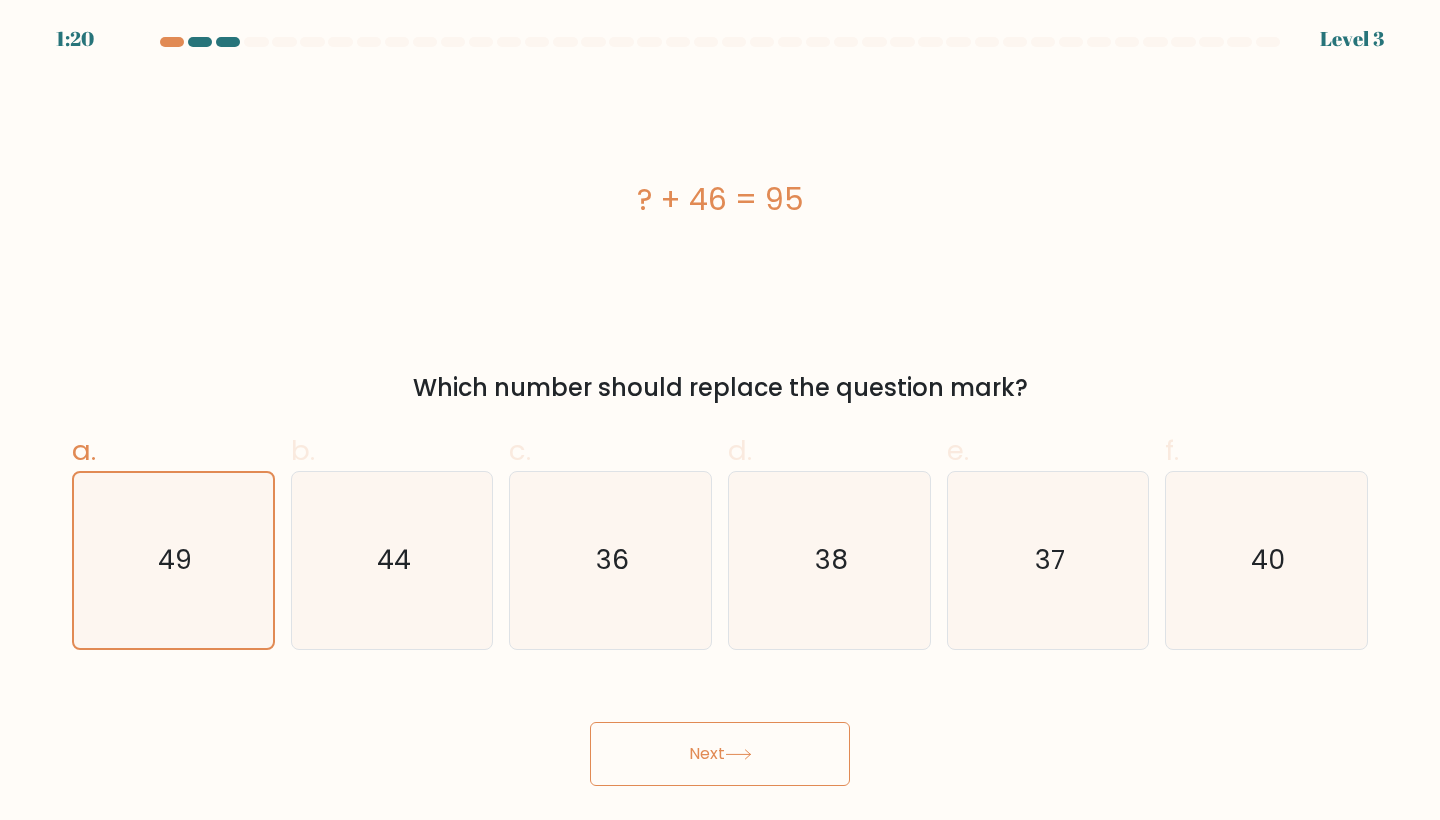 click on "Next" at bounding box center [720, 754] 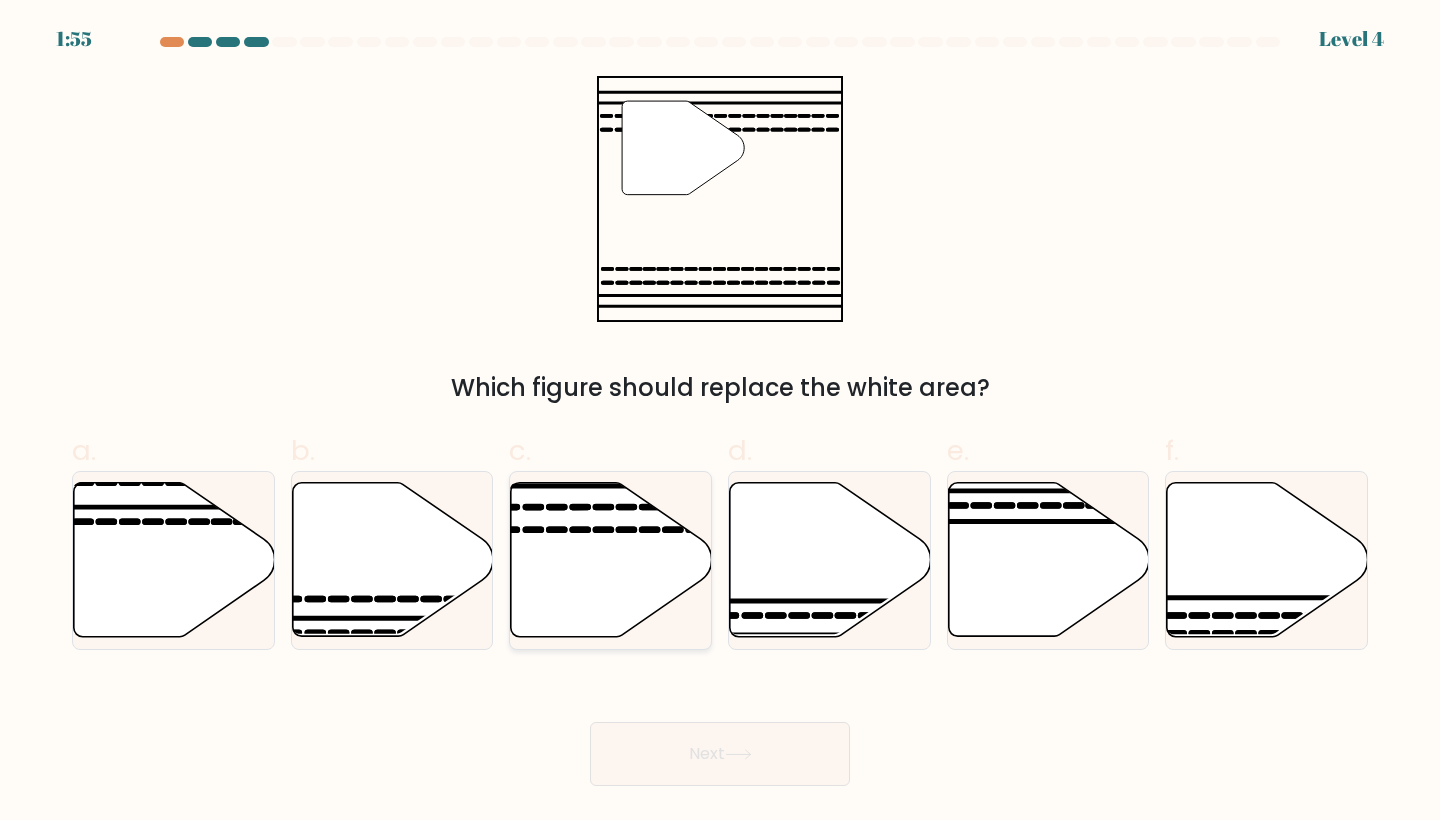 click 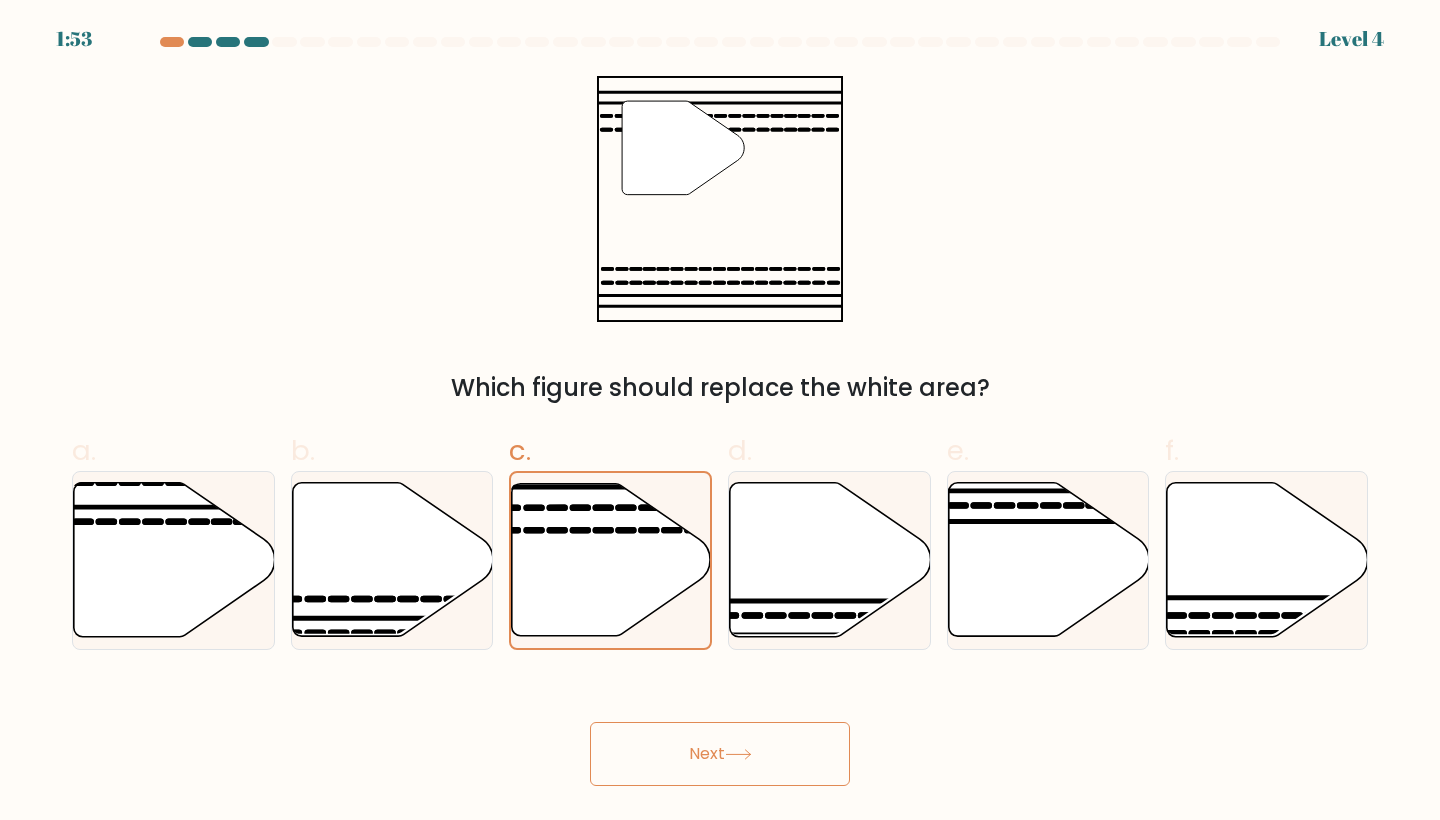 click on "Next" at bounding box center [720, 754] 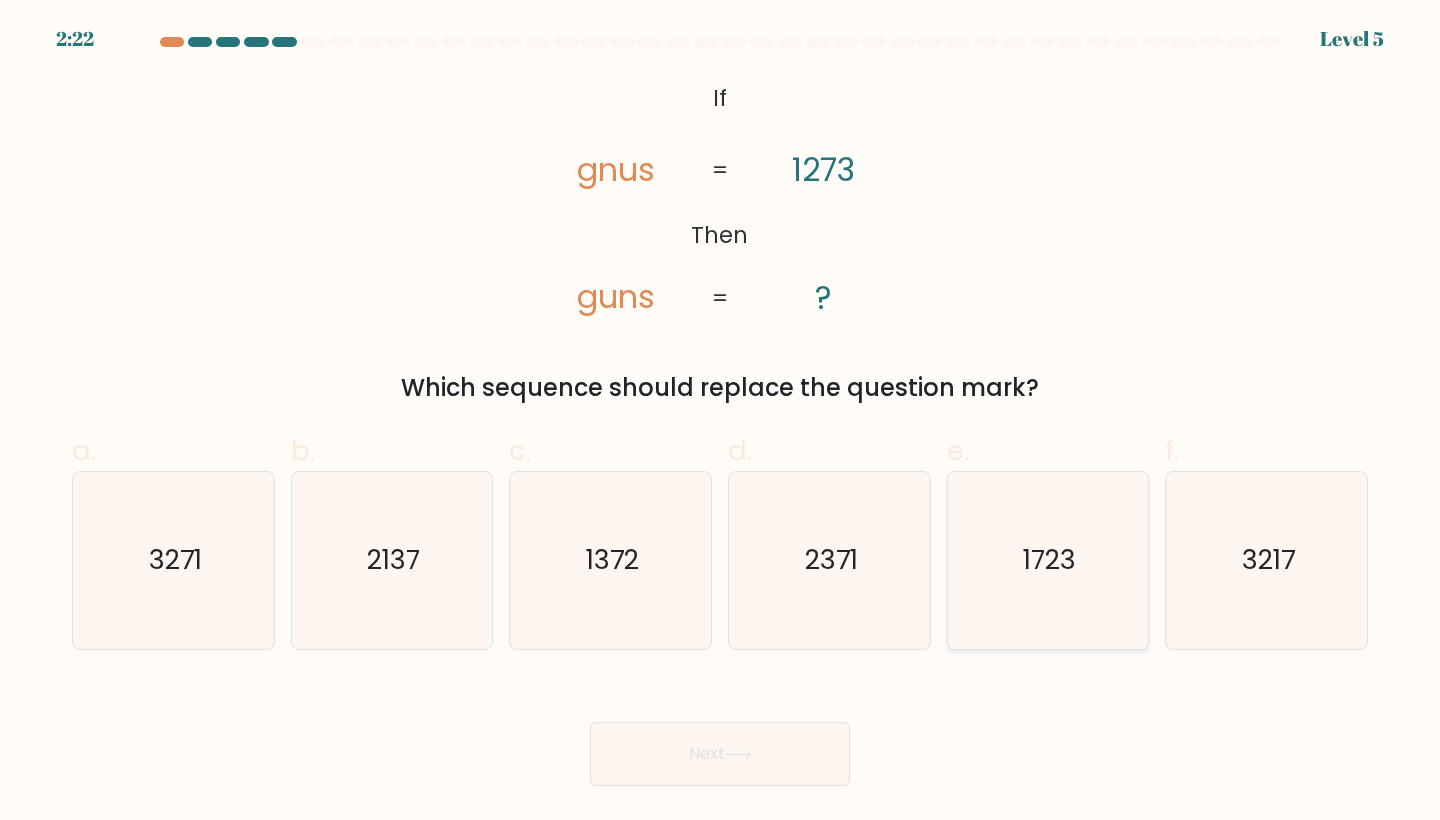 click on "1723" 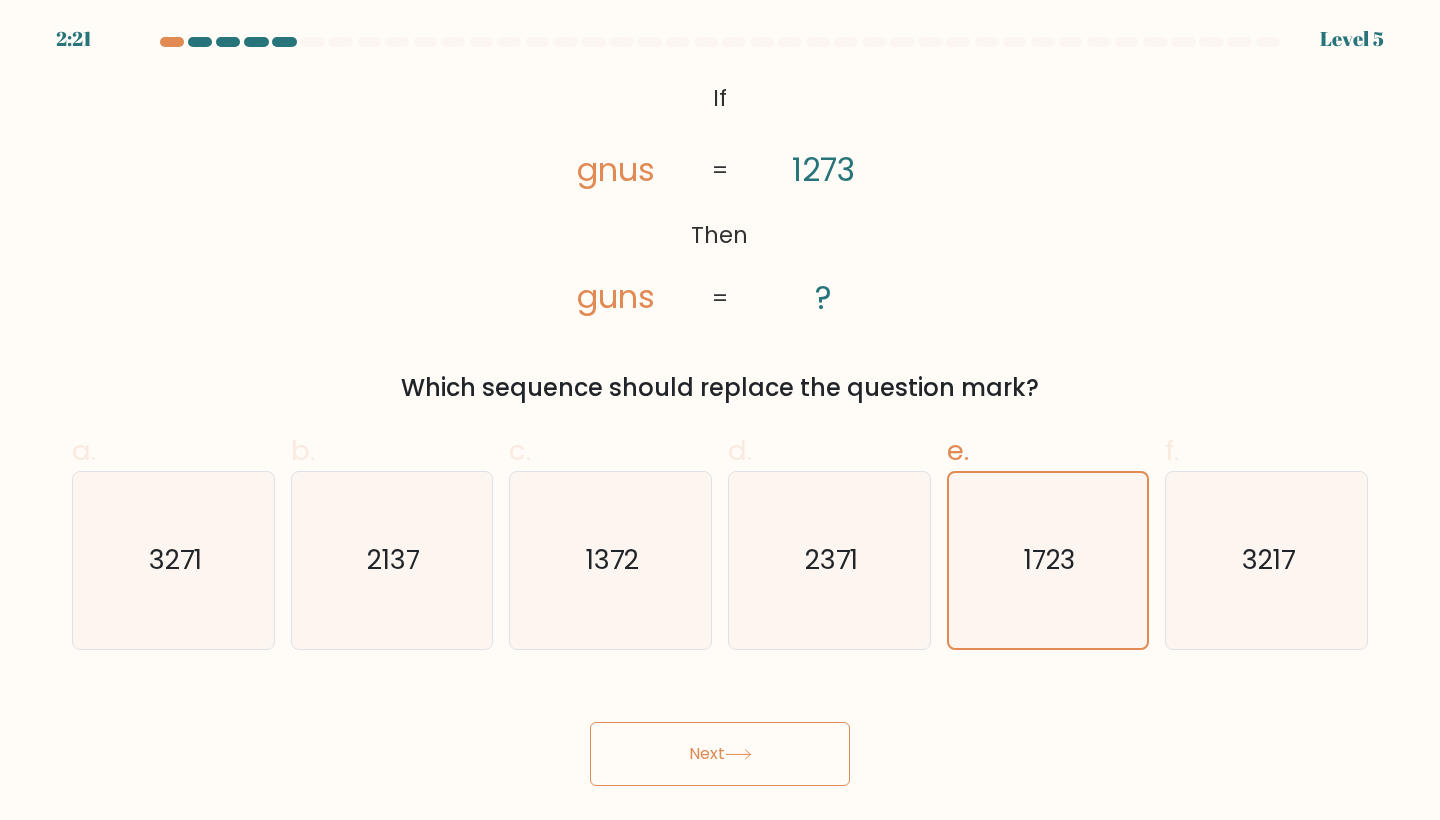 click on "Next" at bounding box center (720, 754) 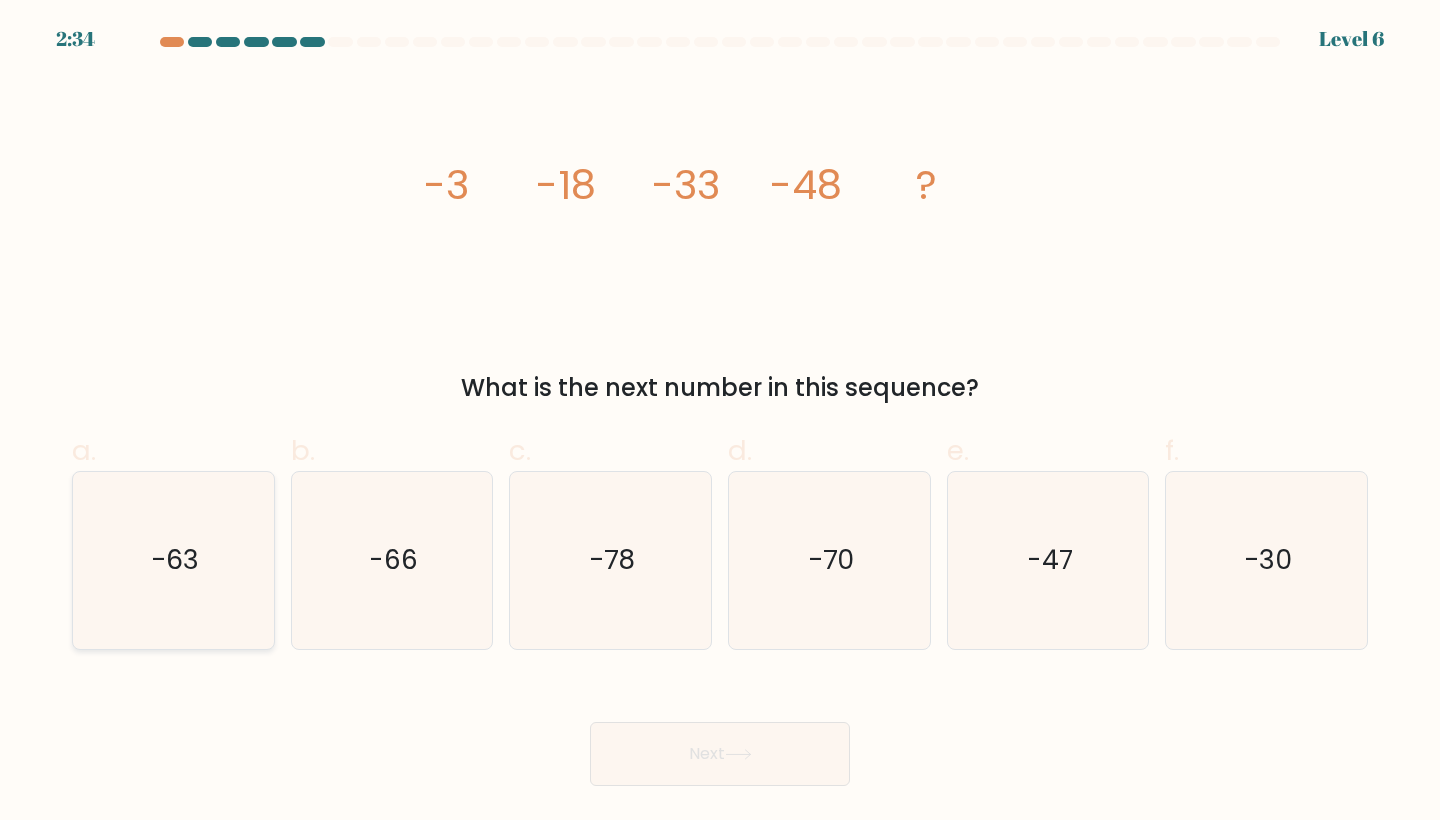 click on "-63" 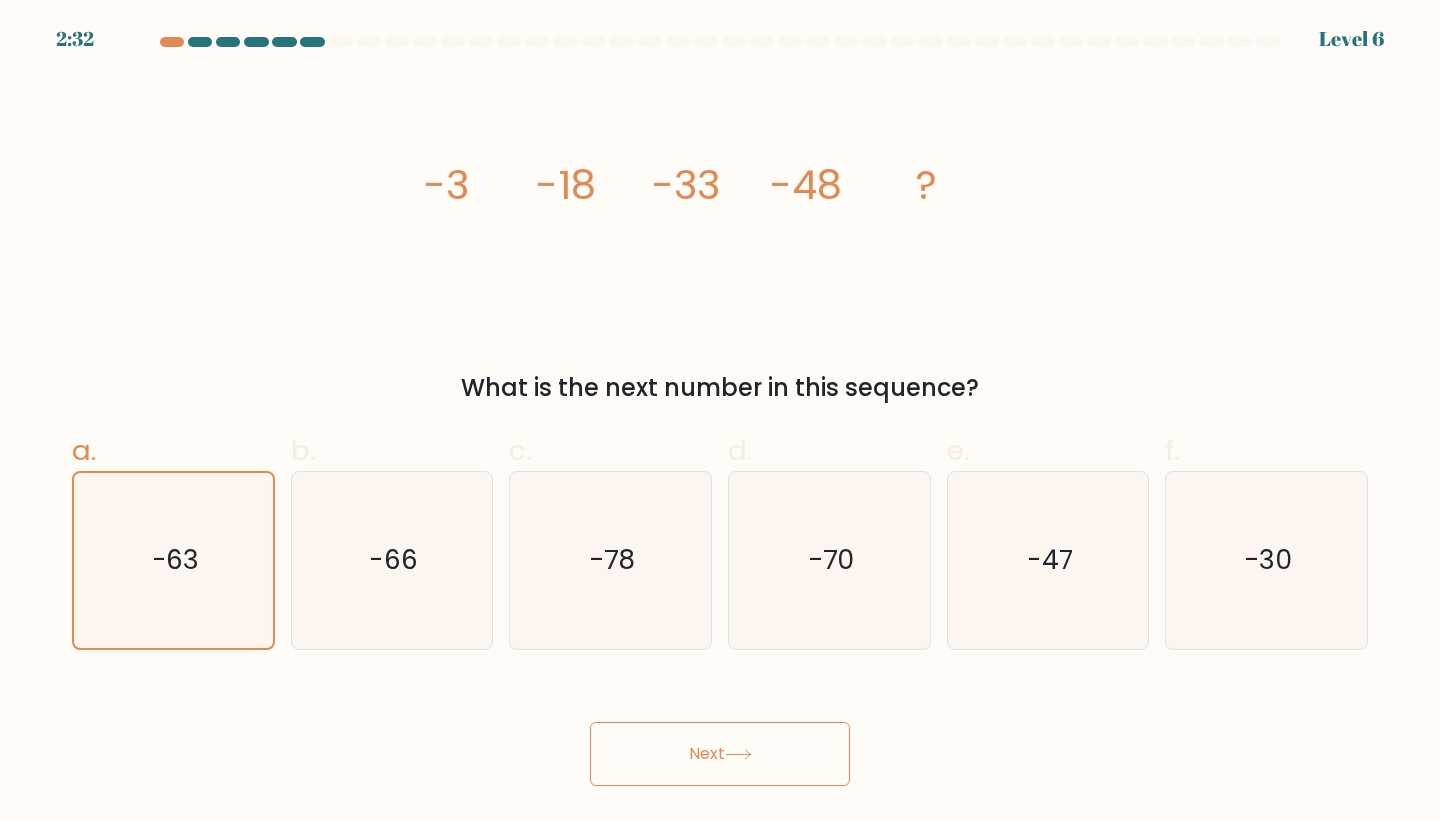 click on "Next" at bounding box center [720, 754] 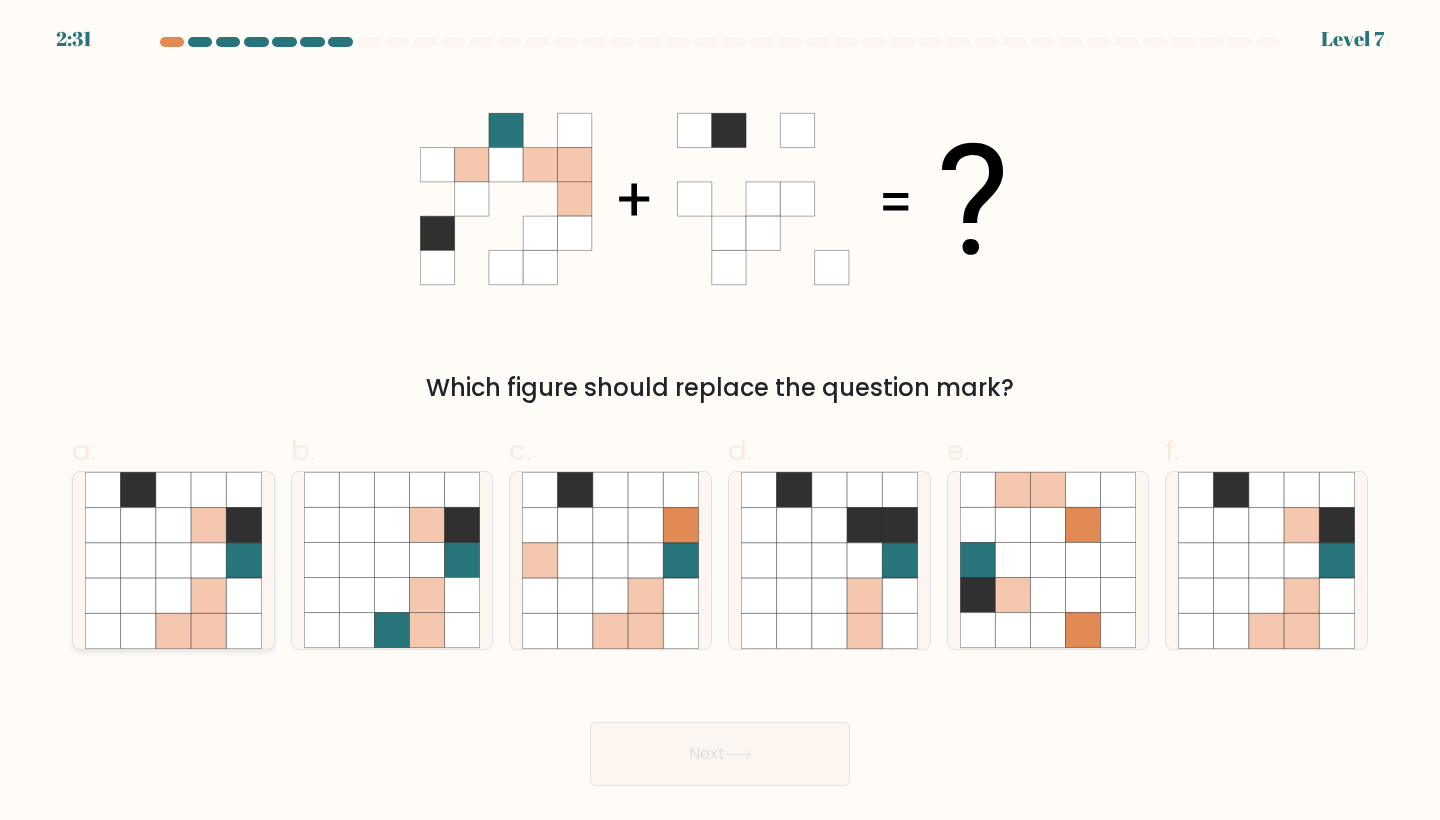 click 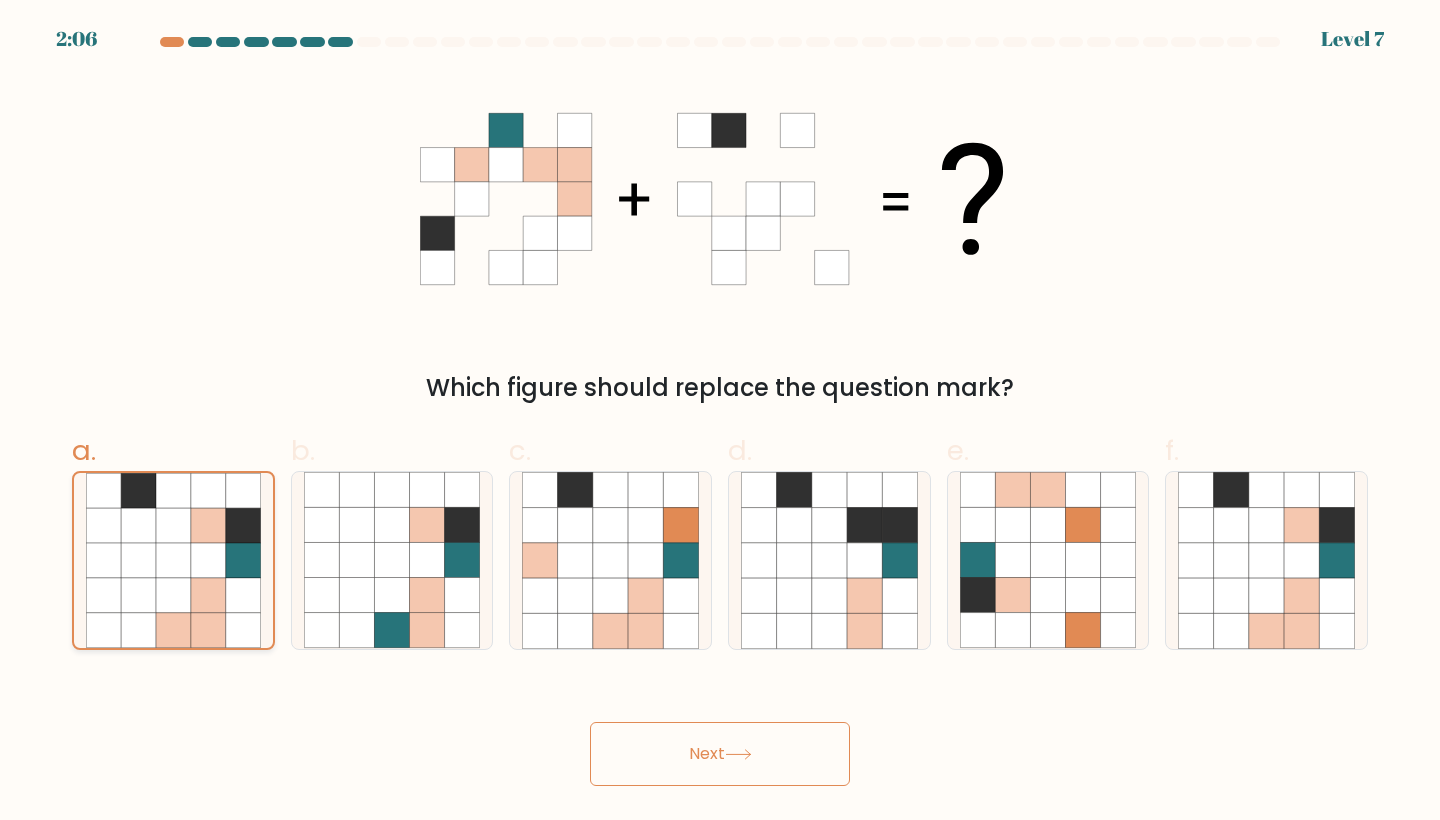 click 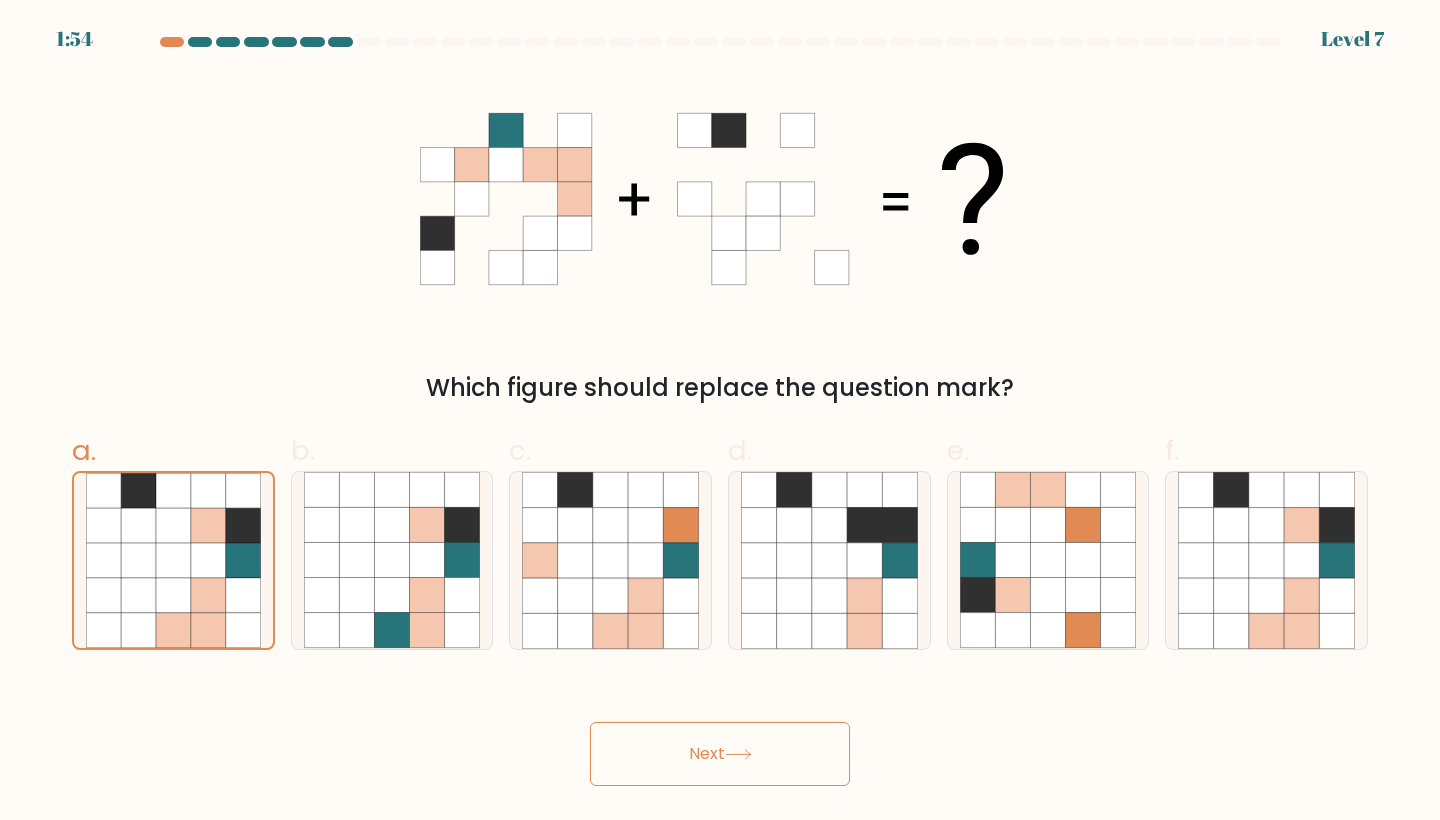 click on "Next" at bounding box center (720, 754) 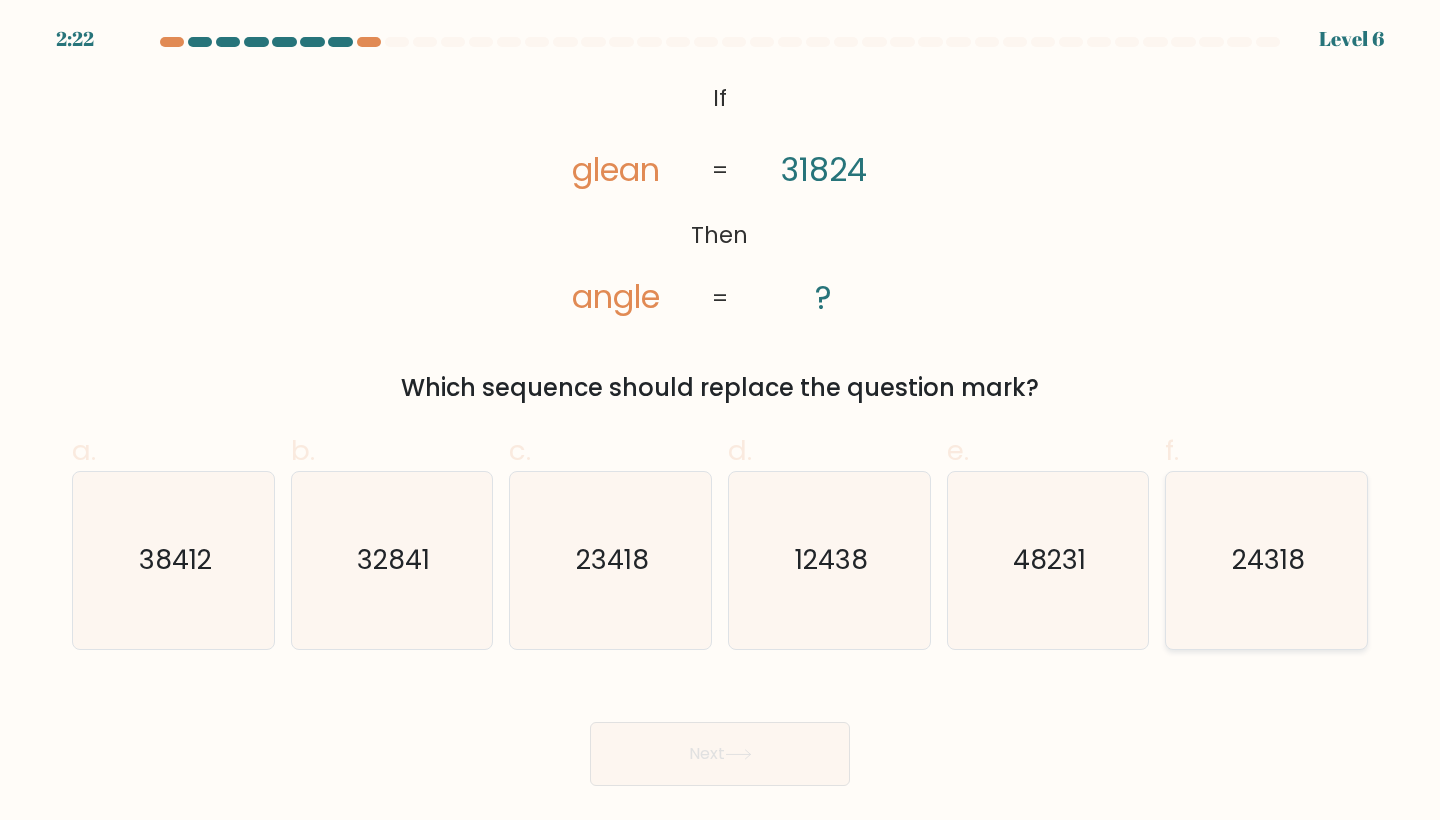 click on "24318" 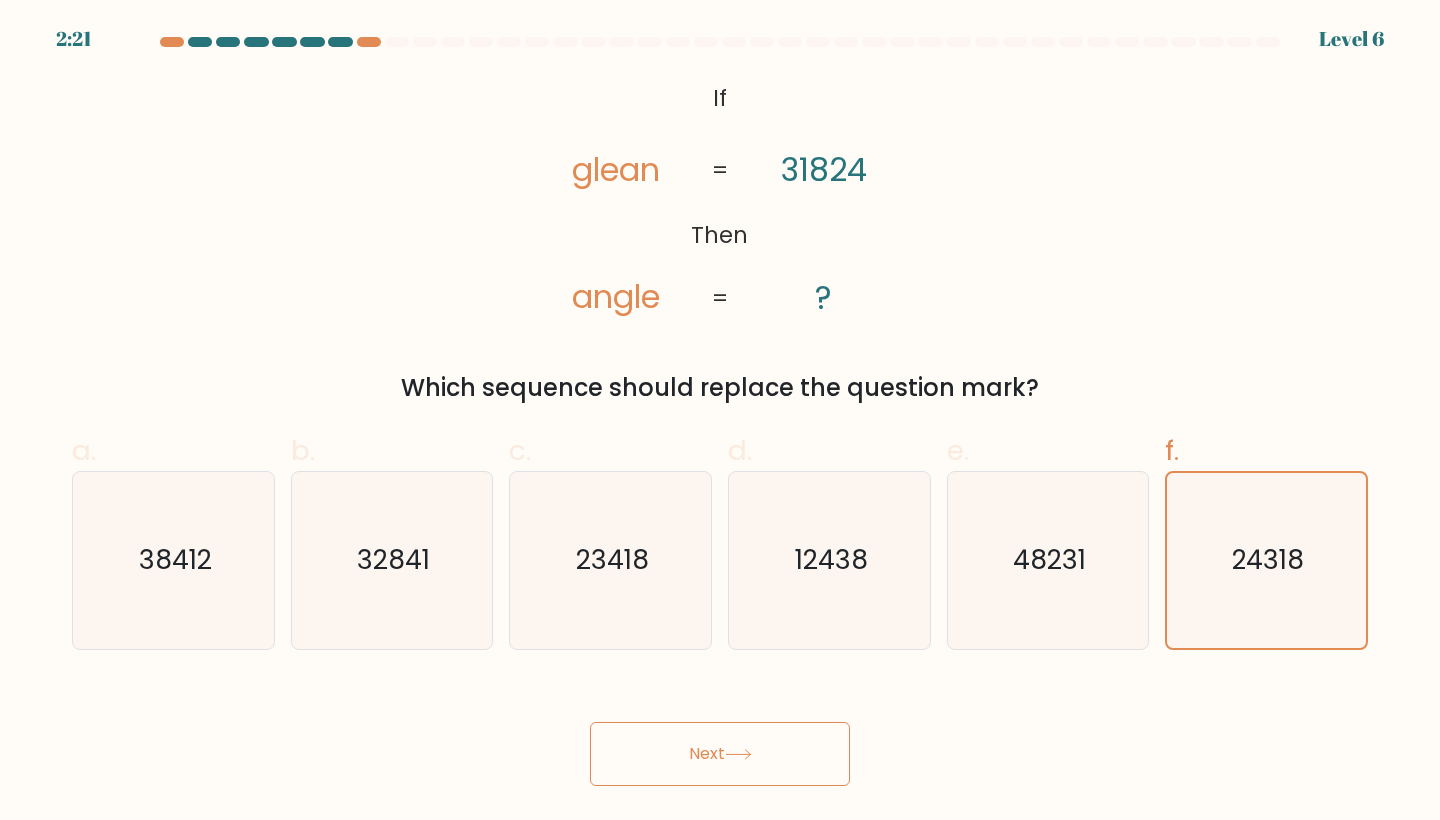 click on "Next" at bounding box center [720, 754] 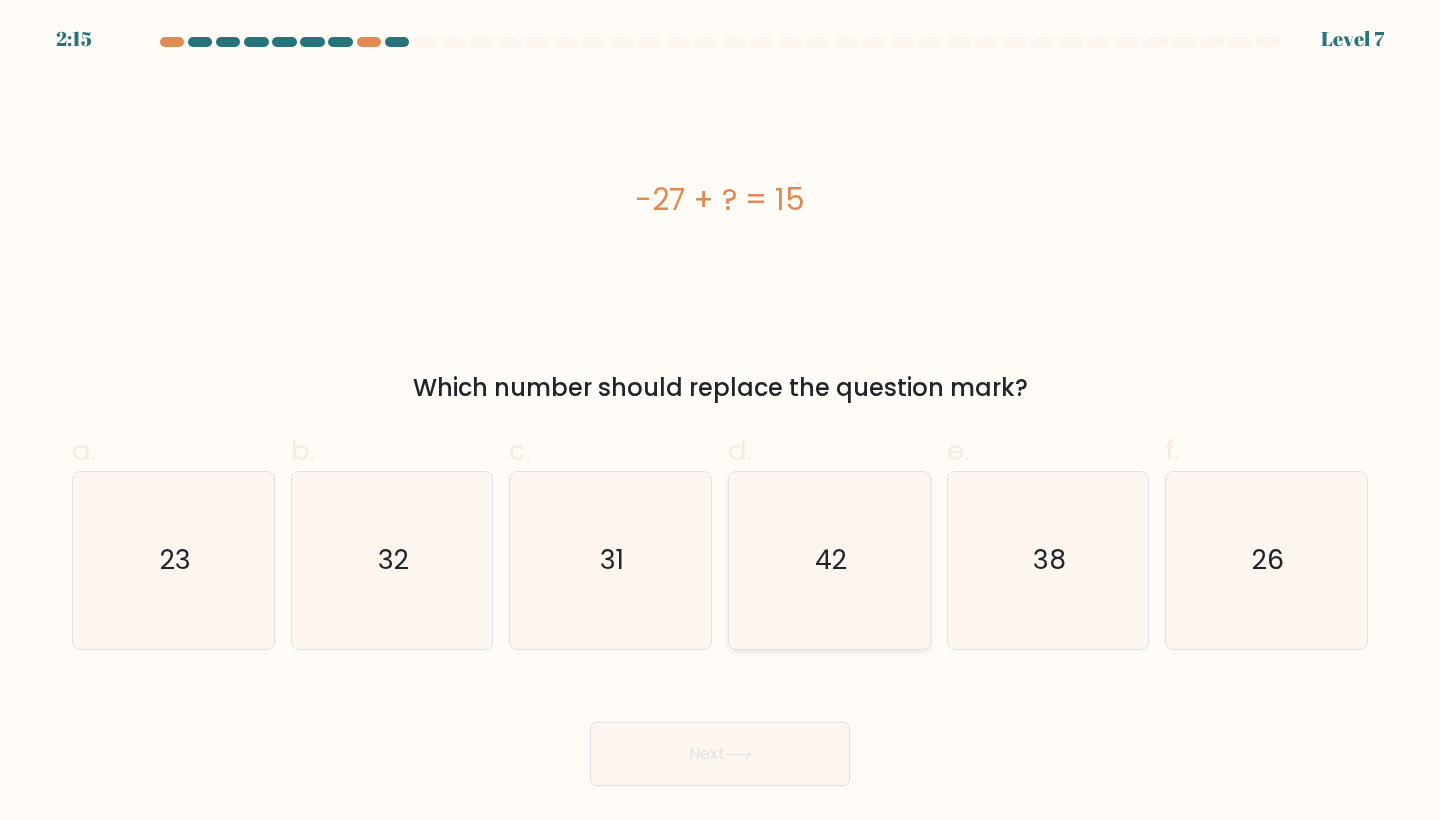 click on "42" 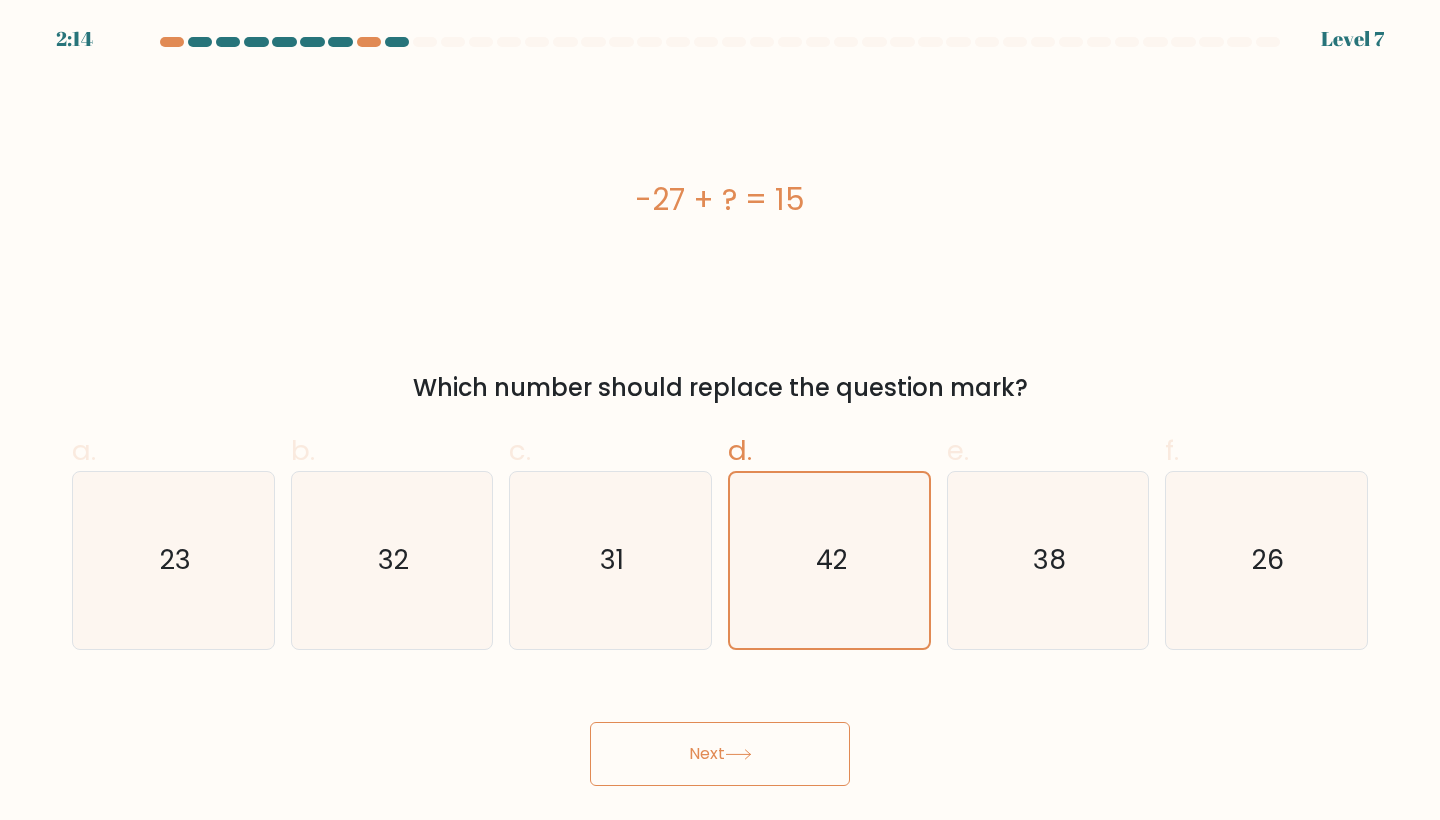 click on "Next" at bounding box center (720, 754) 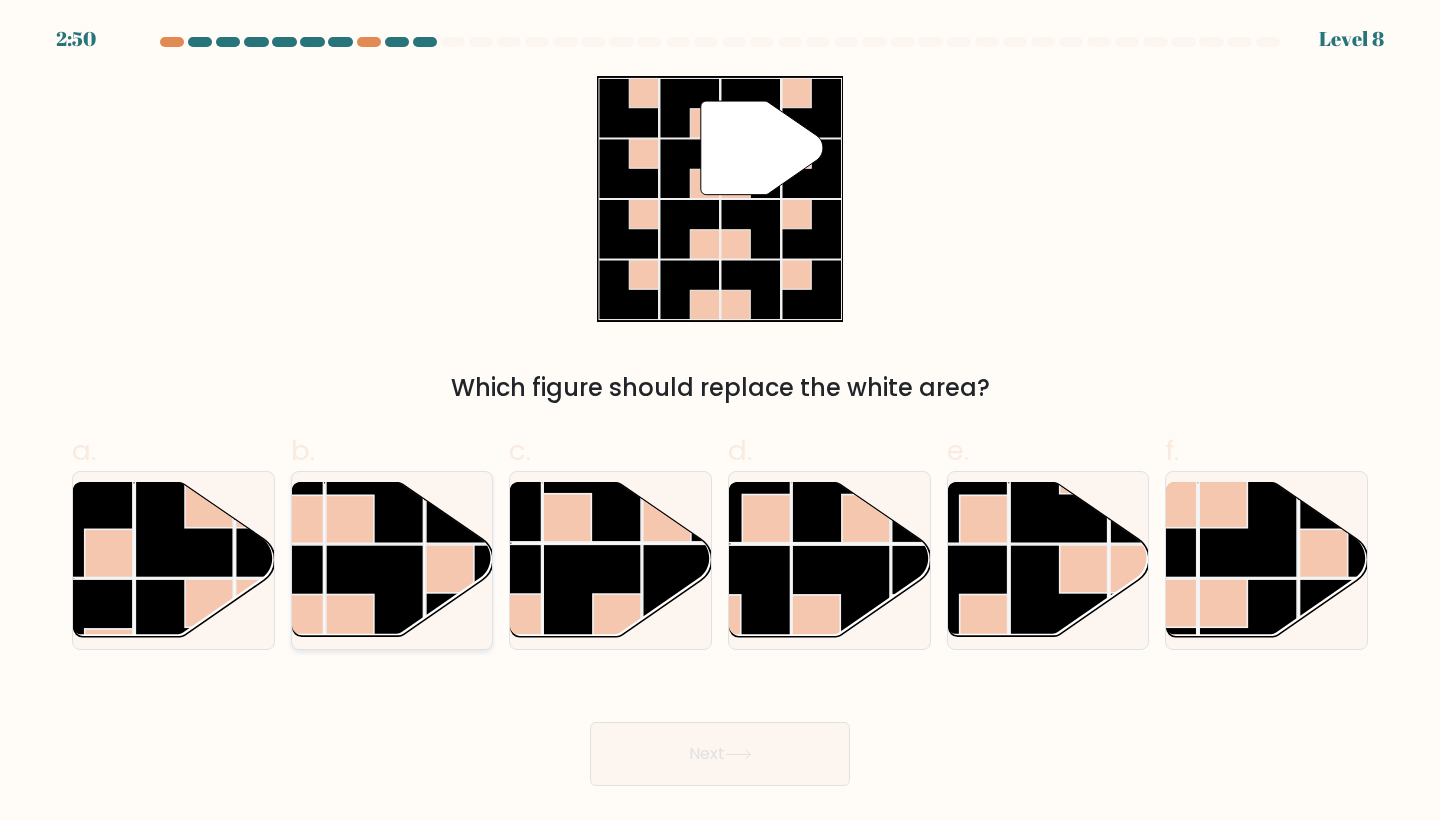 click 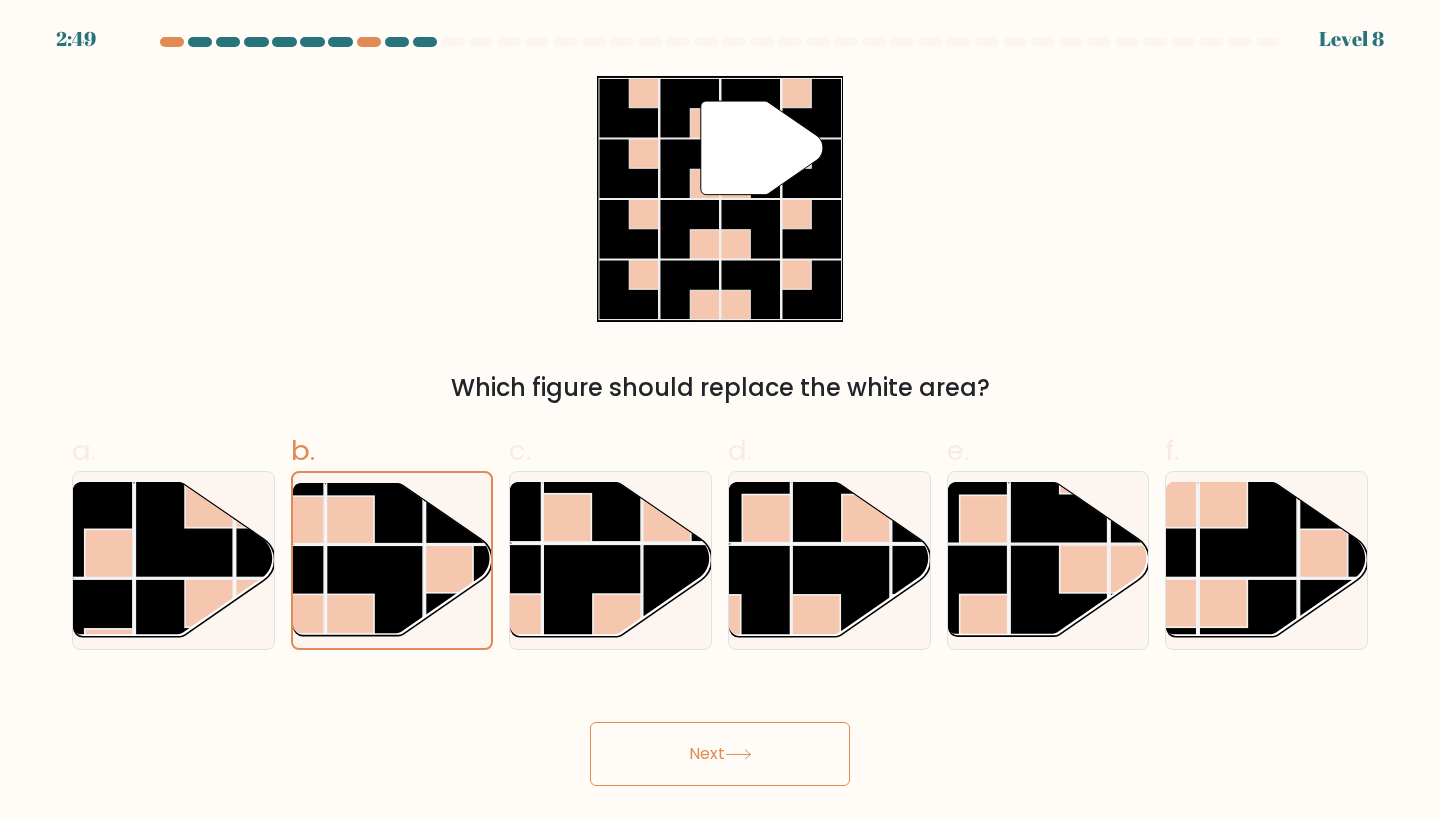 click on "Next" at bounding box center (720, 754) 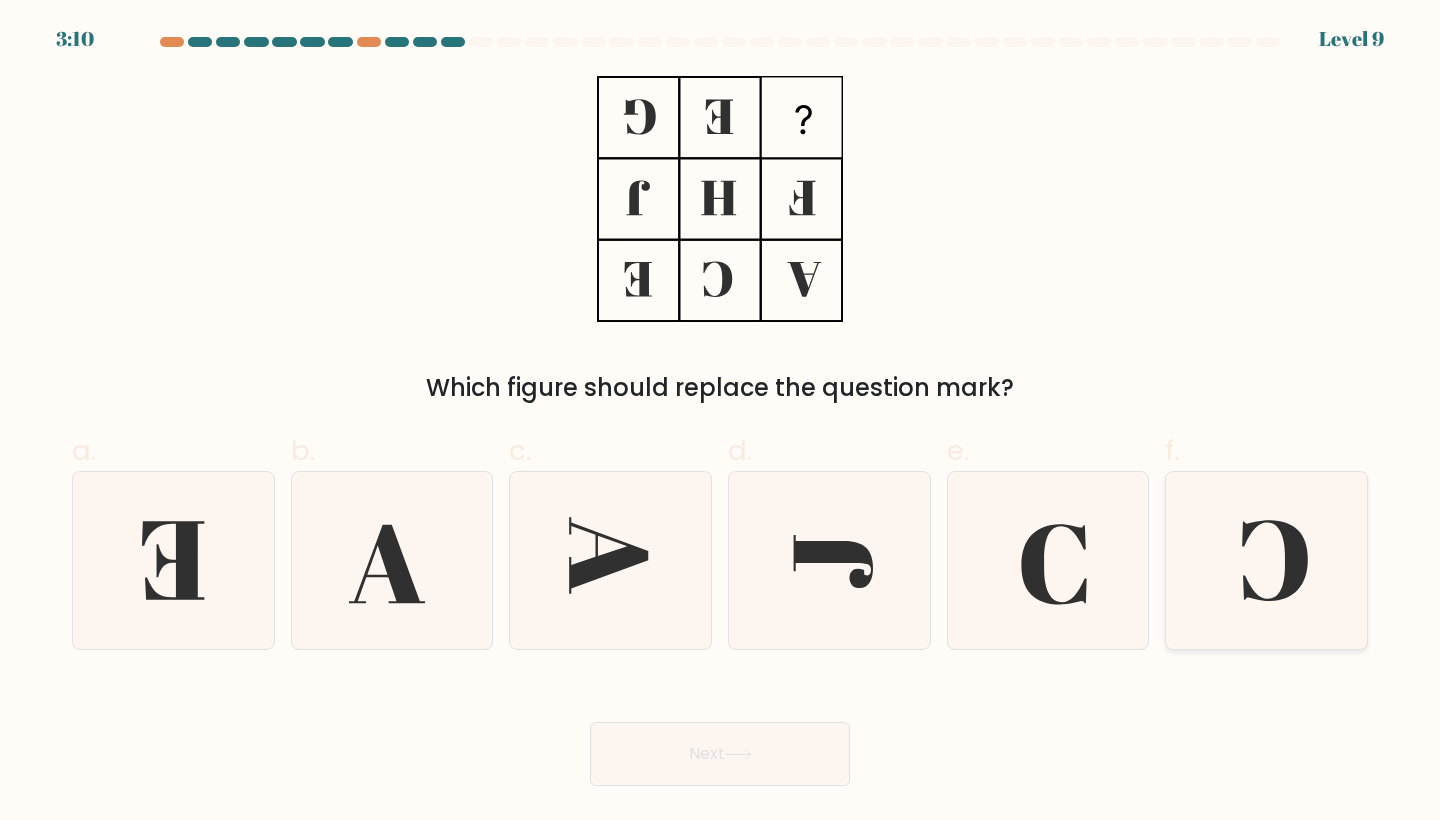 click 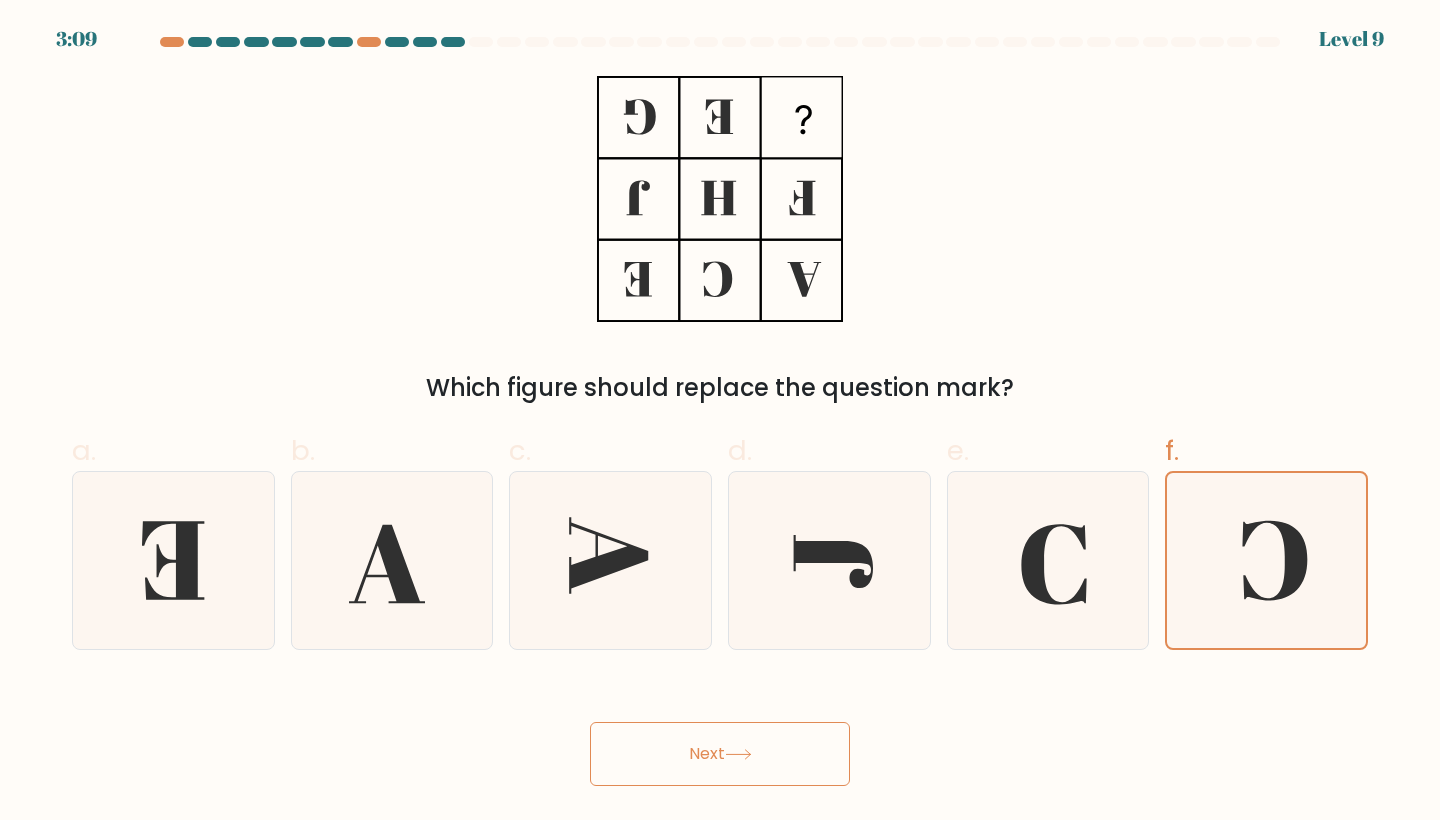 click on "Next" at bounding box center [720, 754] 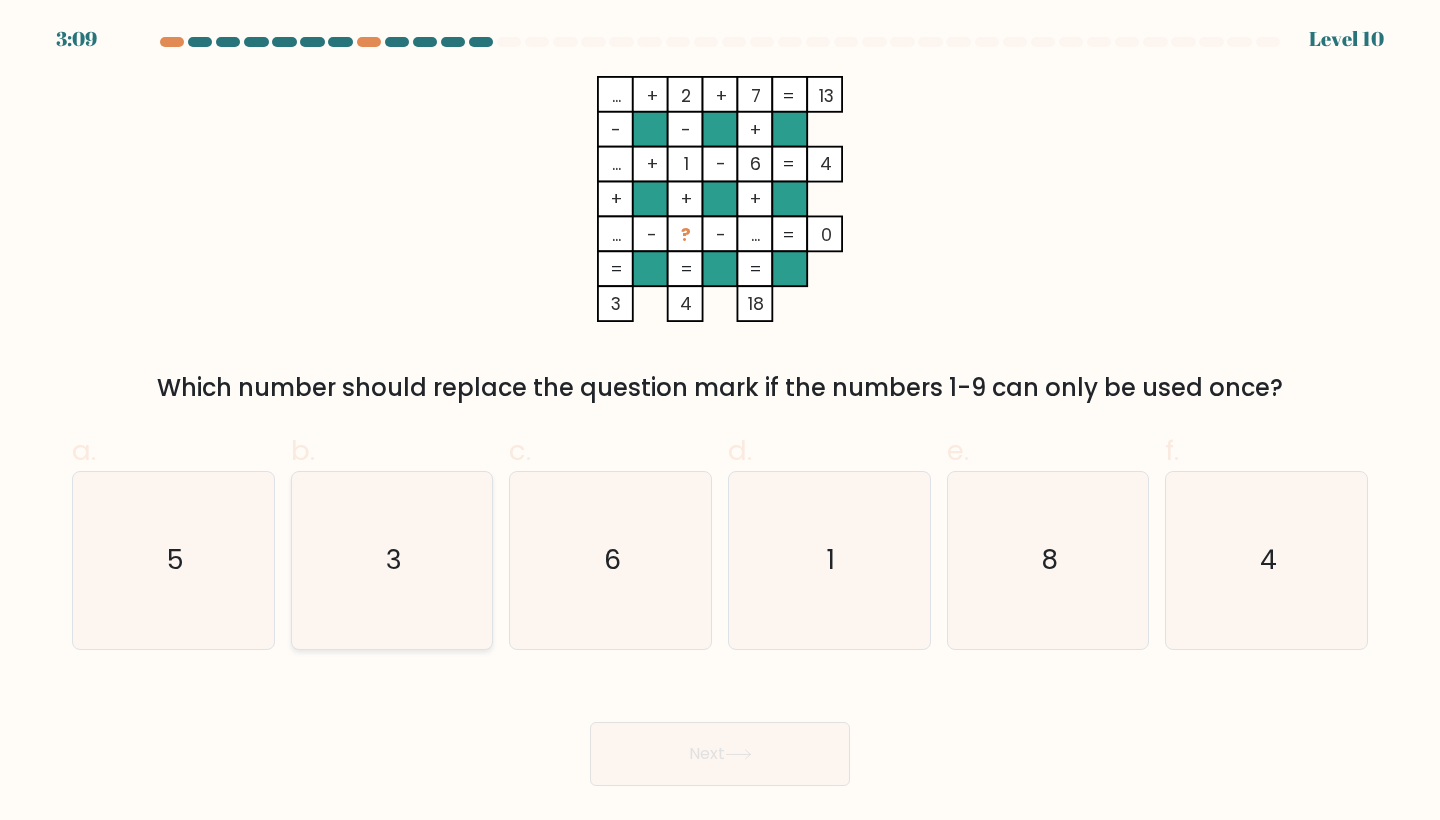 click on "3" 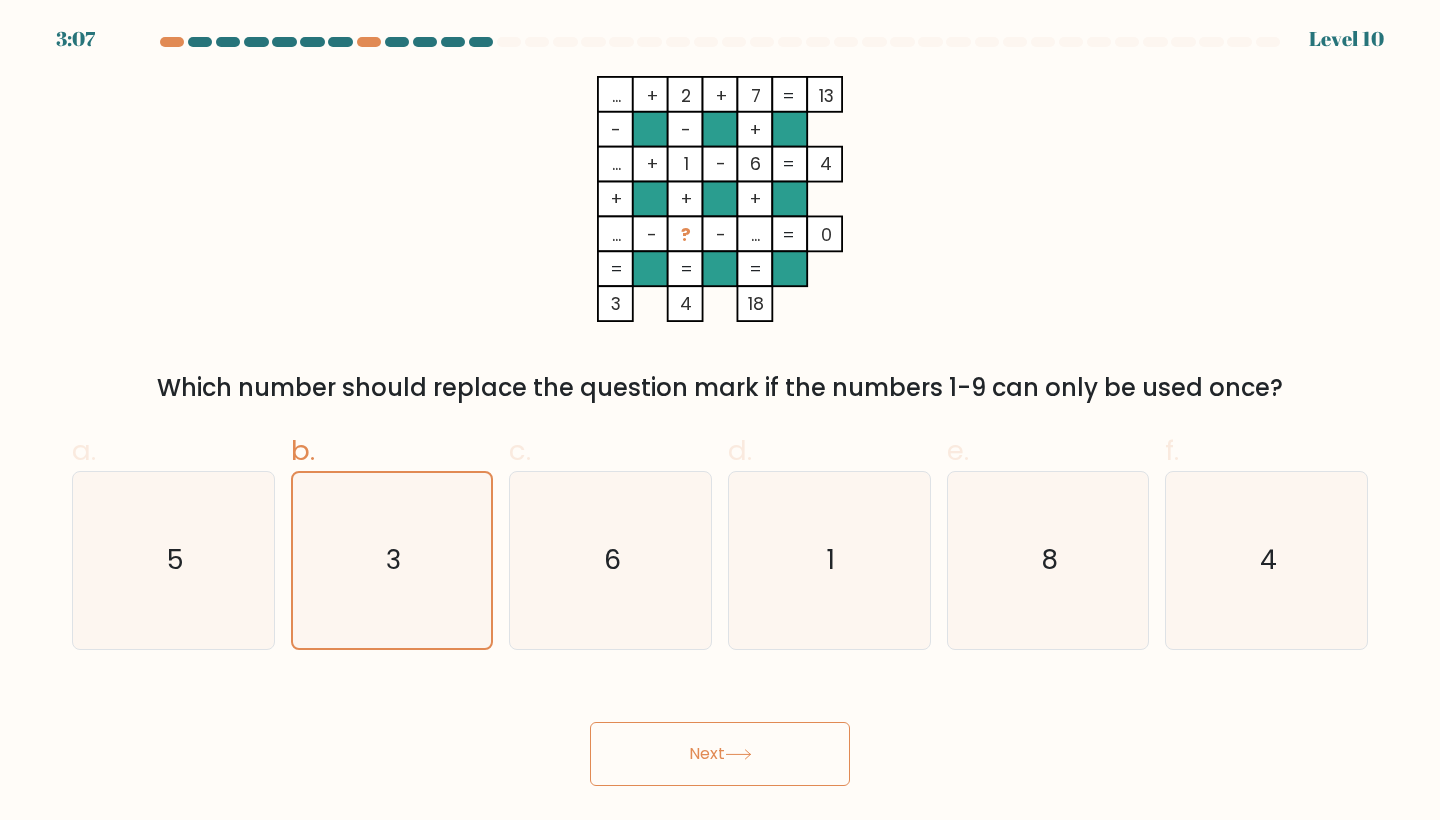 click on "Next" at bounding box center [720, 754] 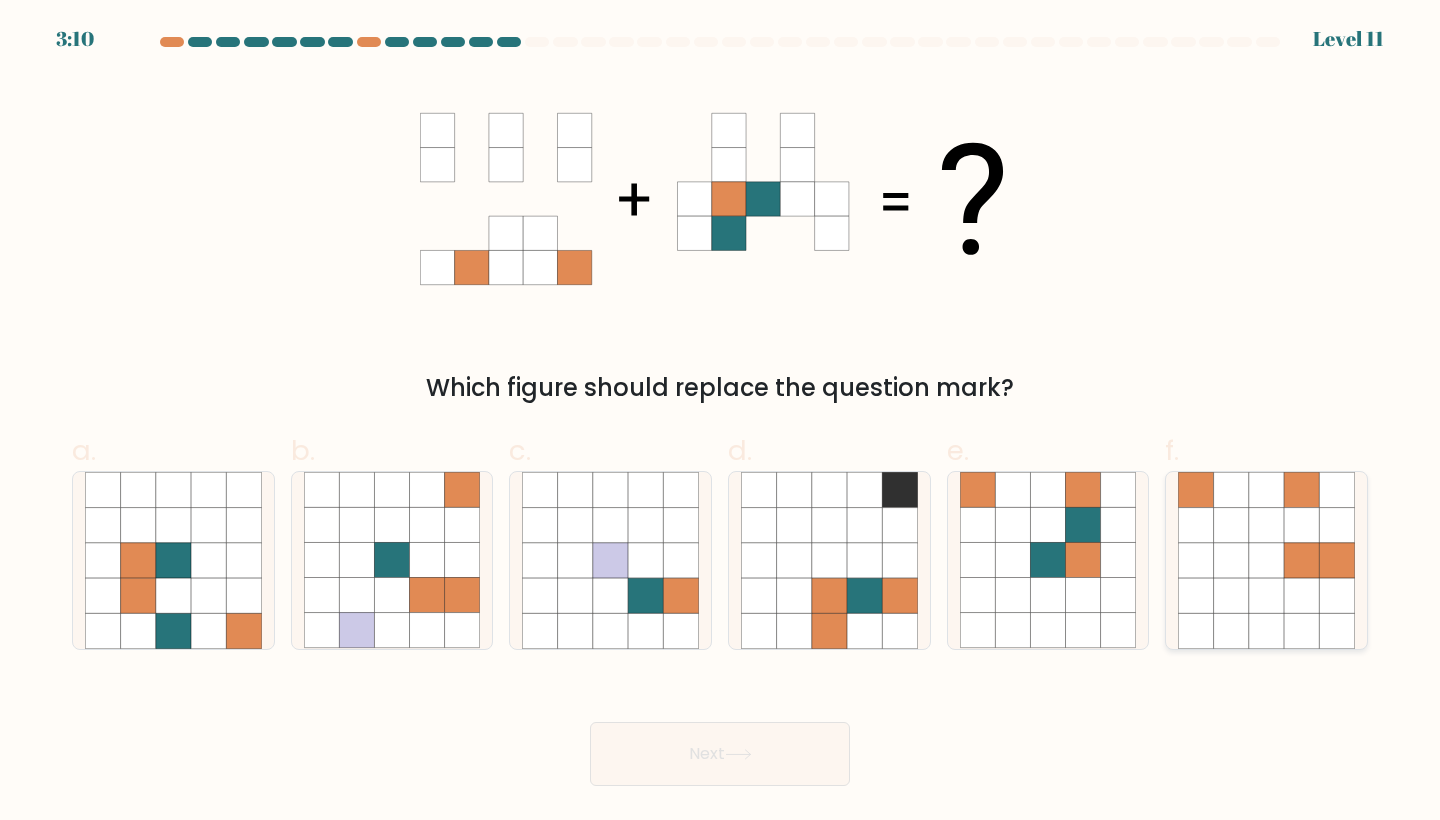 click 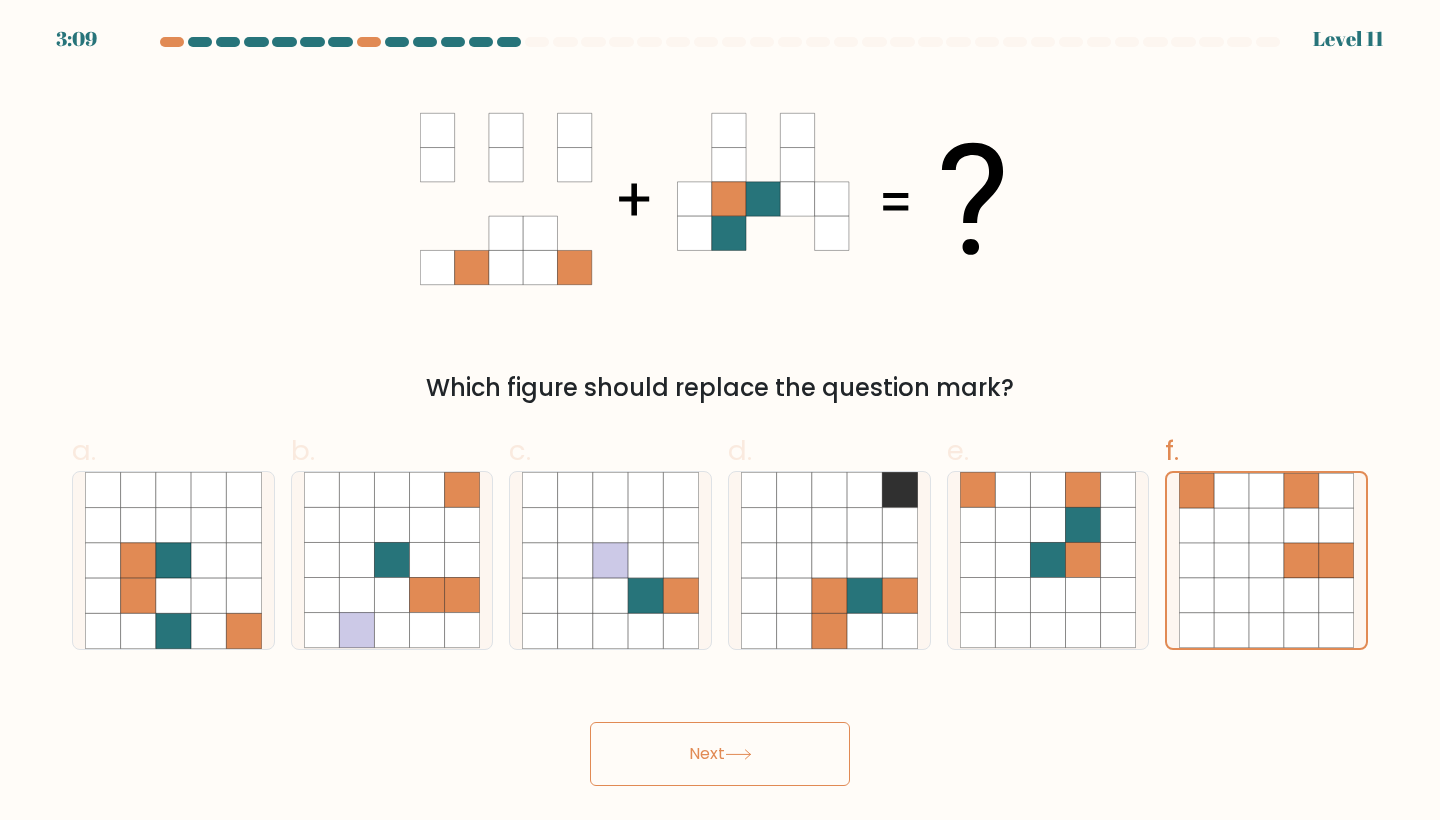 click on "Next" at bounding box center (720, 754) 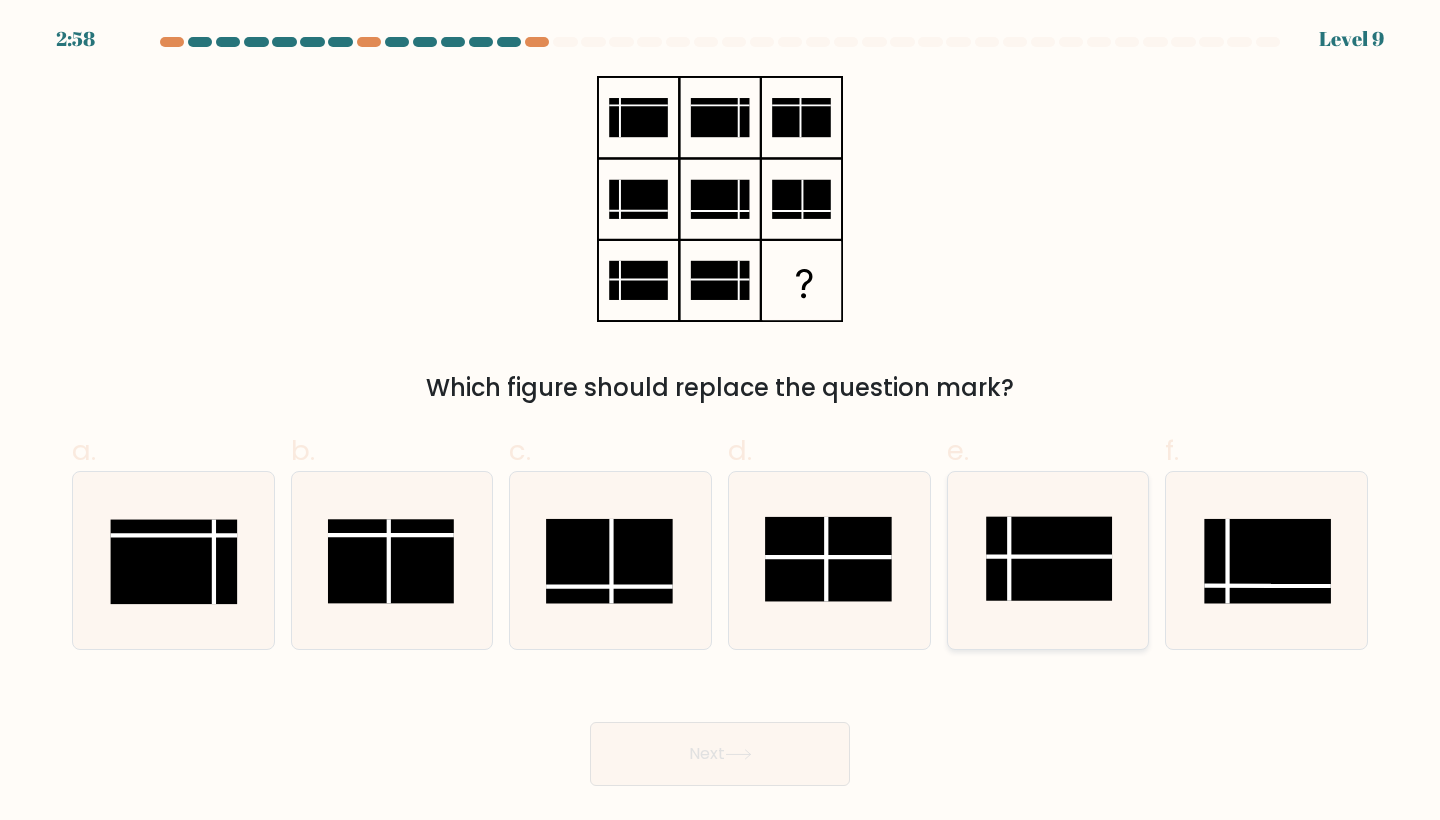 click 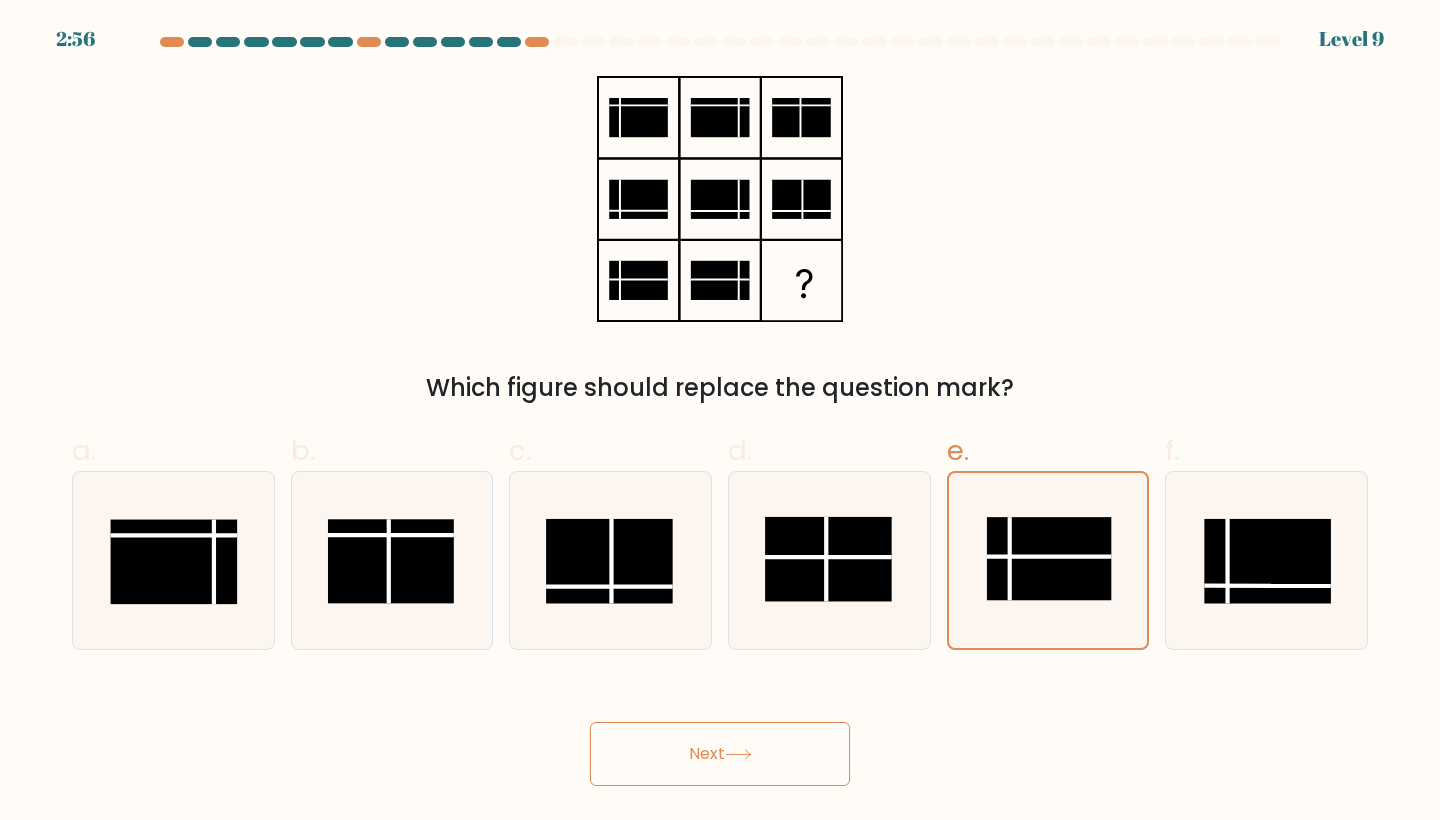 click 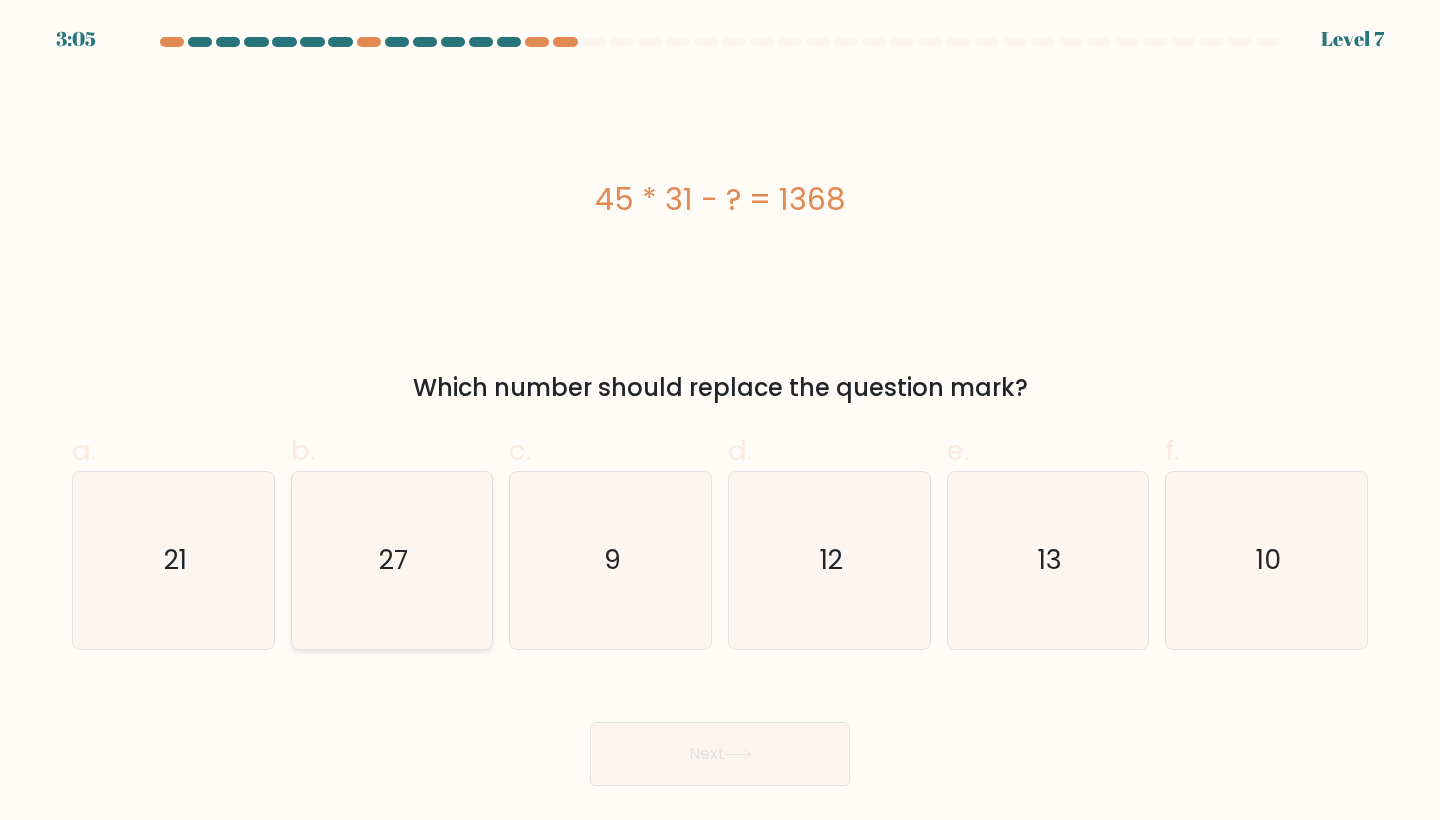 click on "27" 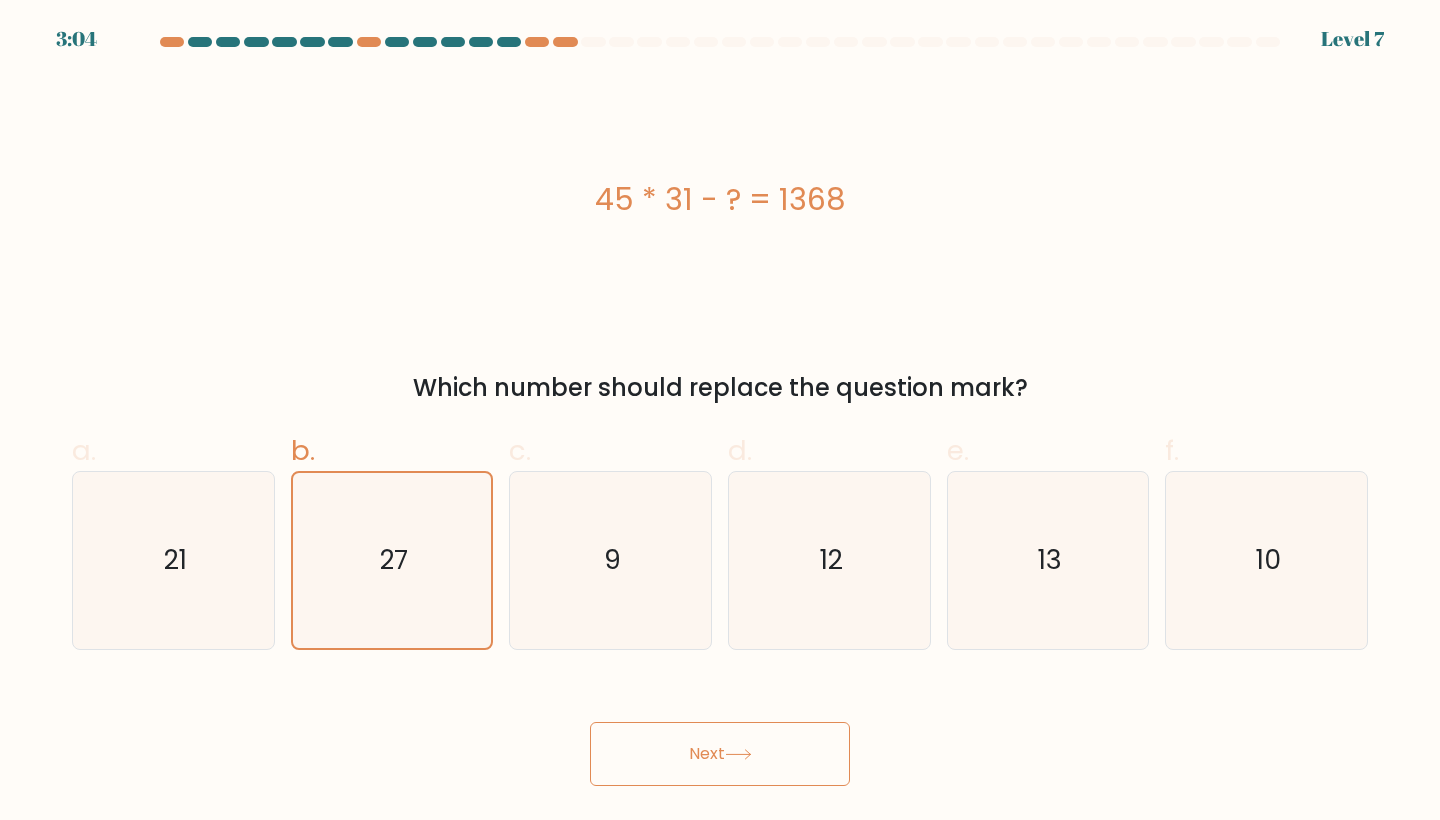 click on "Next" at bounding box center (720, 754) 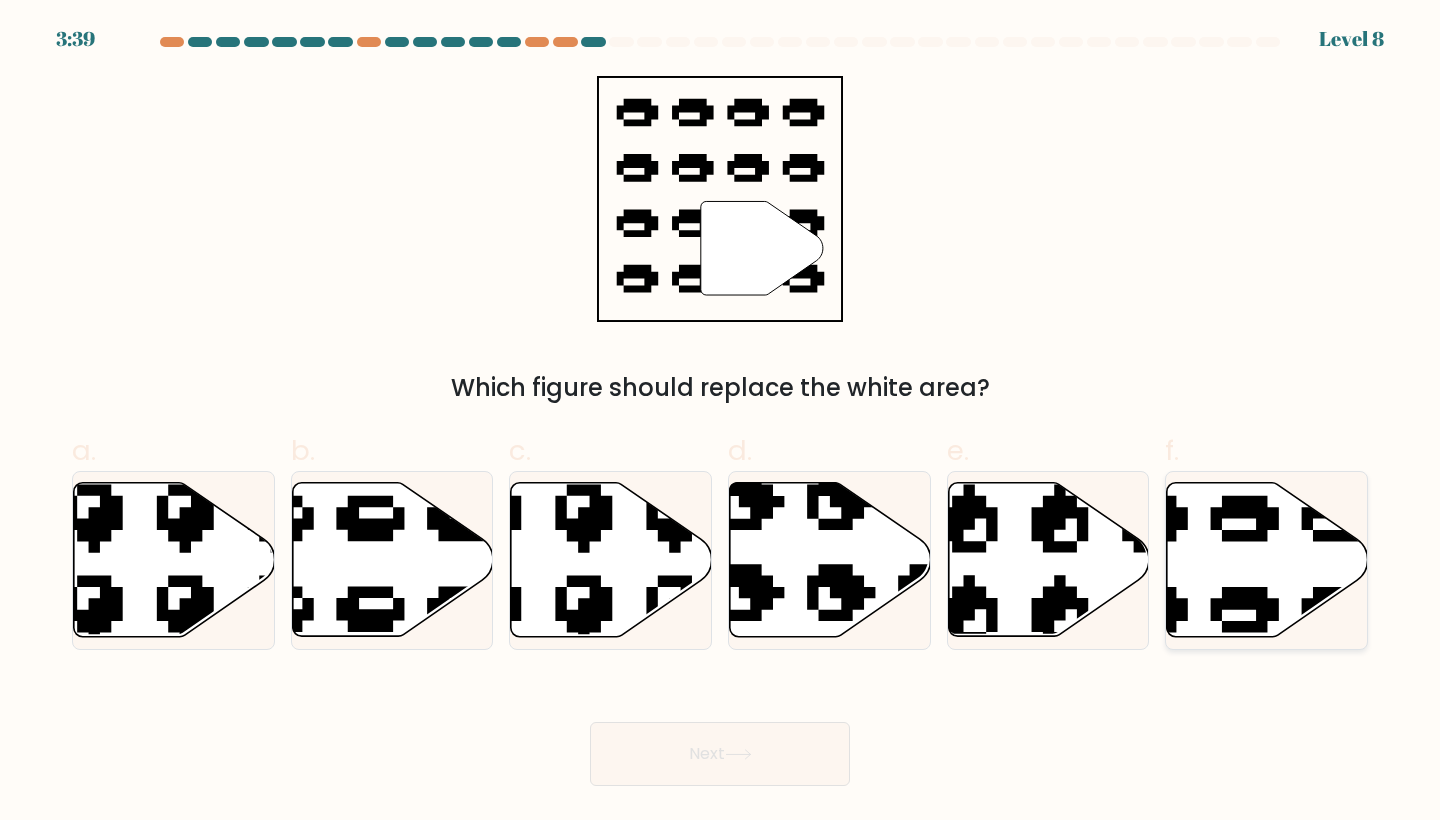 click 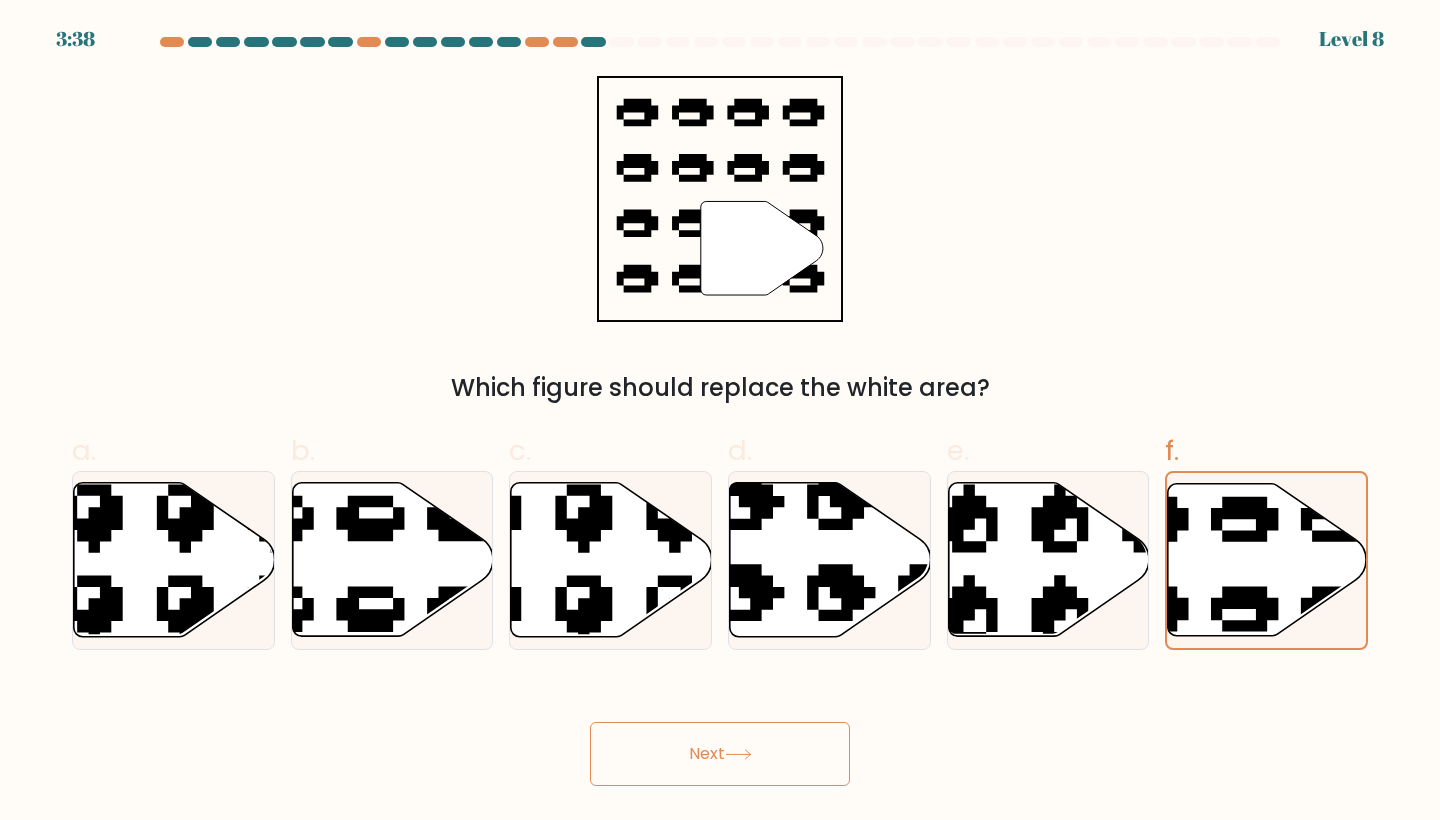 click on "Next" at bounding box center (720, 754) 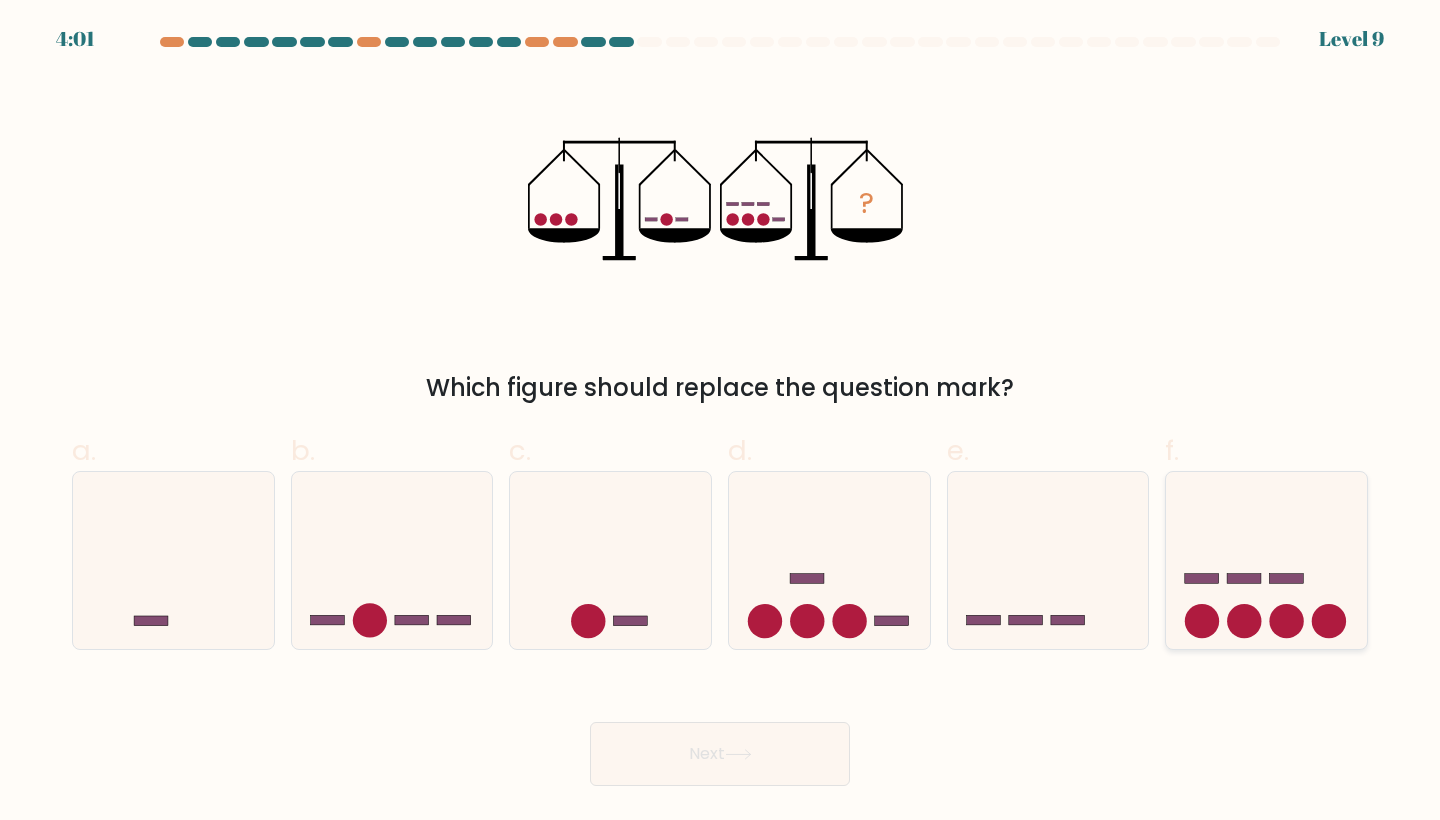 click 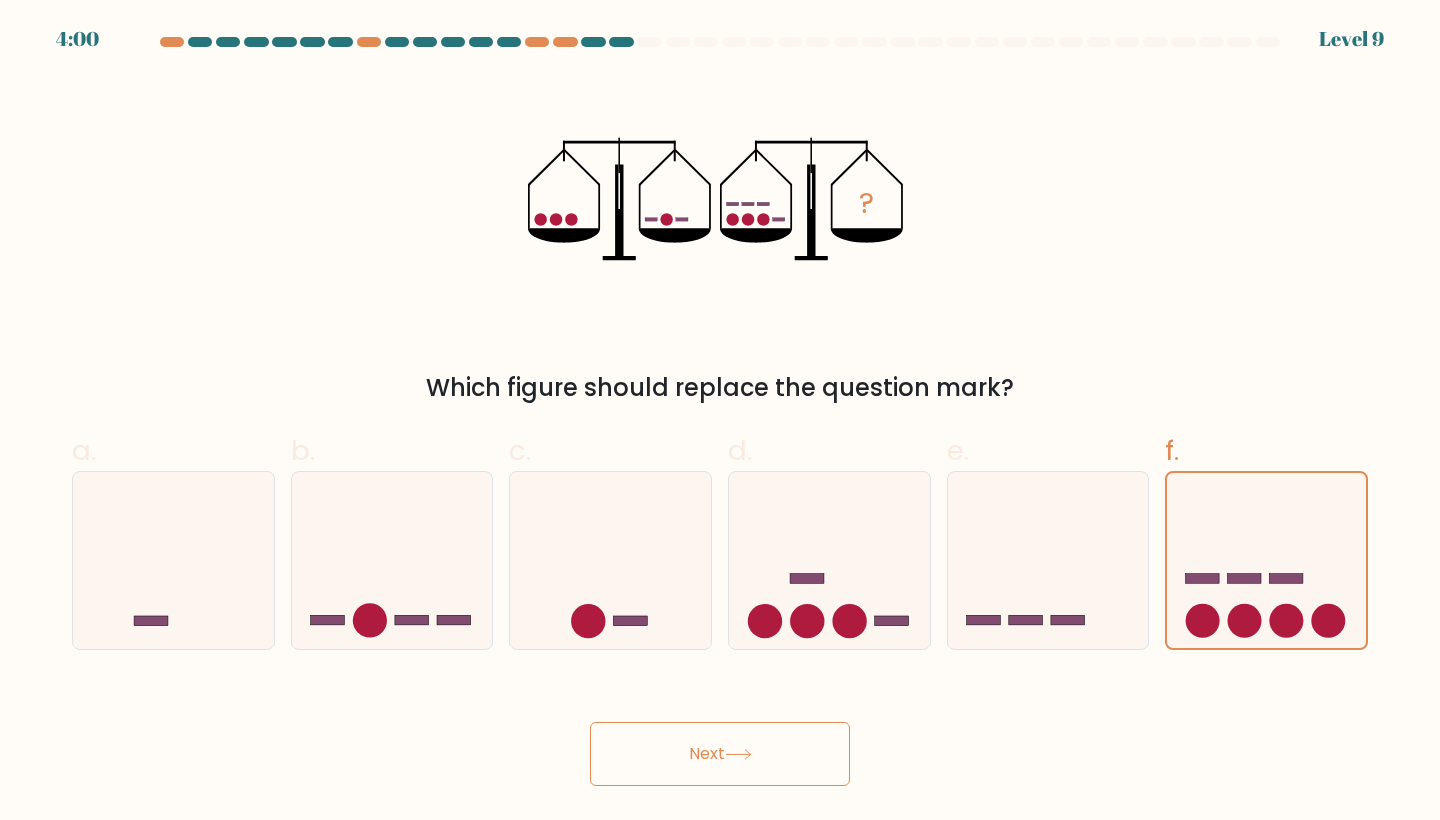 click on "Next" at bounding box center (720, 754) 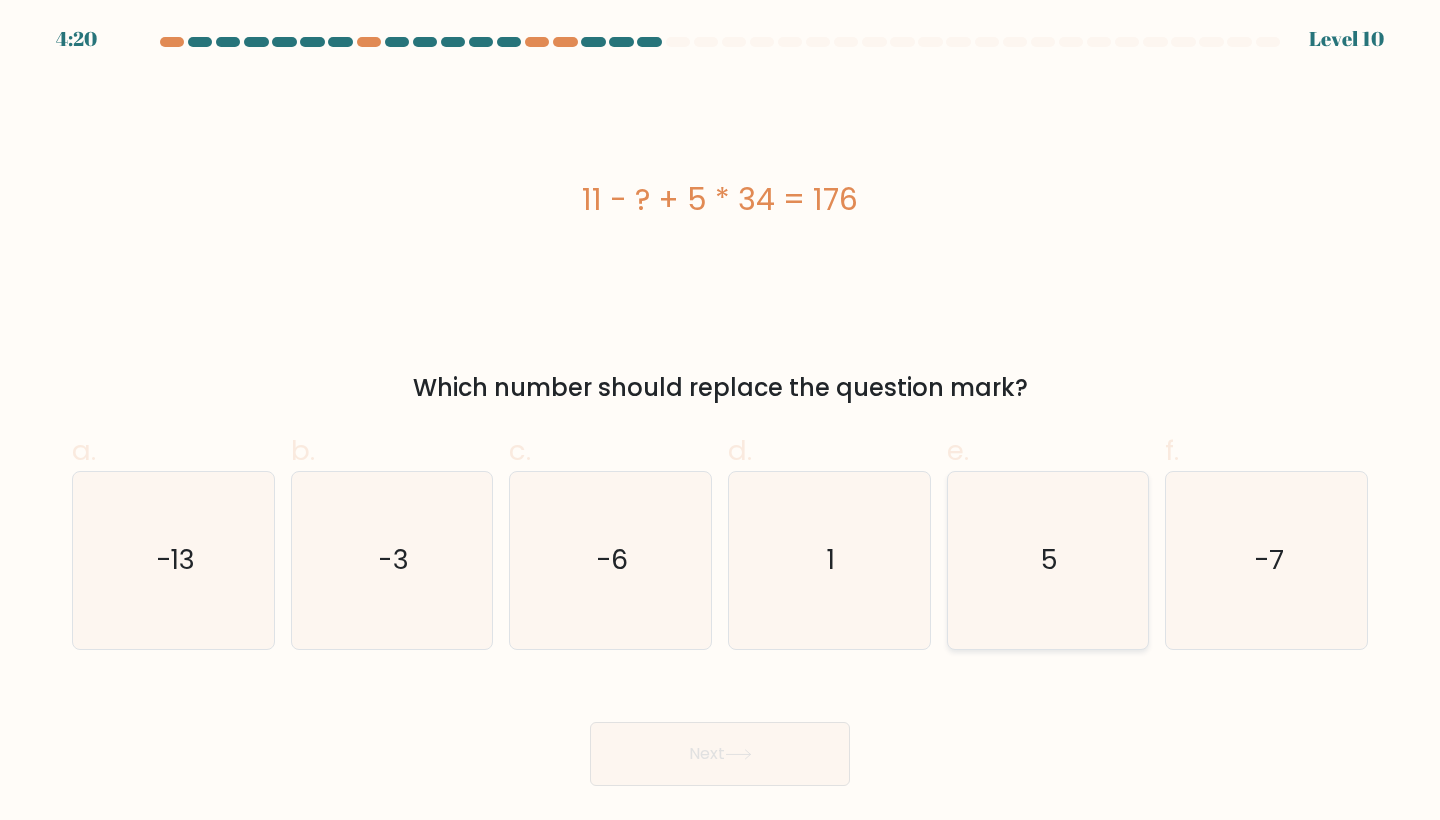 click on "5" 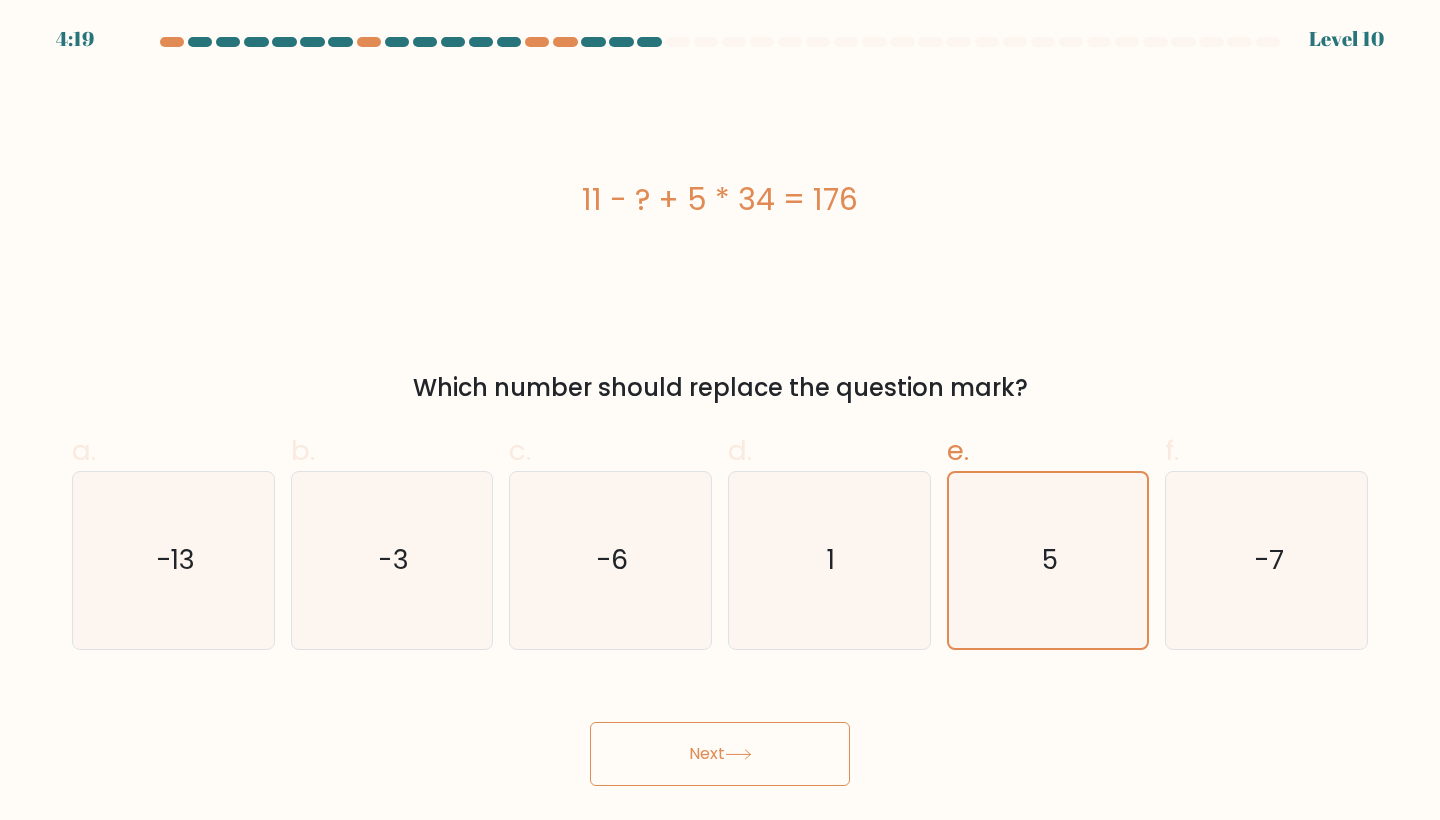 click on "Next" at bounding box center (720, 754) 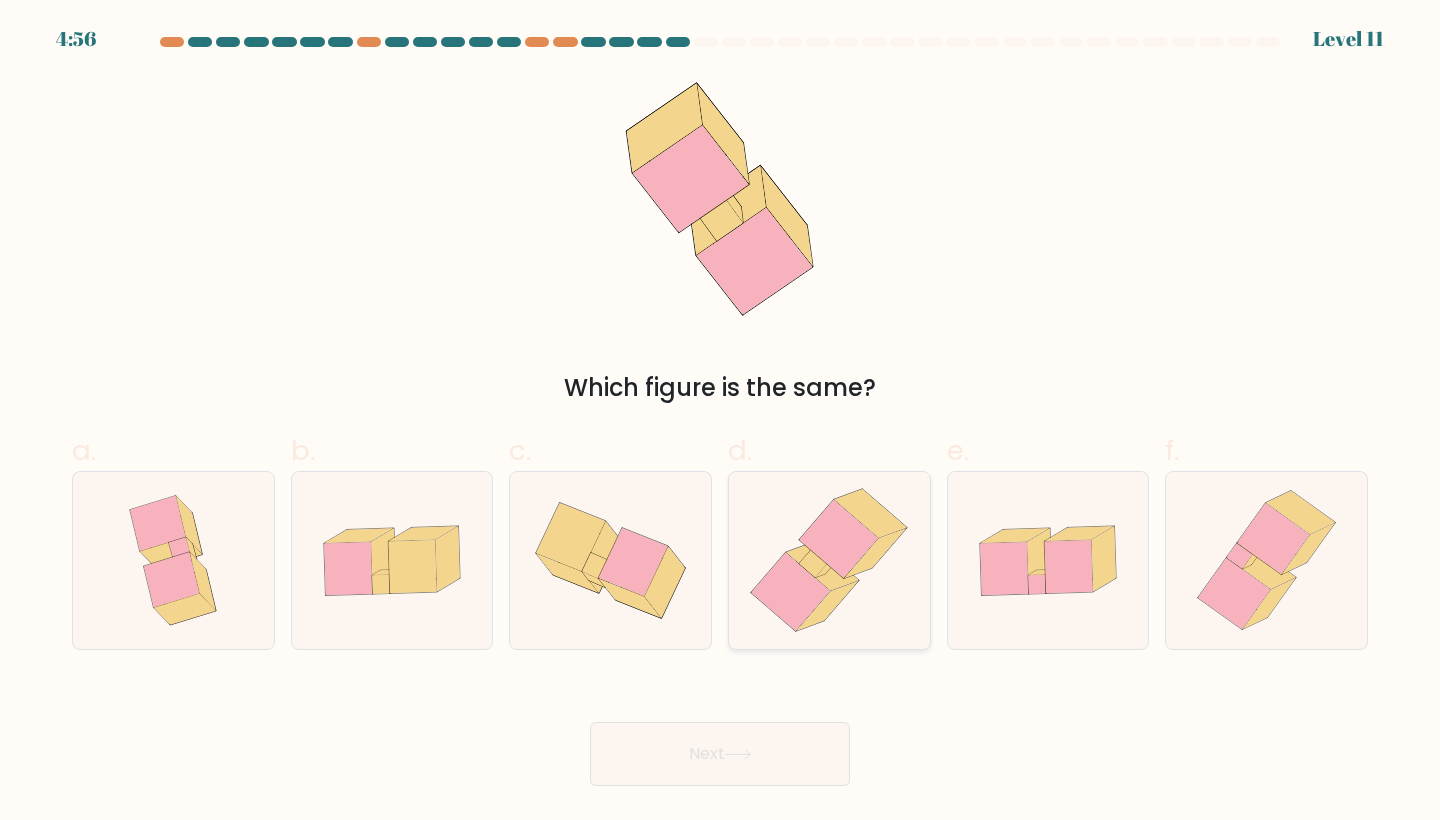 click 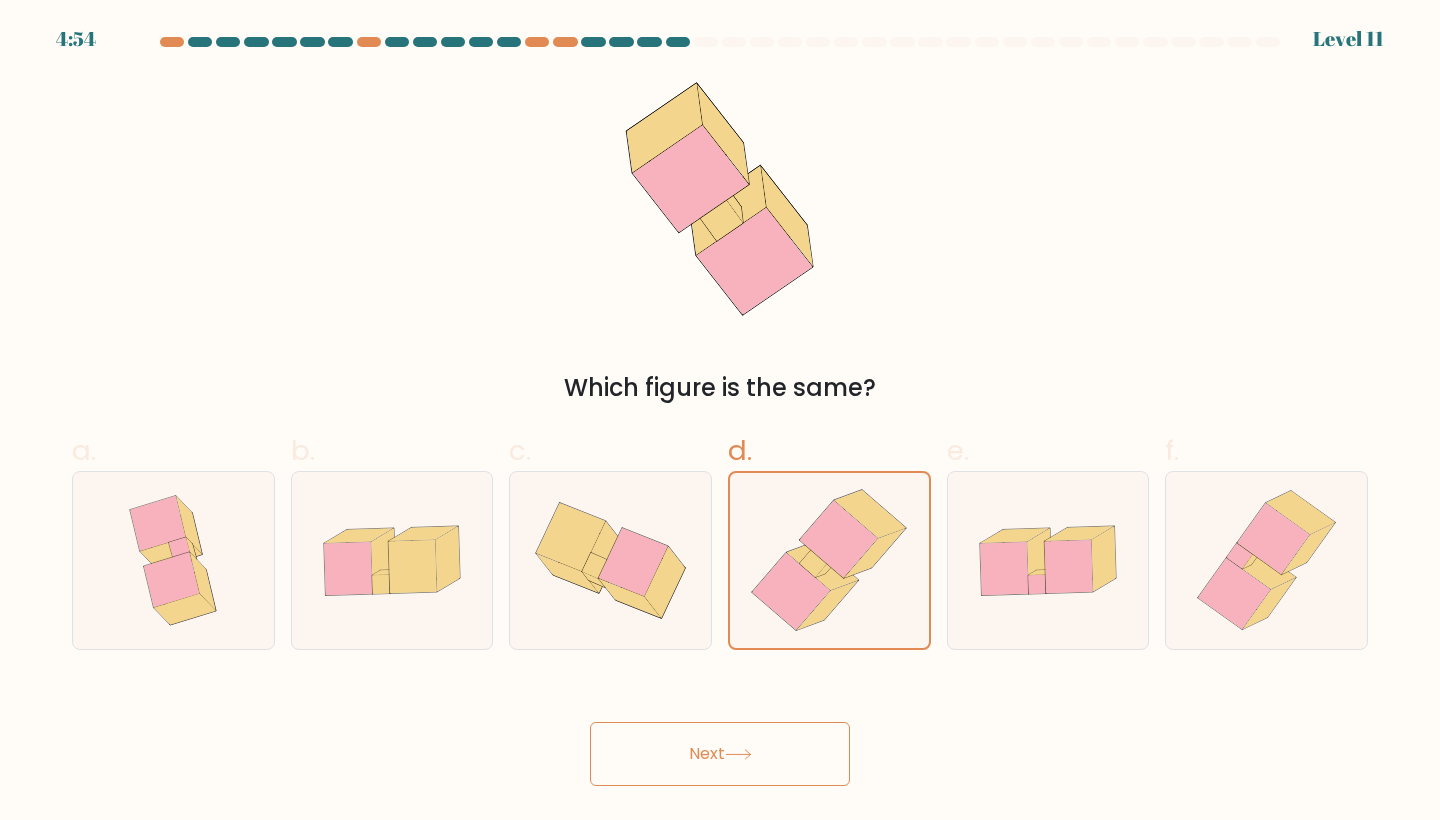 click on "Next" at bounding box center (720, 754) 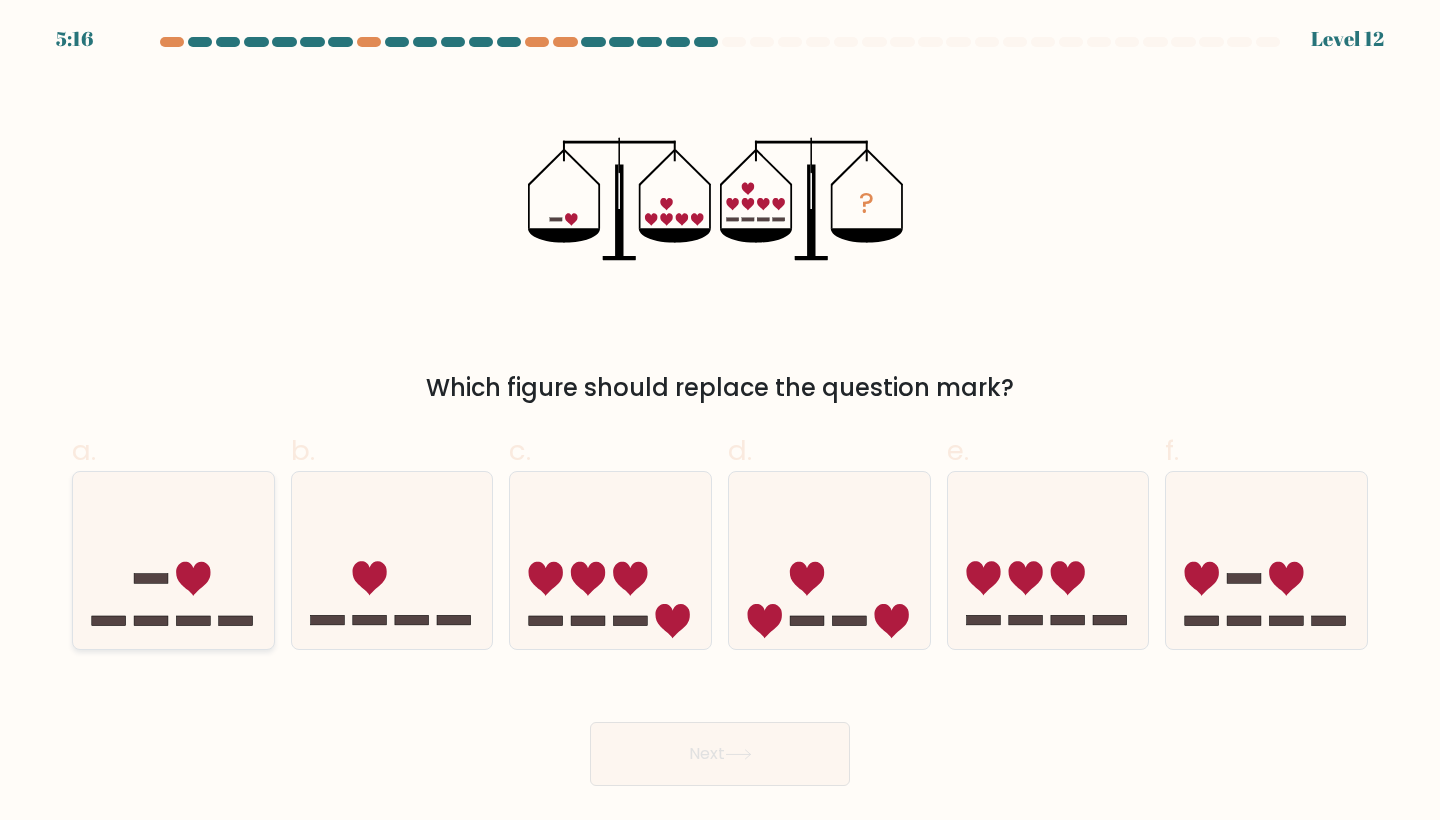 click 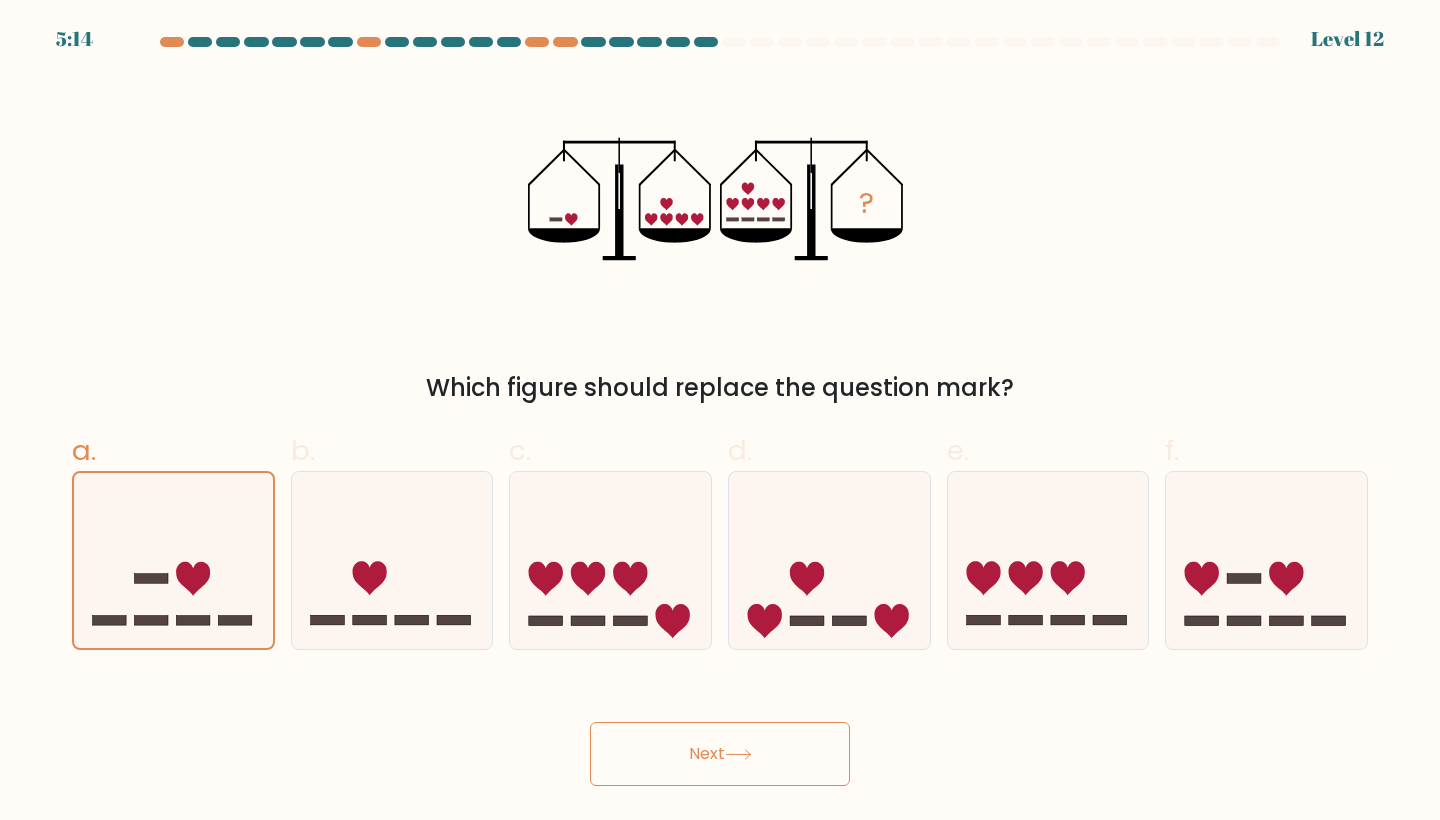 click on "Next" at bounding box center (720, 754) 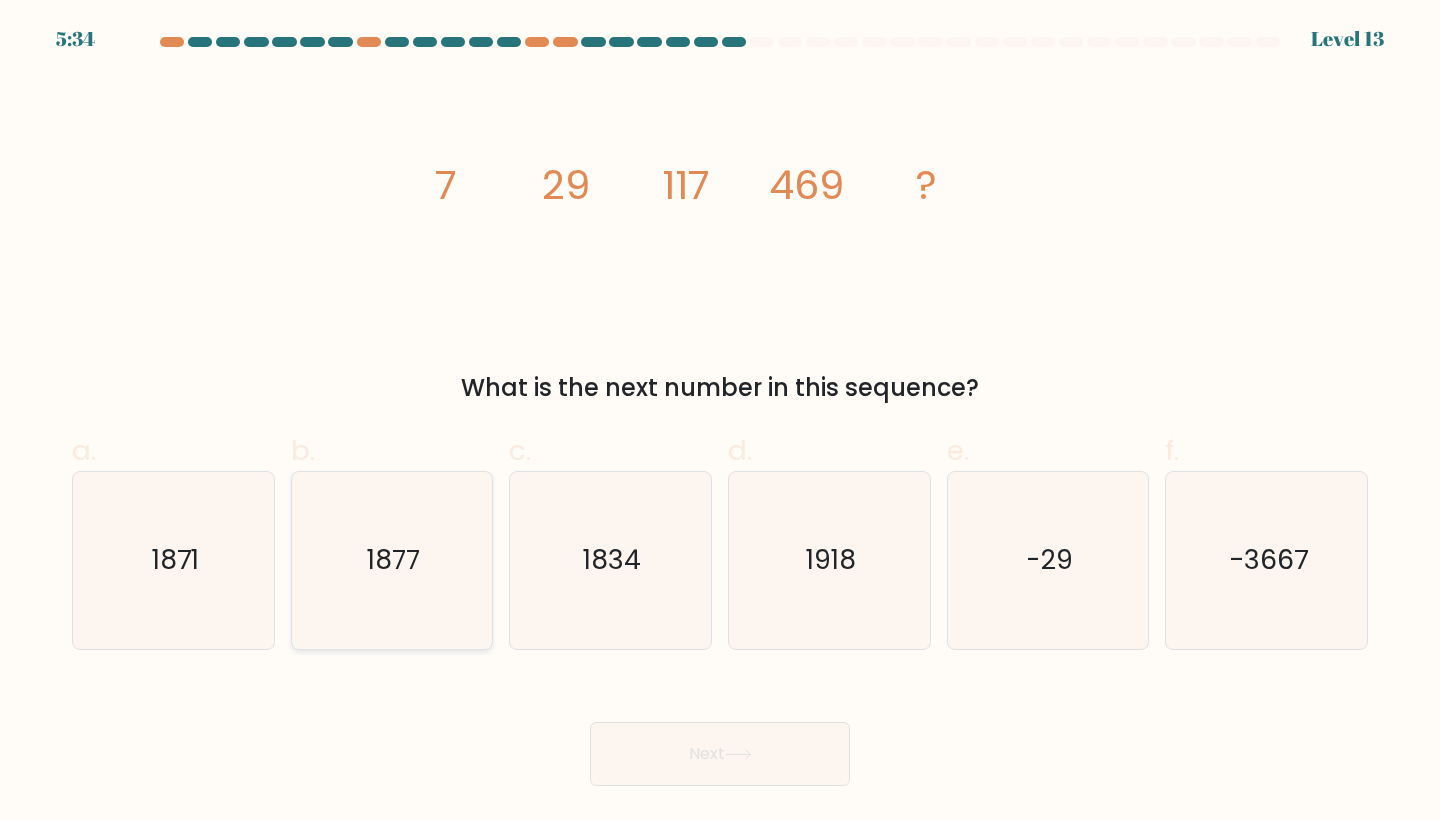 click on "1877" 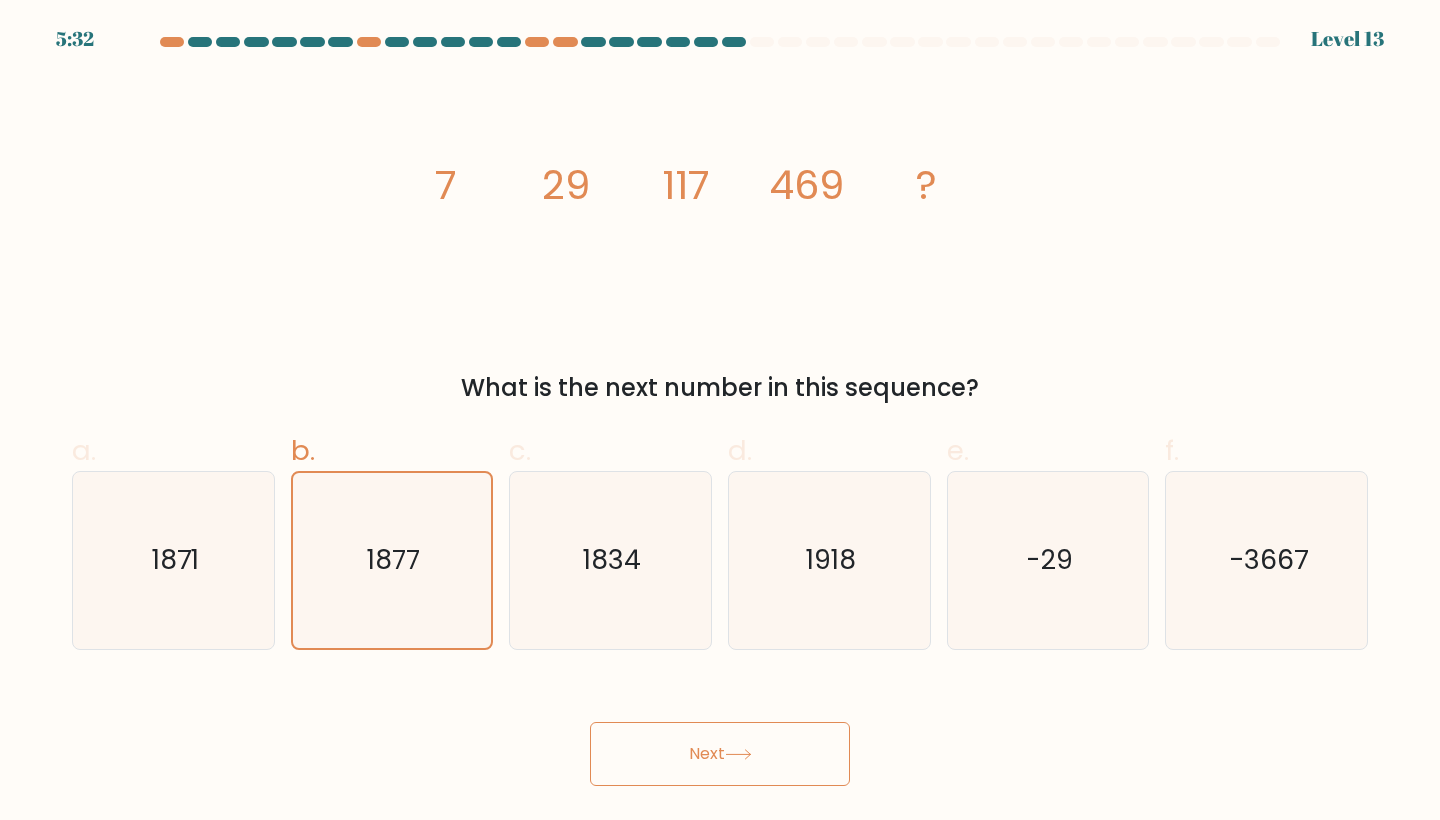 click on "Next" at bounding box center (720, 754) 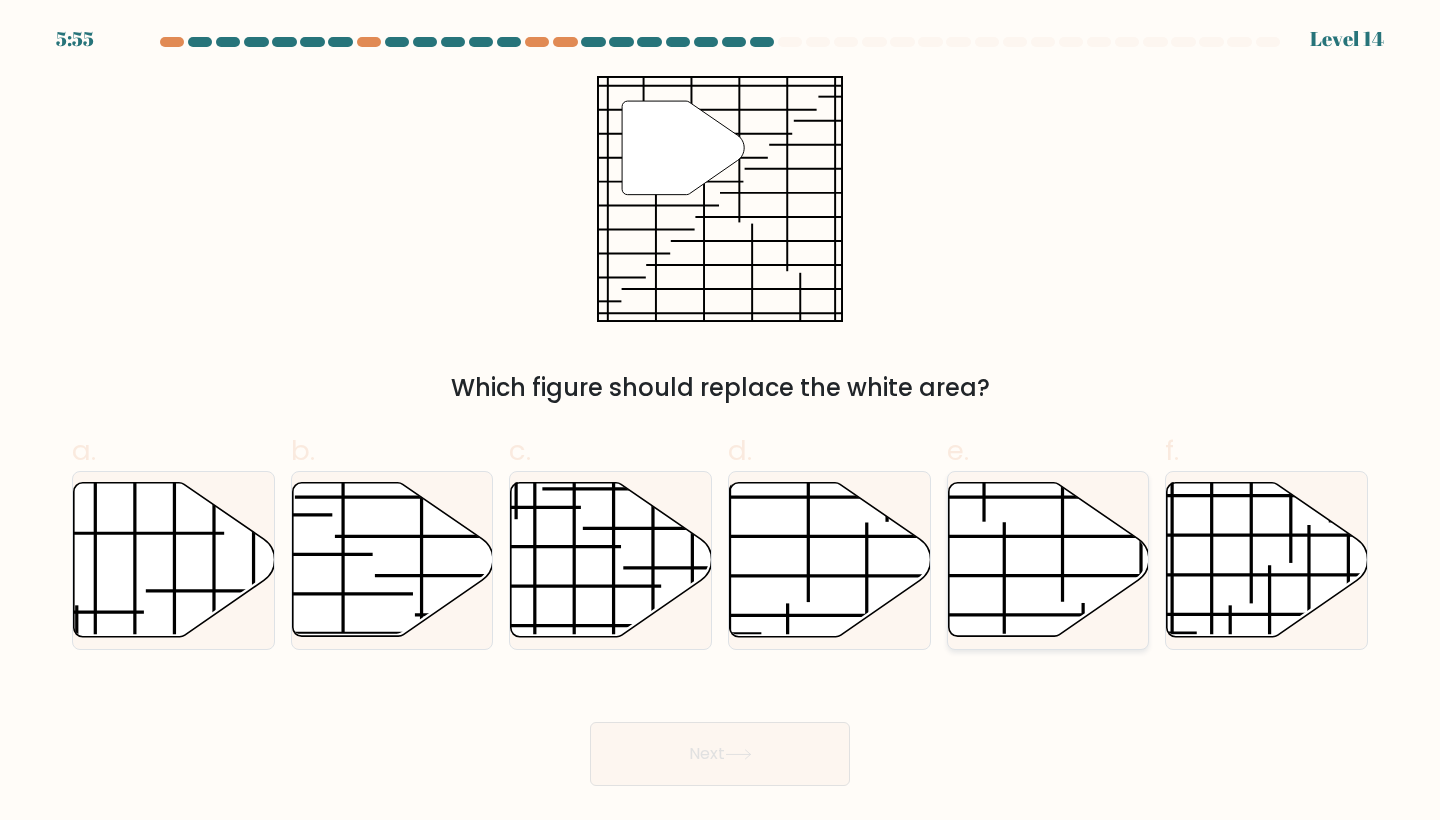 click 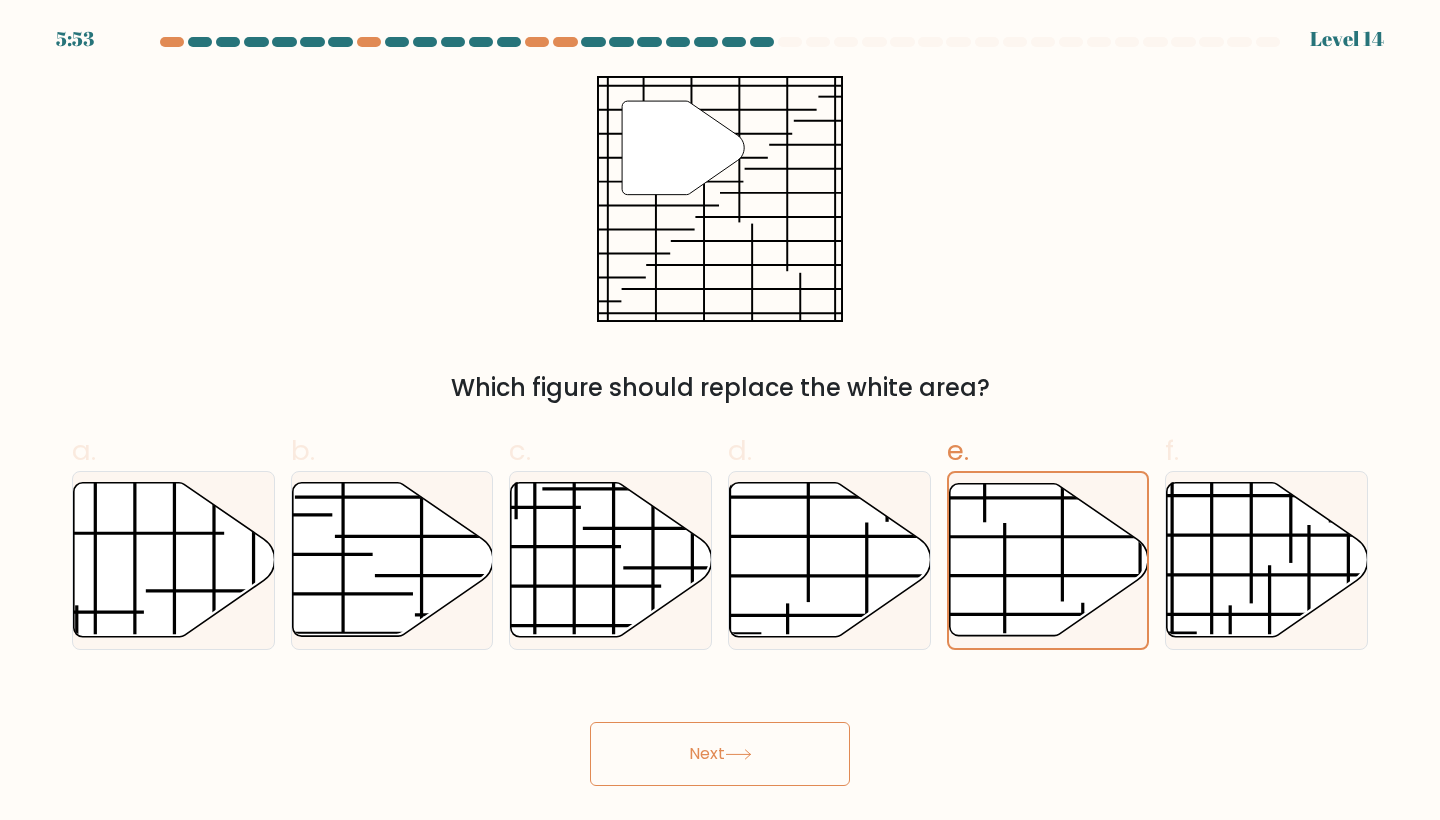 click on "Next" at bounding box center (720, 754) 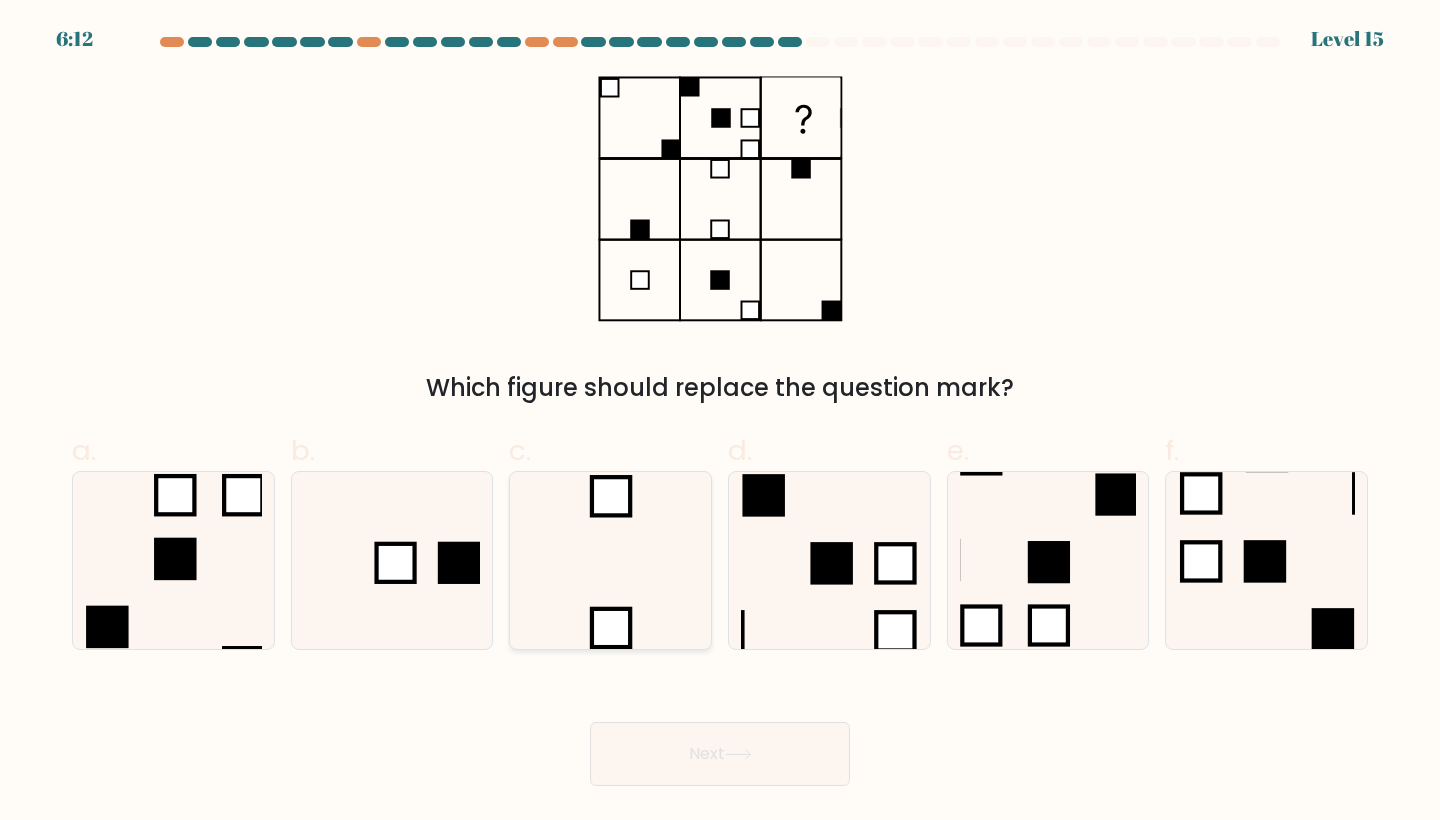 click 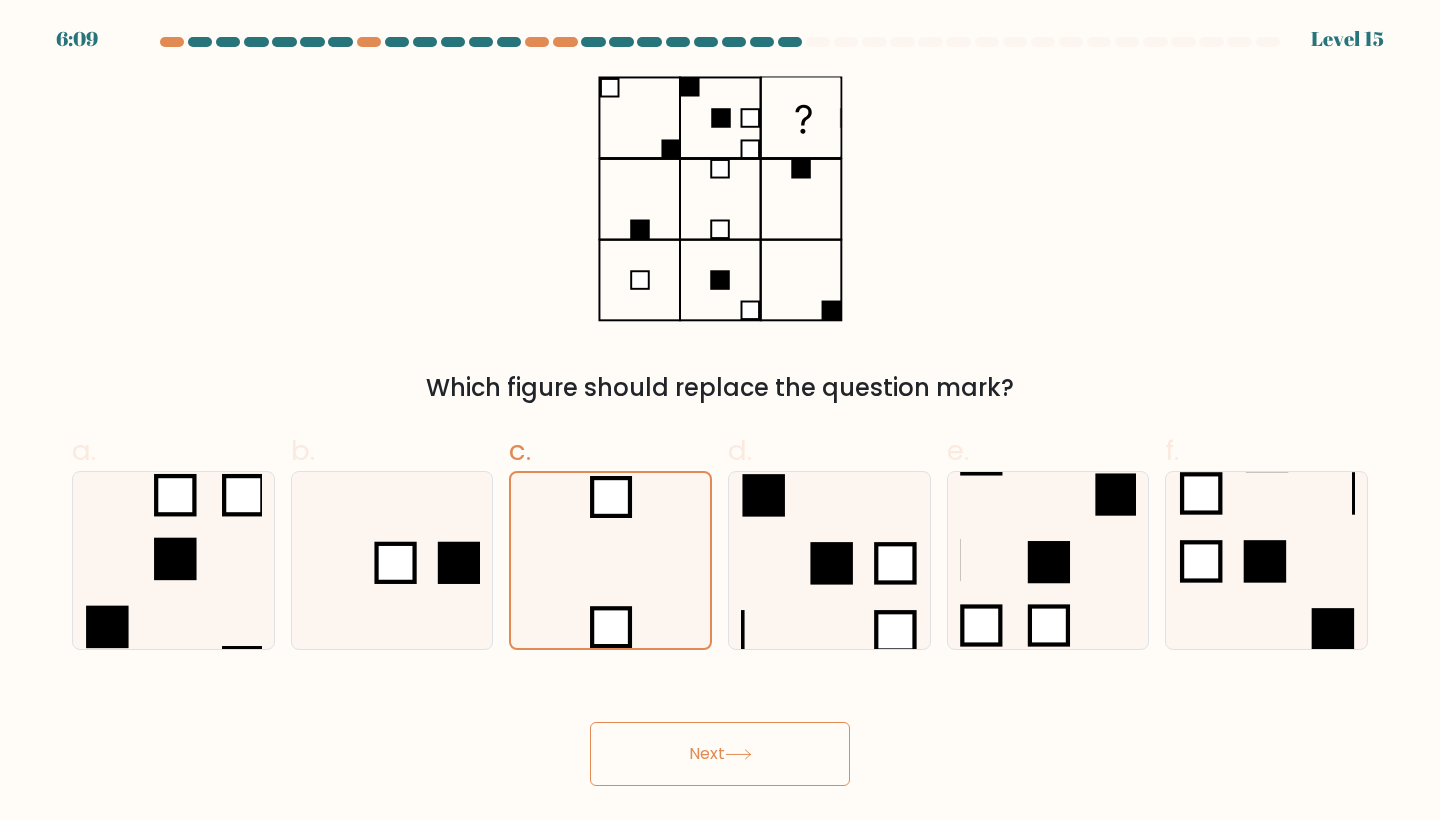 click on "Next" at bounding box center (720, 754) 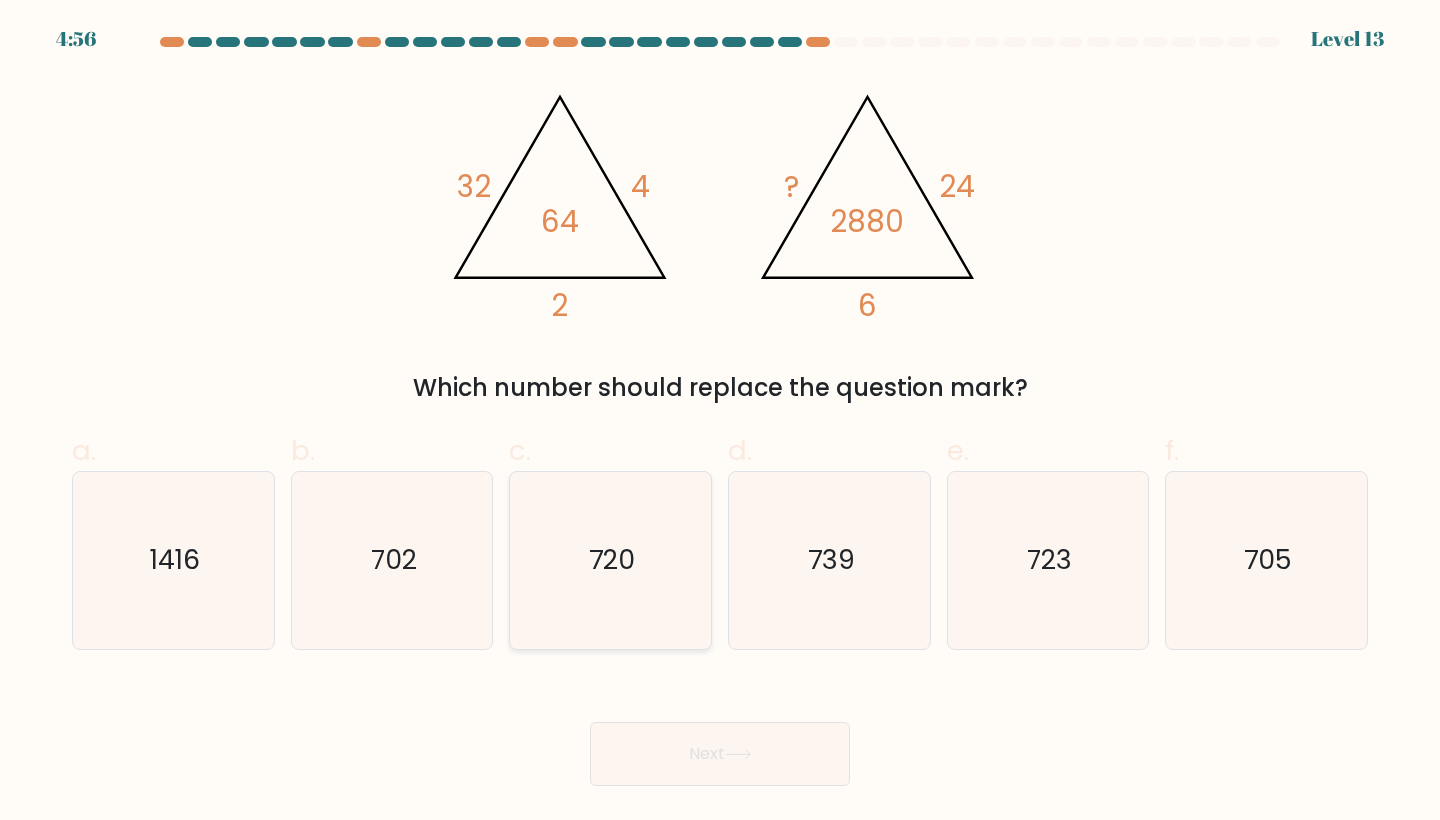 click on "720" 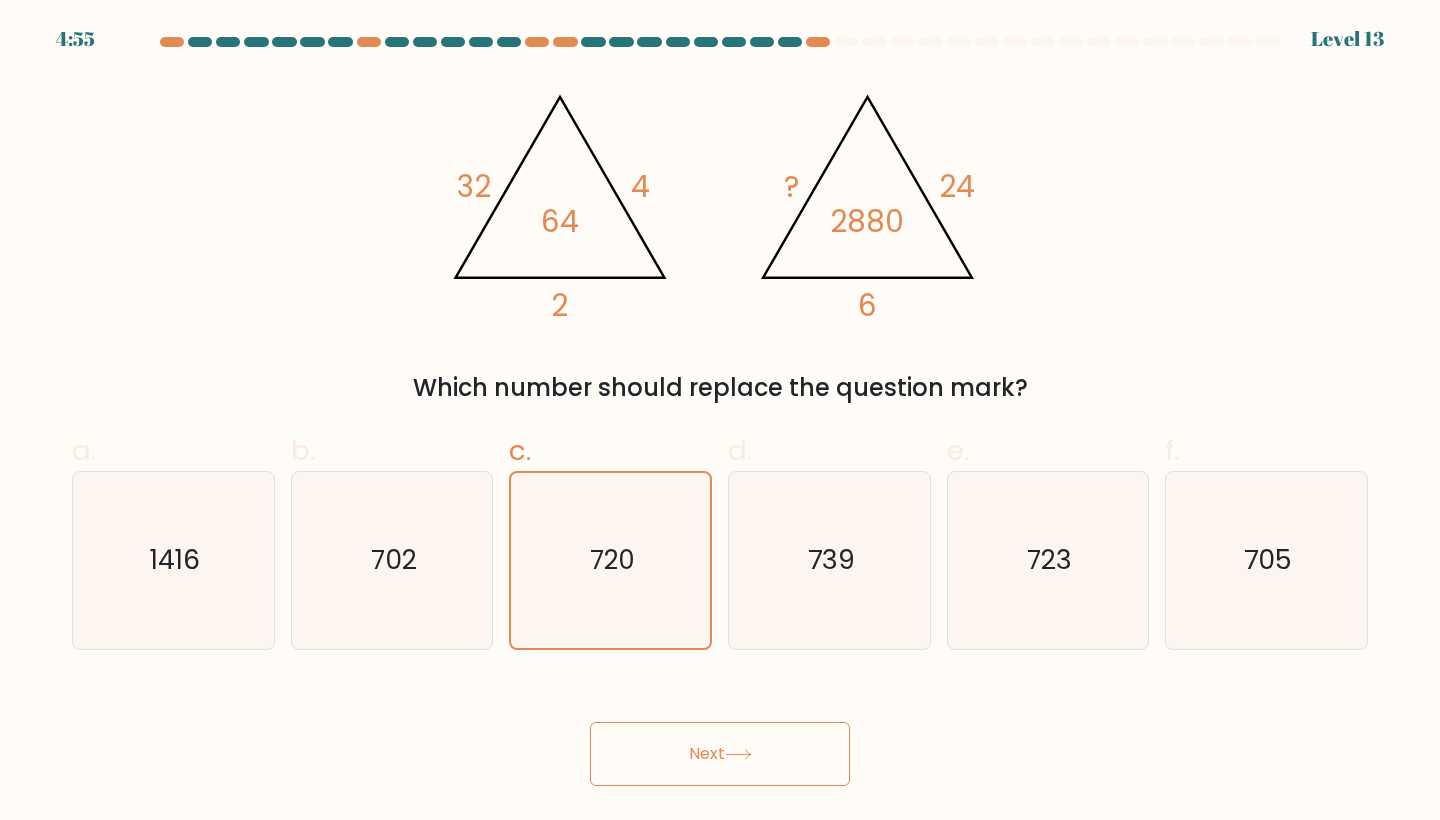 click on "Next" at bounding box center [720, 754] 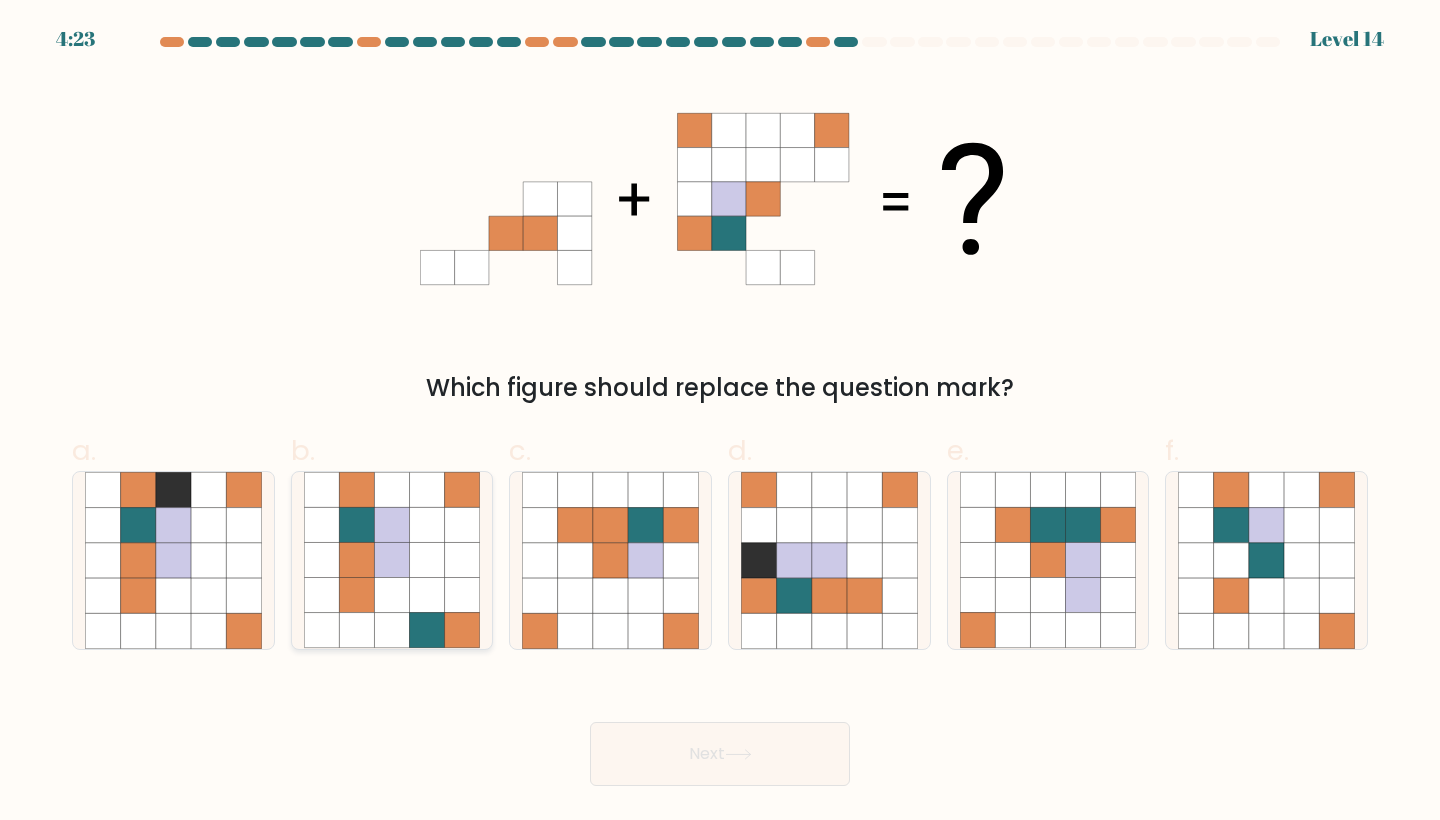 click 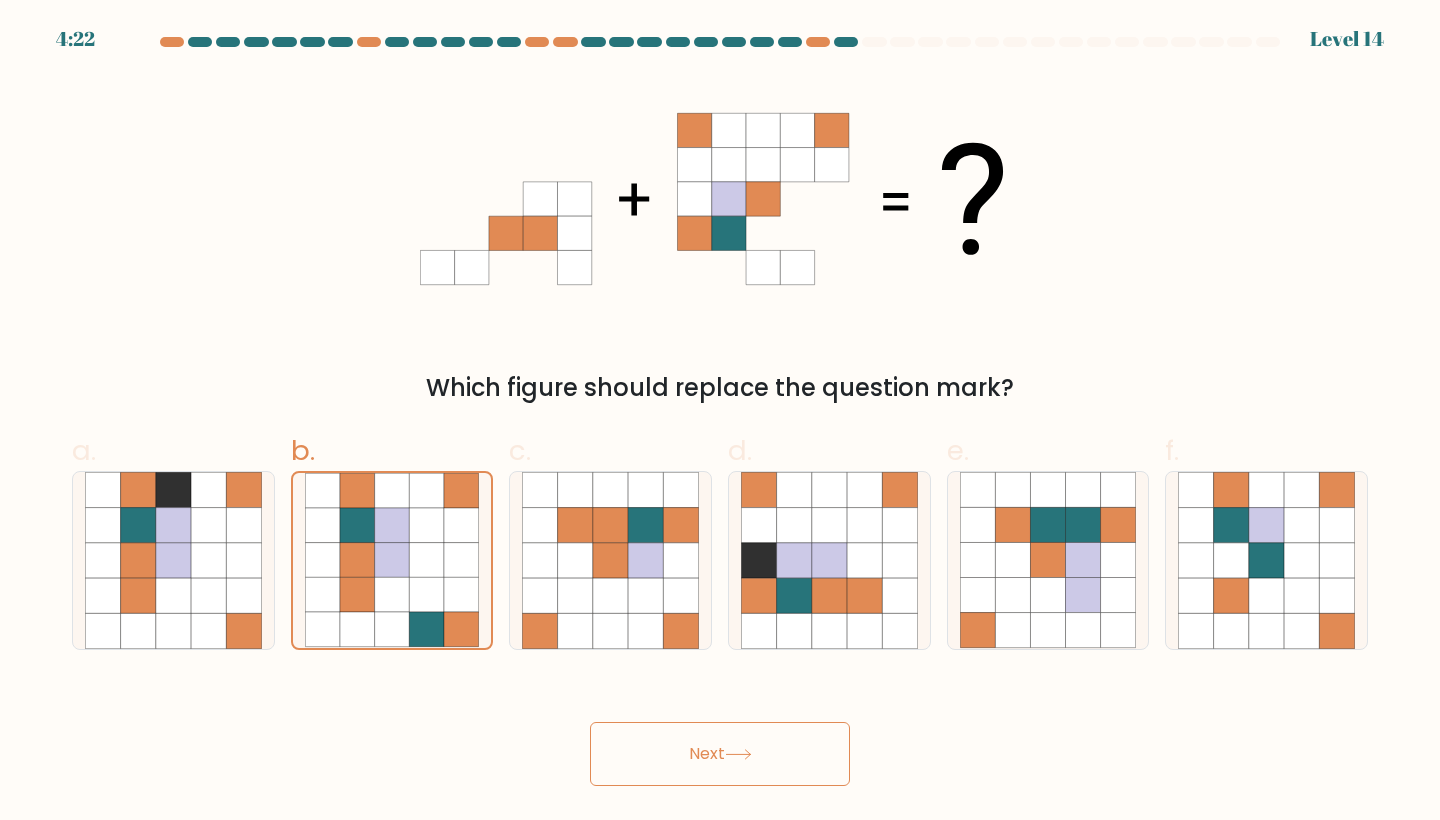 click on "Next" at bounding box center [720, 754] 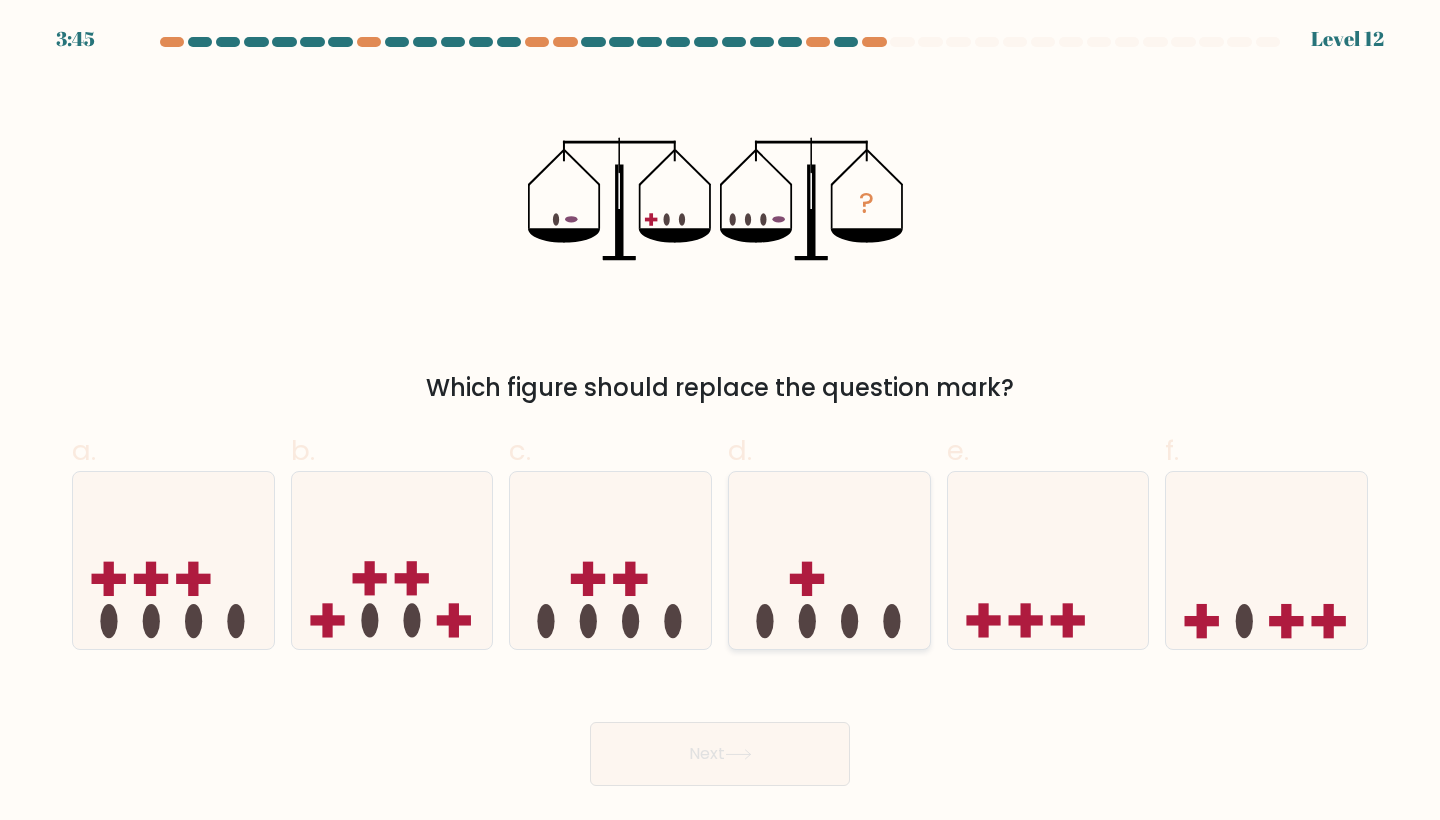 click 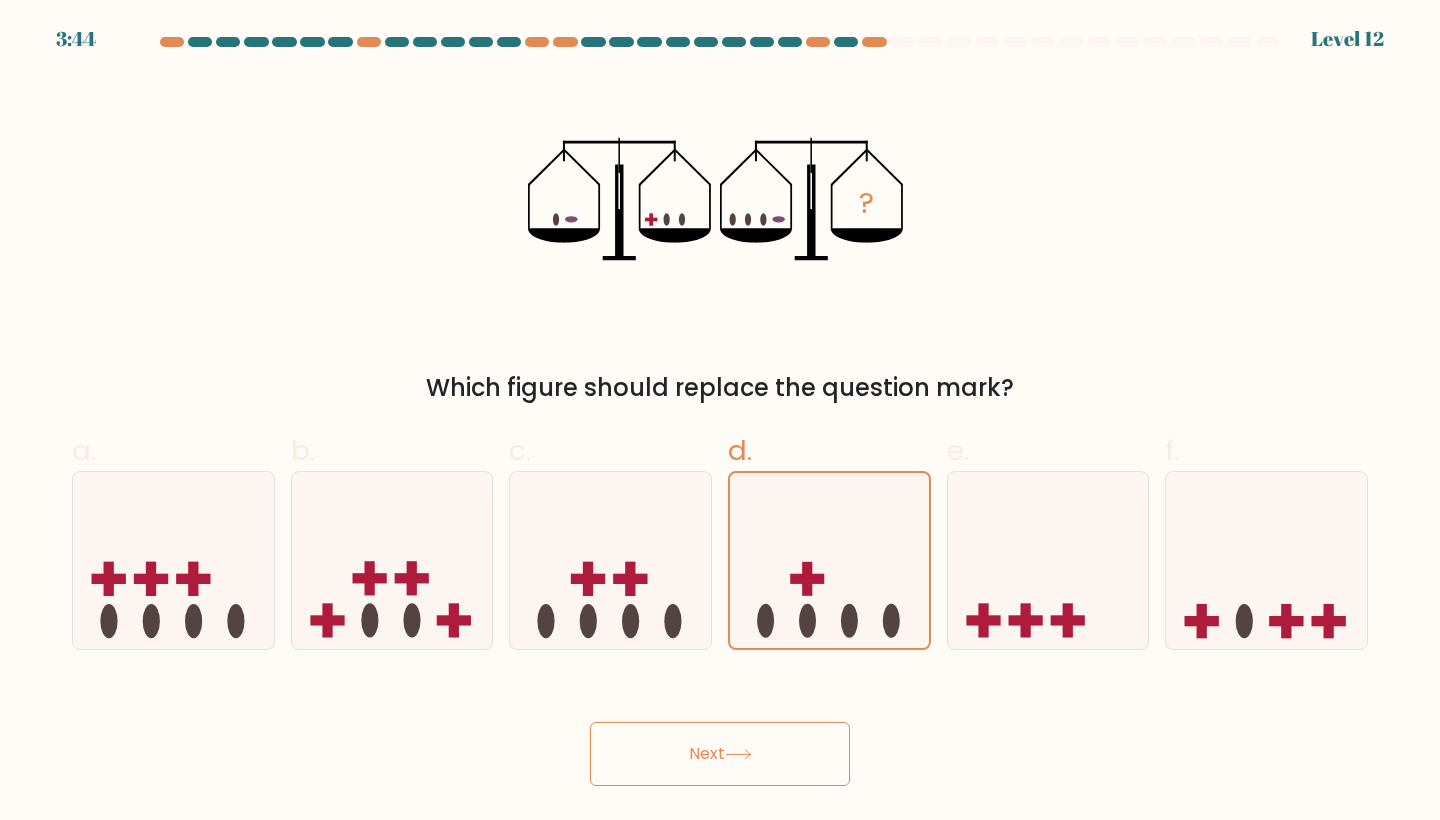 click on "Next" at bounding box center (720, 754) 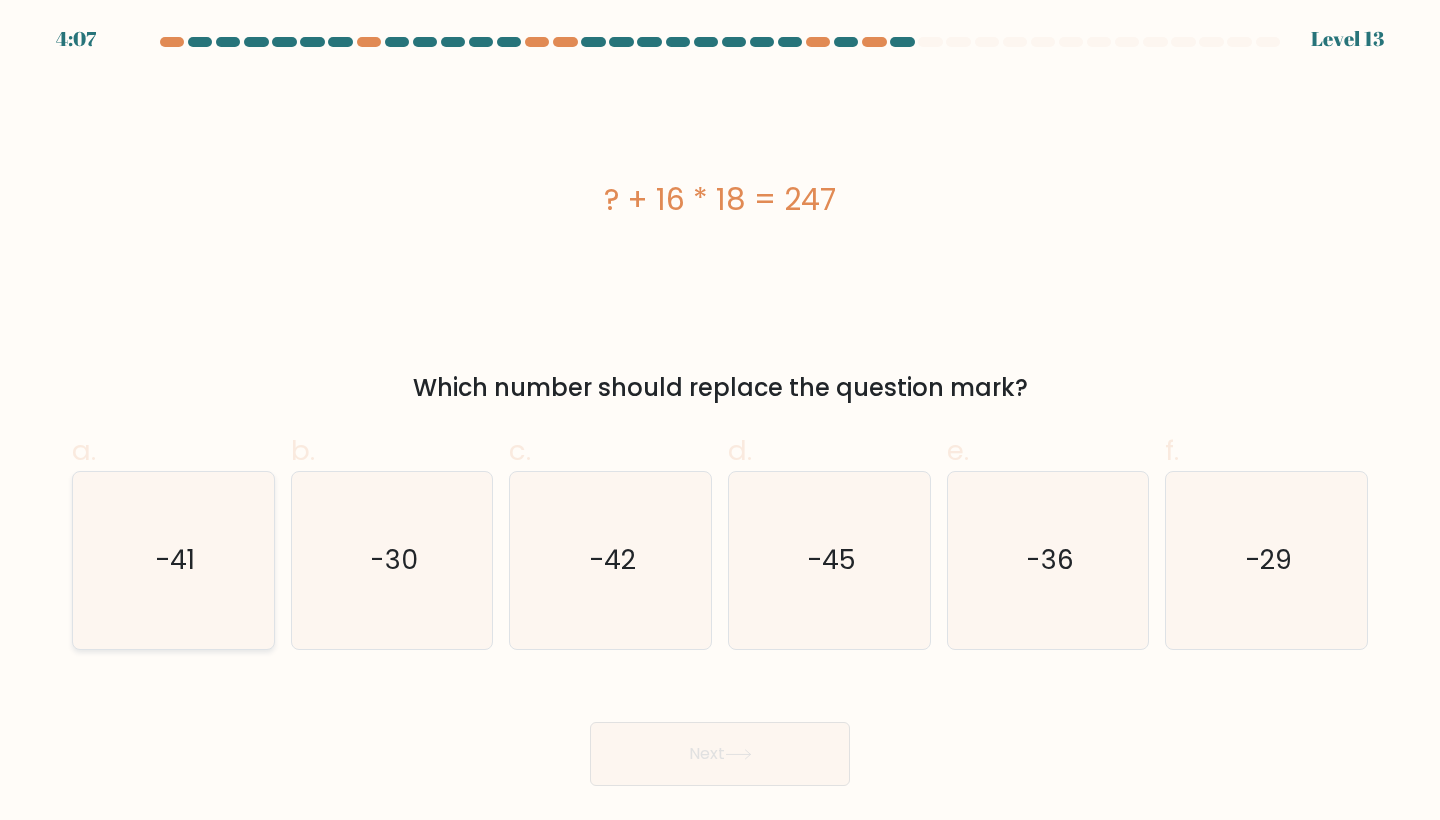 click on "-41" 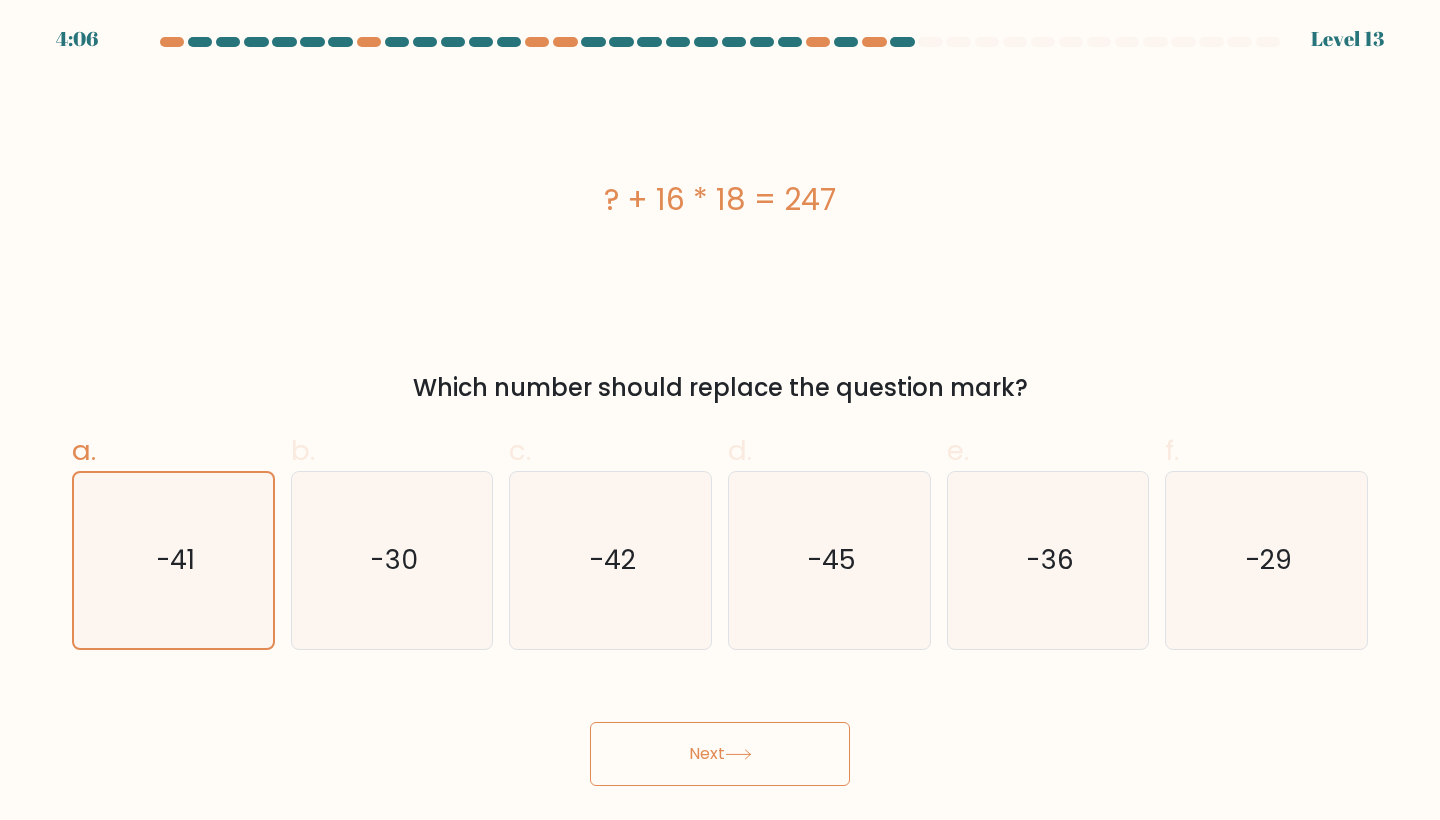 click on "Next" at bounding box center (720, 754) 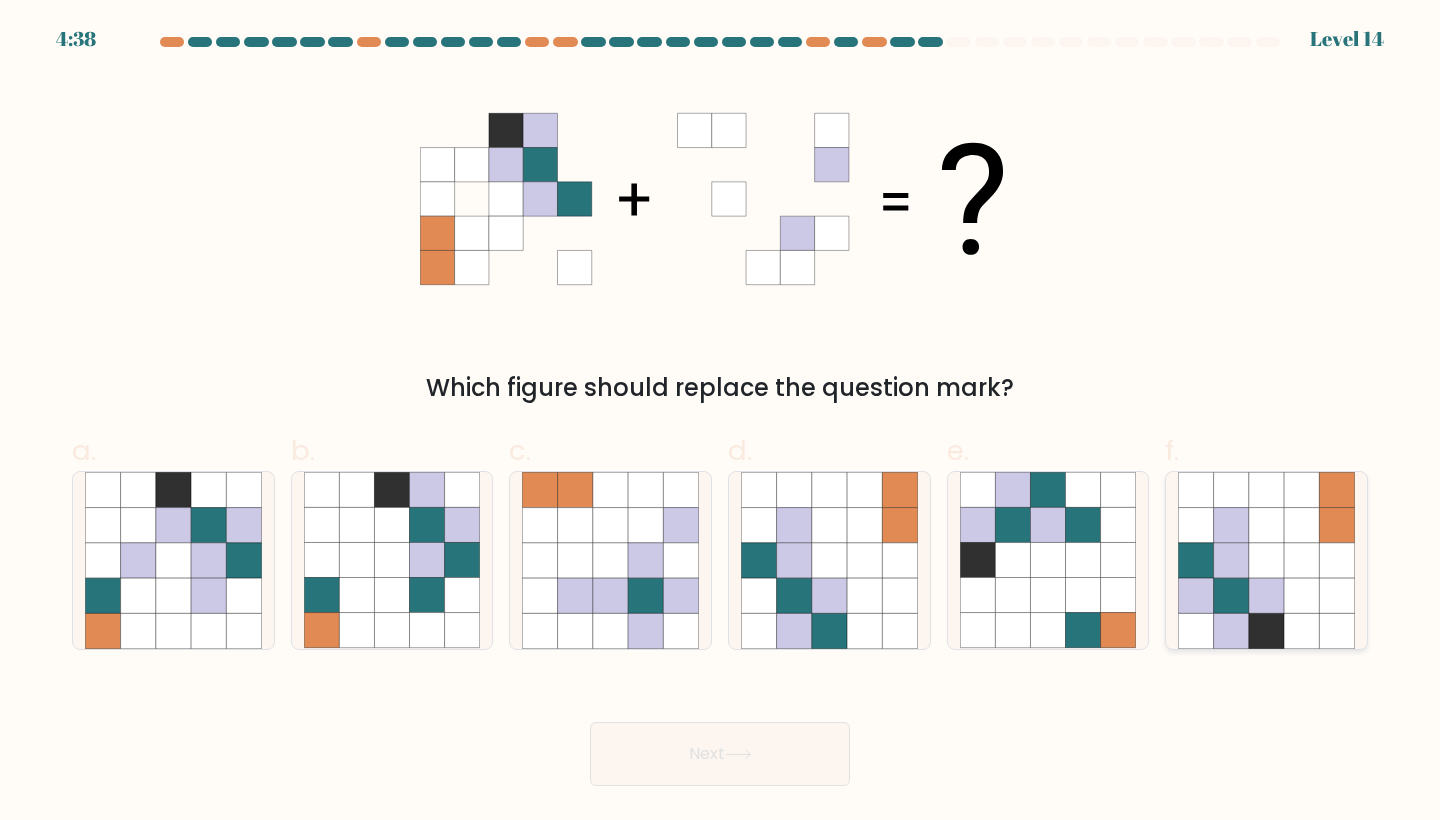 click 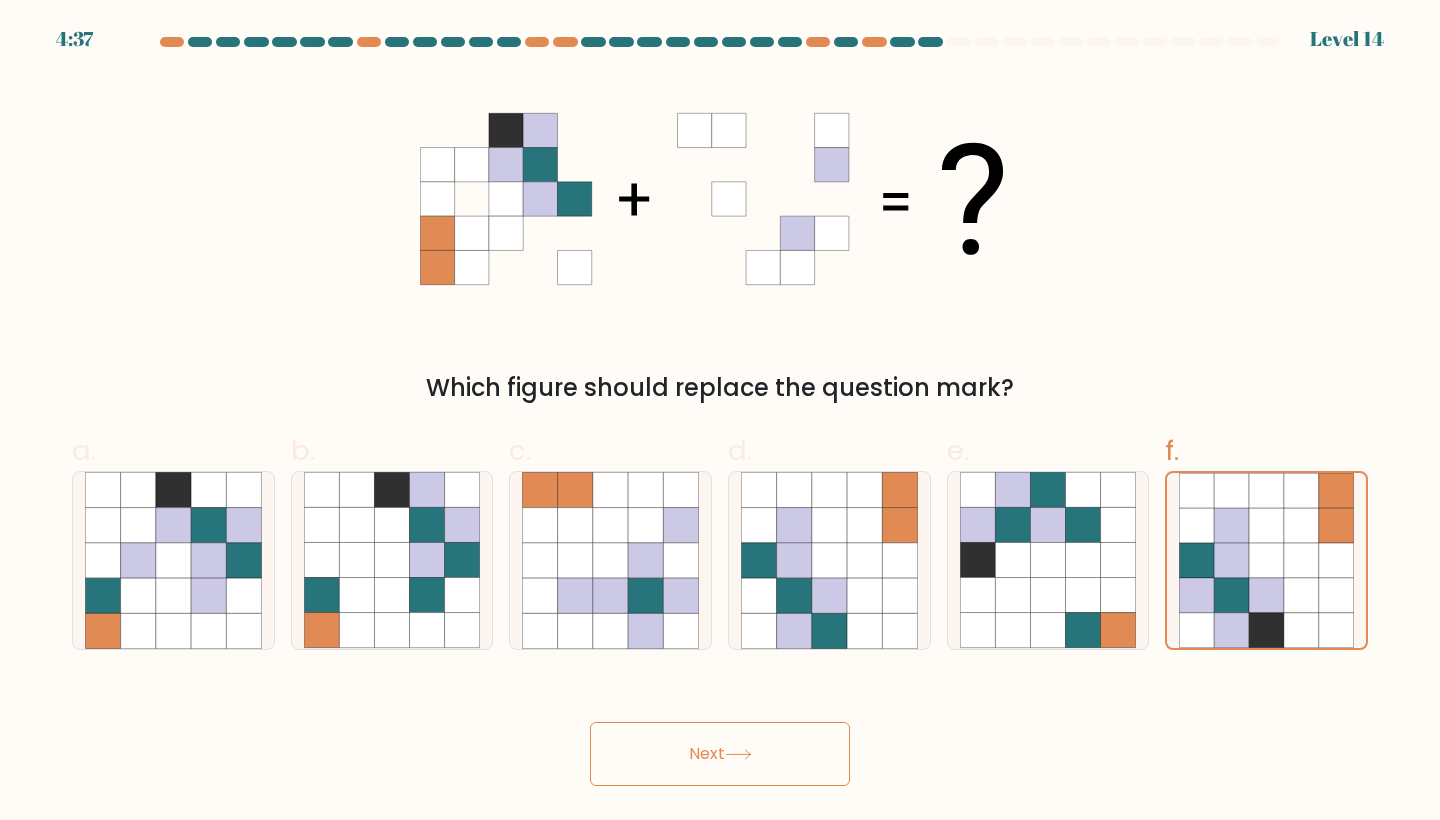 click on "Next" at bounding box center (720, 754) 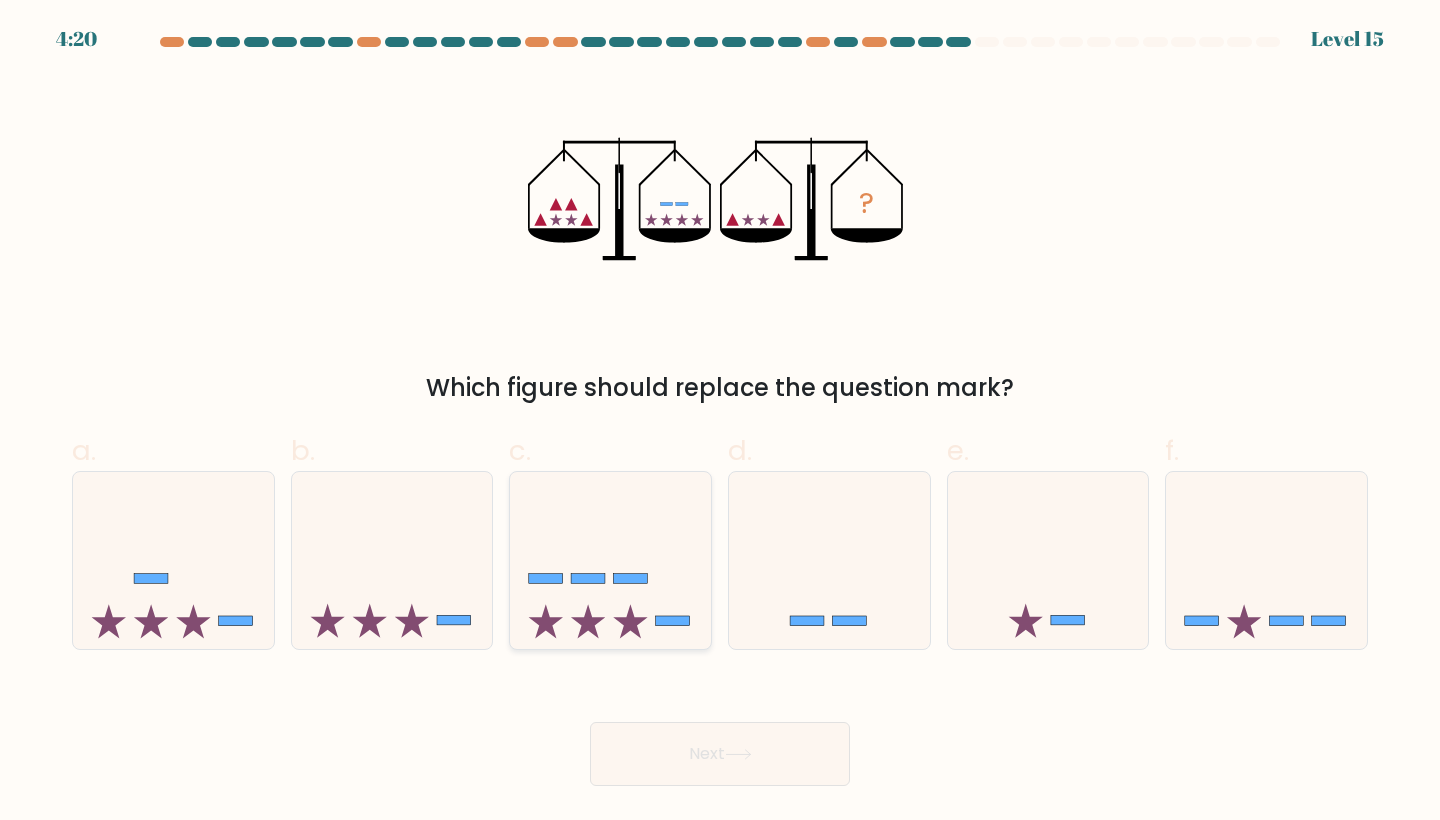 click 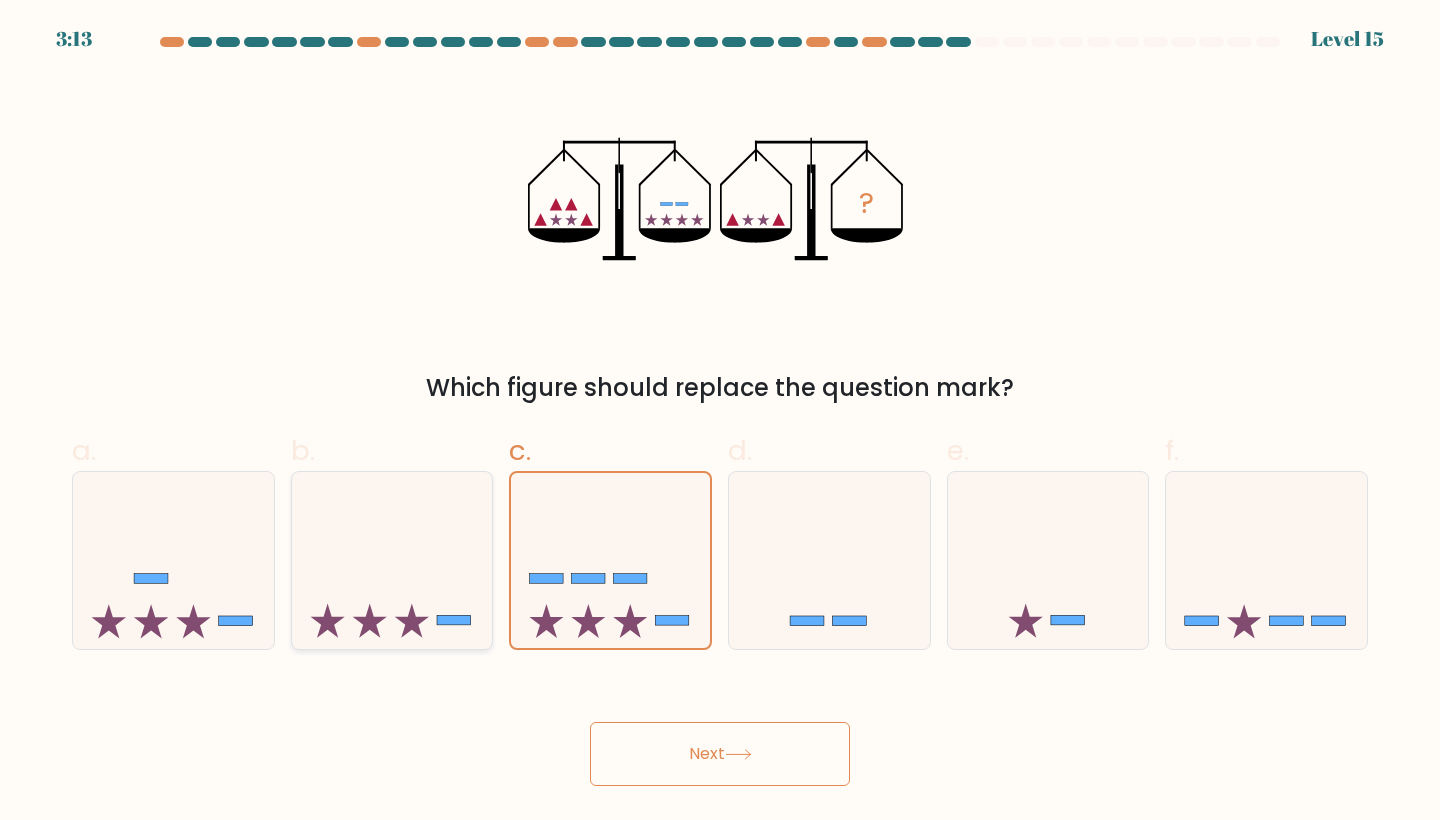 click 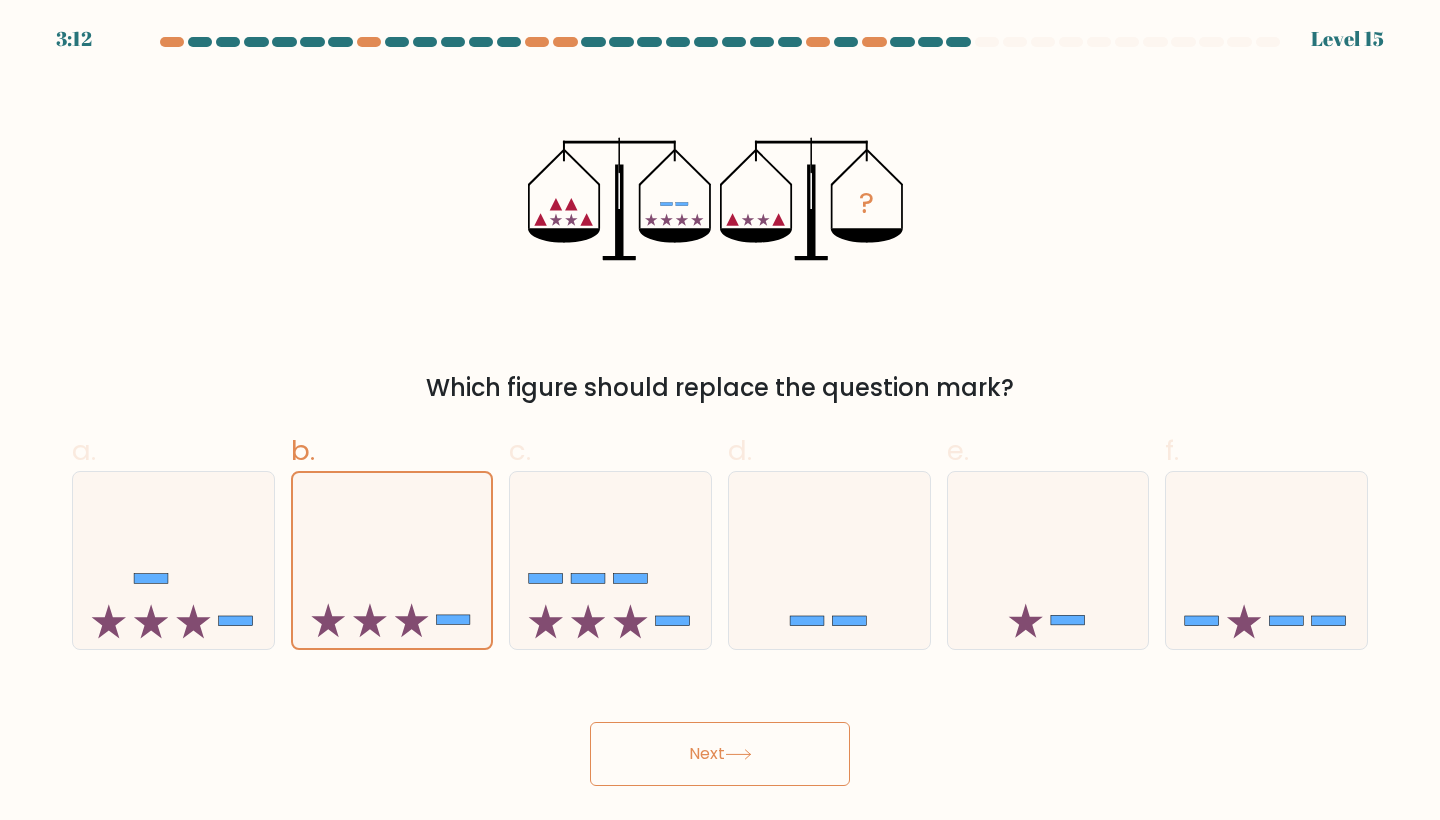 click on "Next" at bounding box center [720, 754] 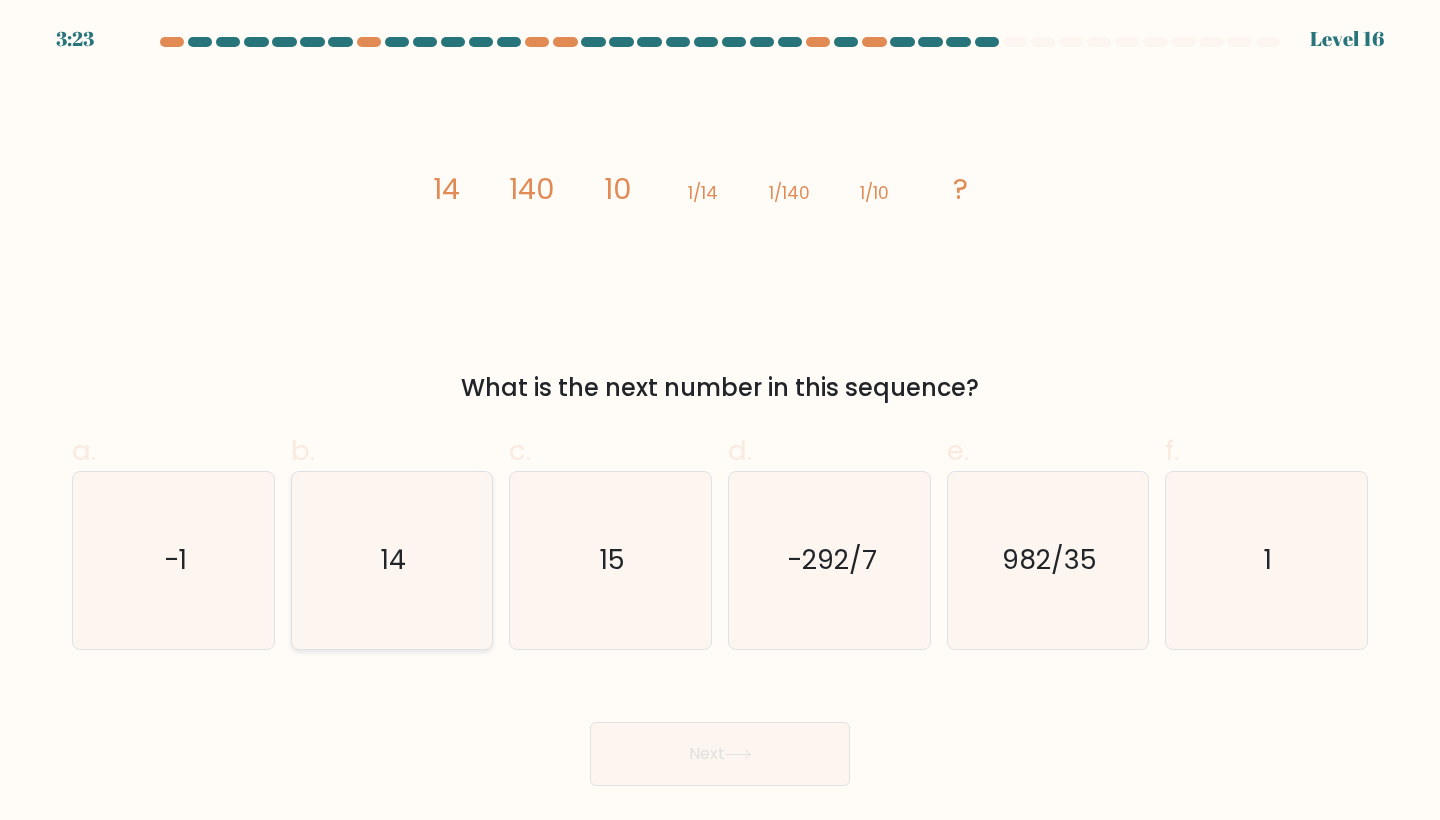 click on "14" 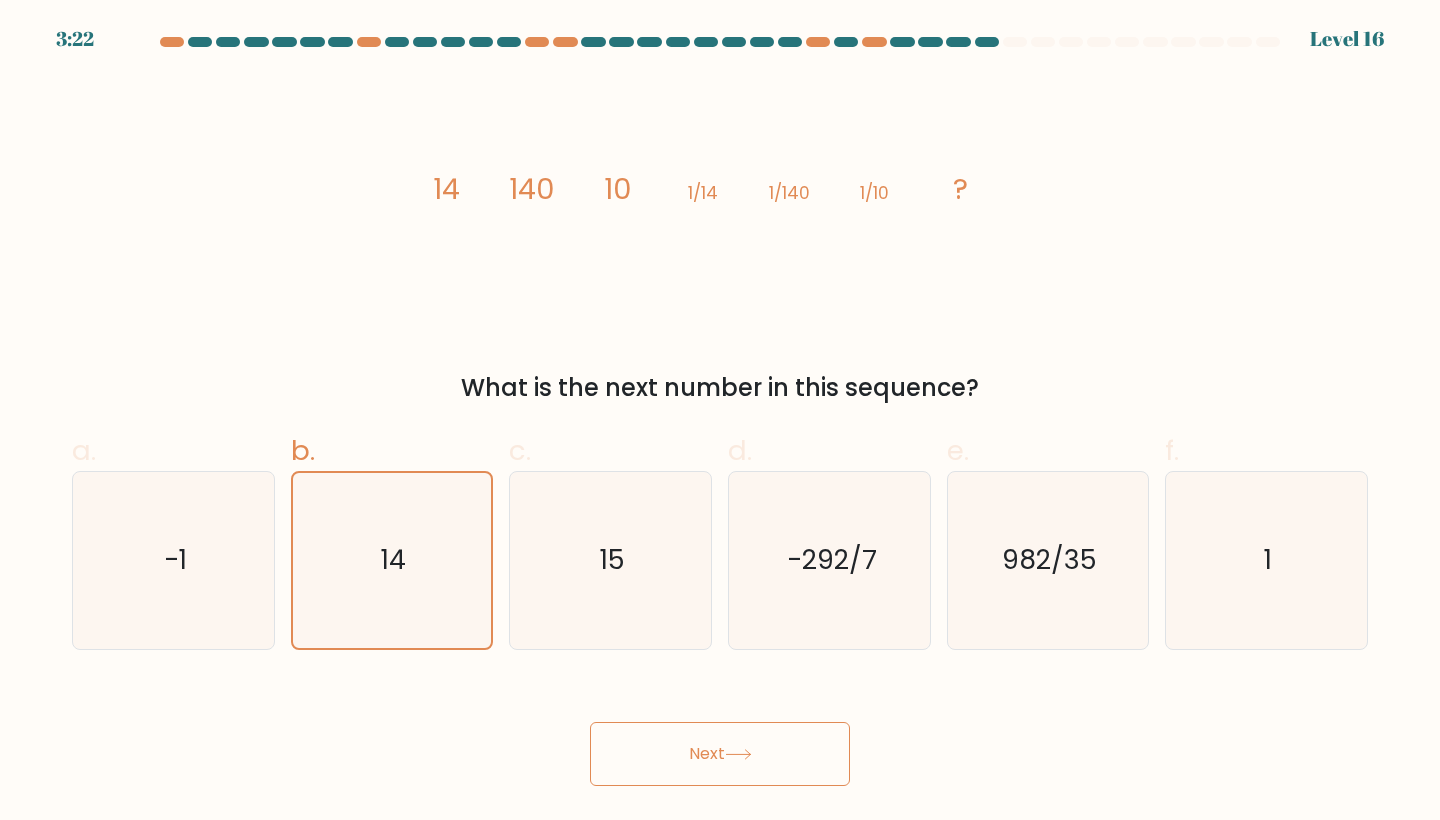 click on "Next" at bounding box center (720, 754) 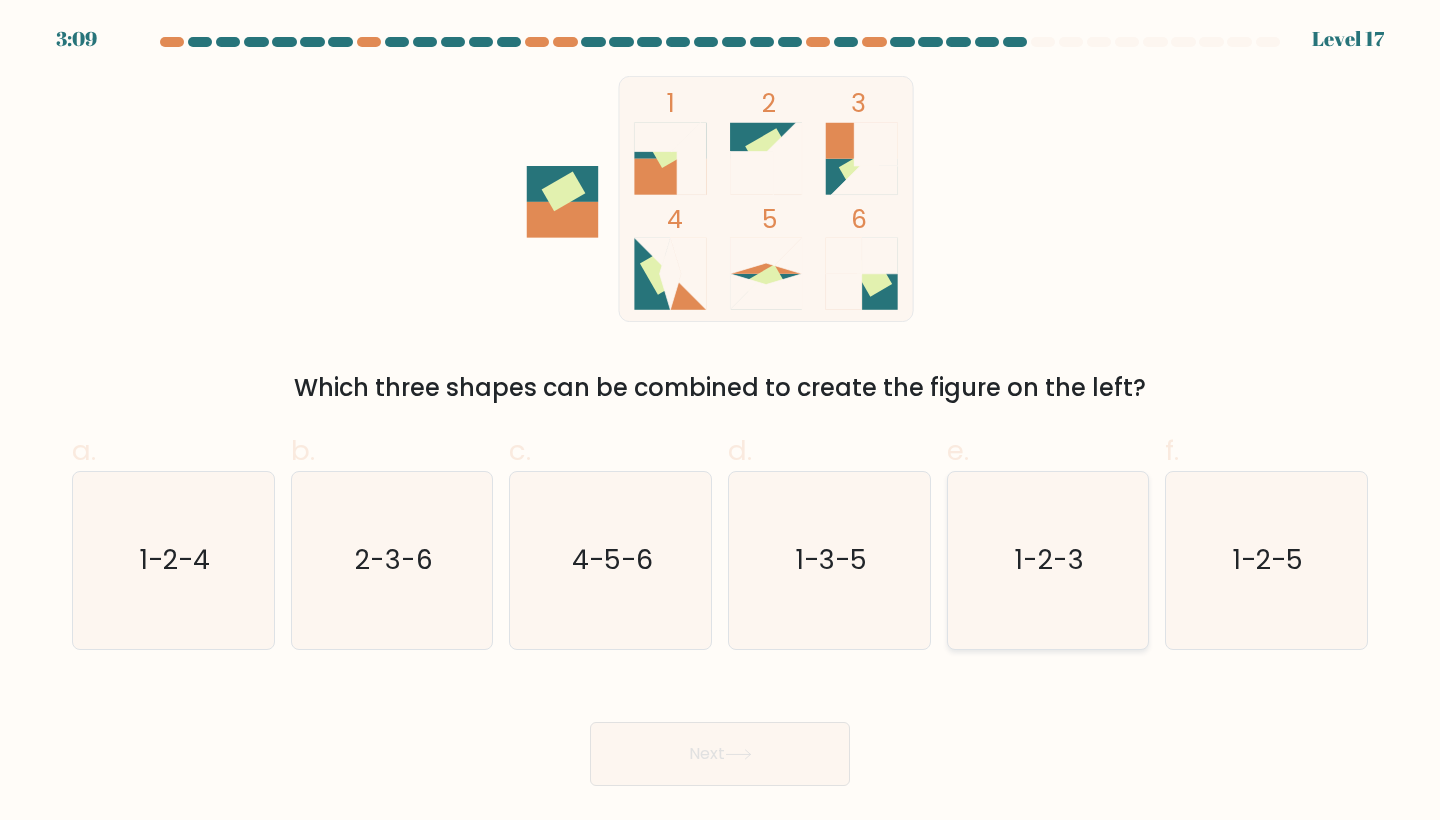 click on "1-2-3" 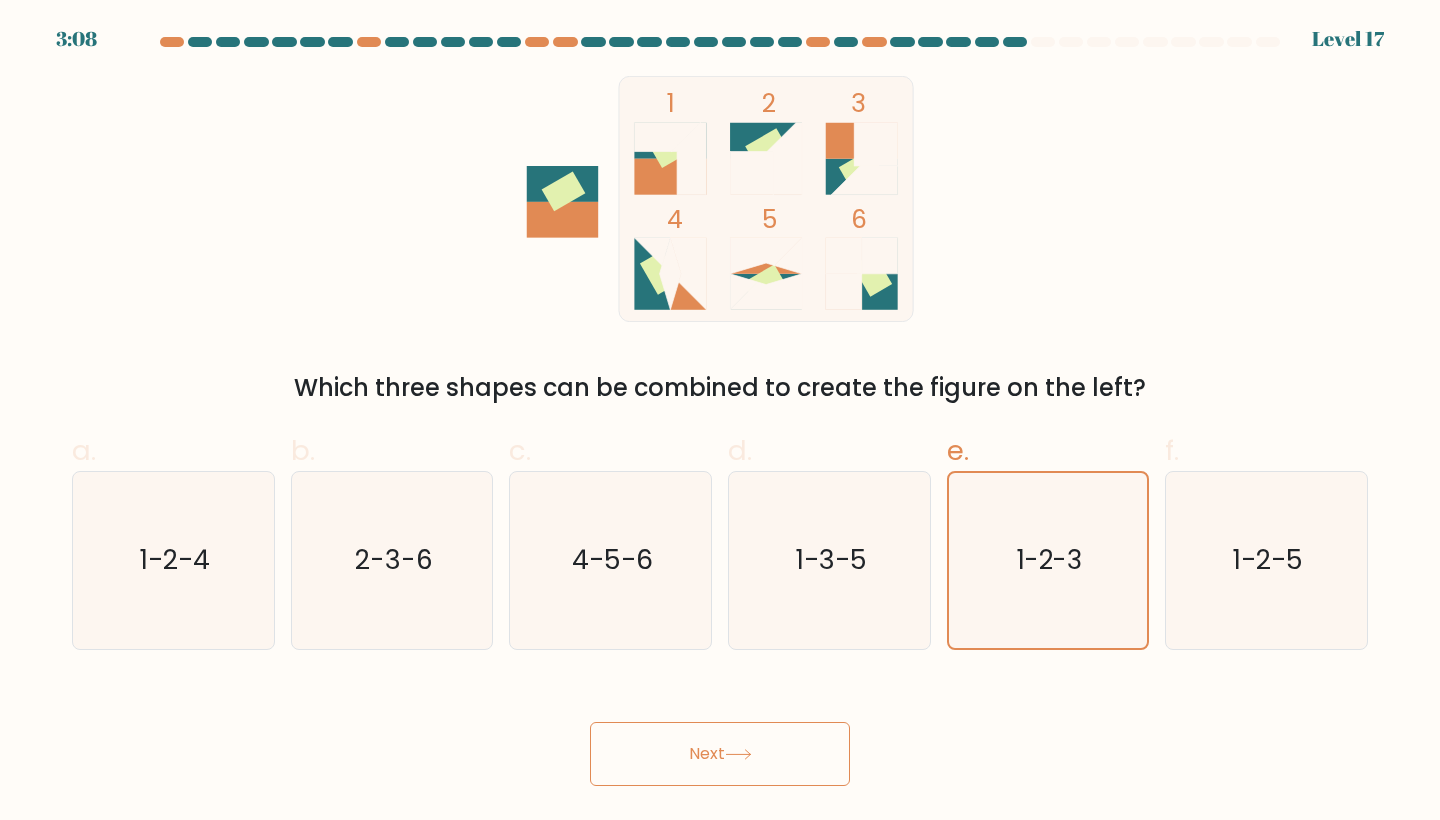 click on "Next" at bounding box center (720, 754) 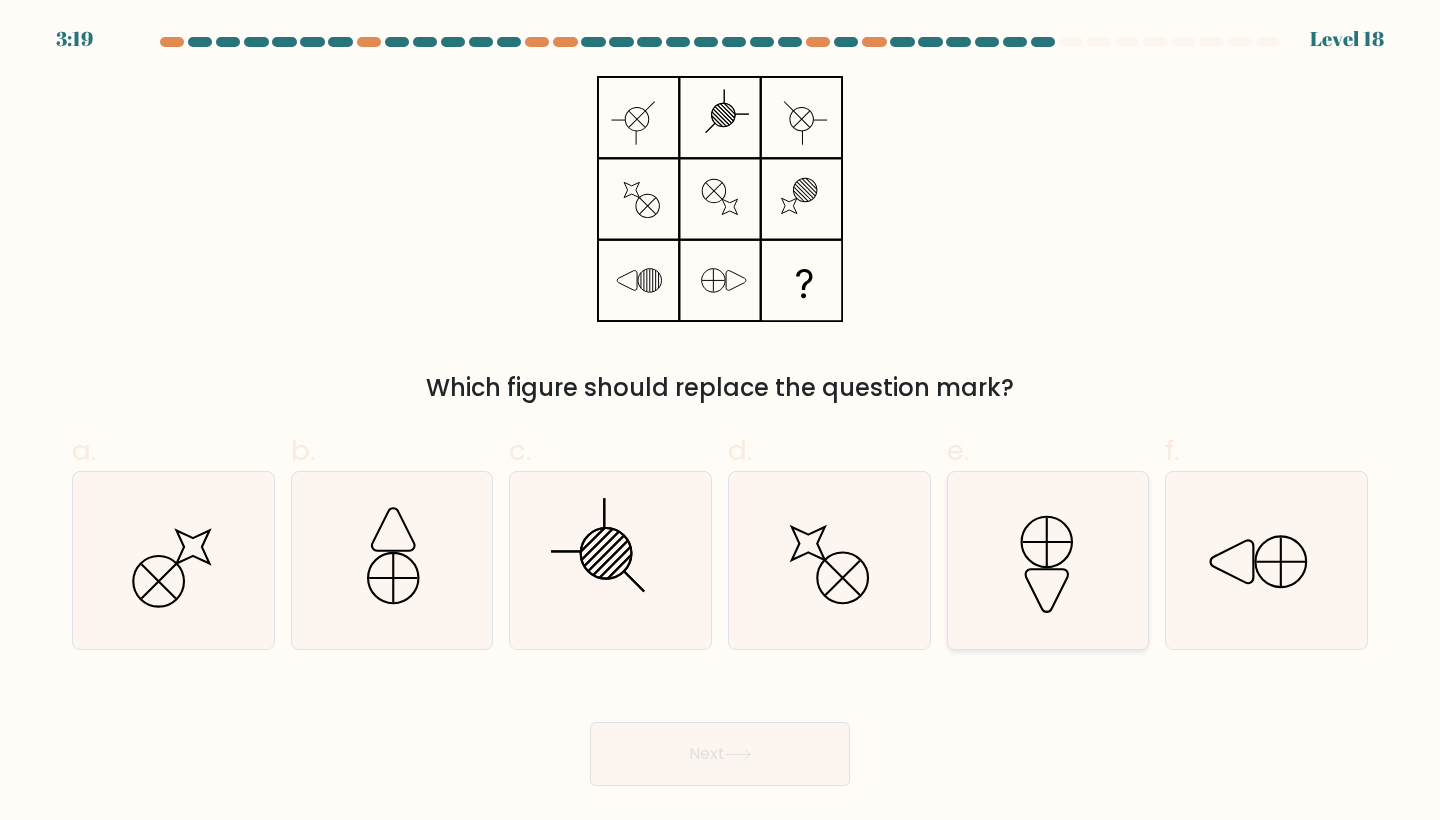click 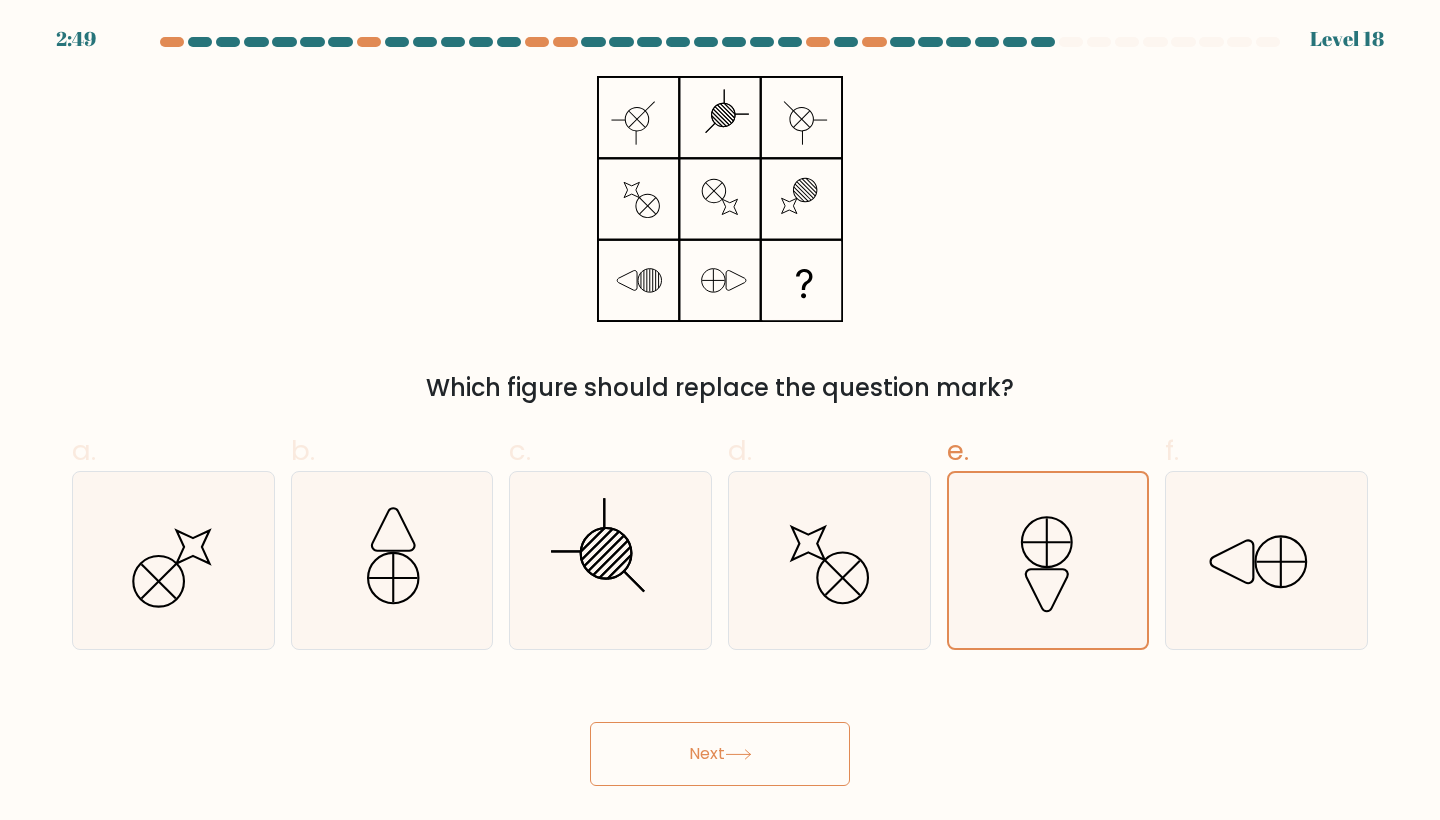 click on "Next" at bounding box center [720, 754] 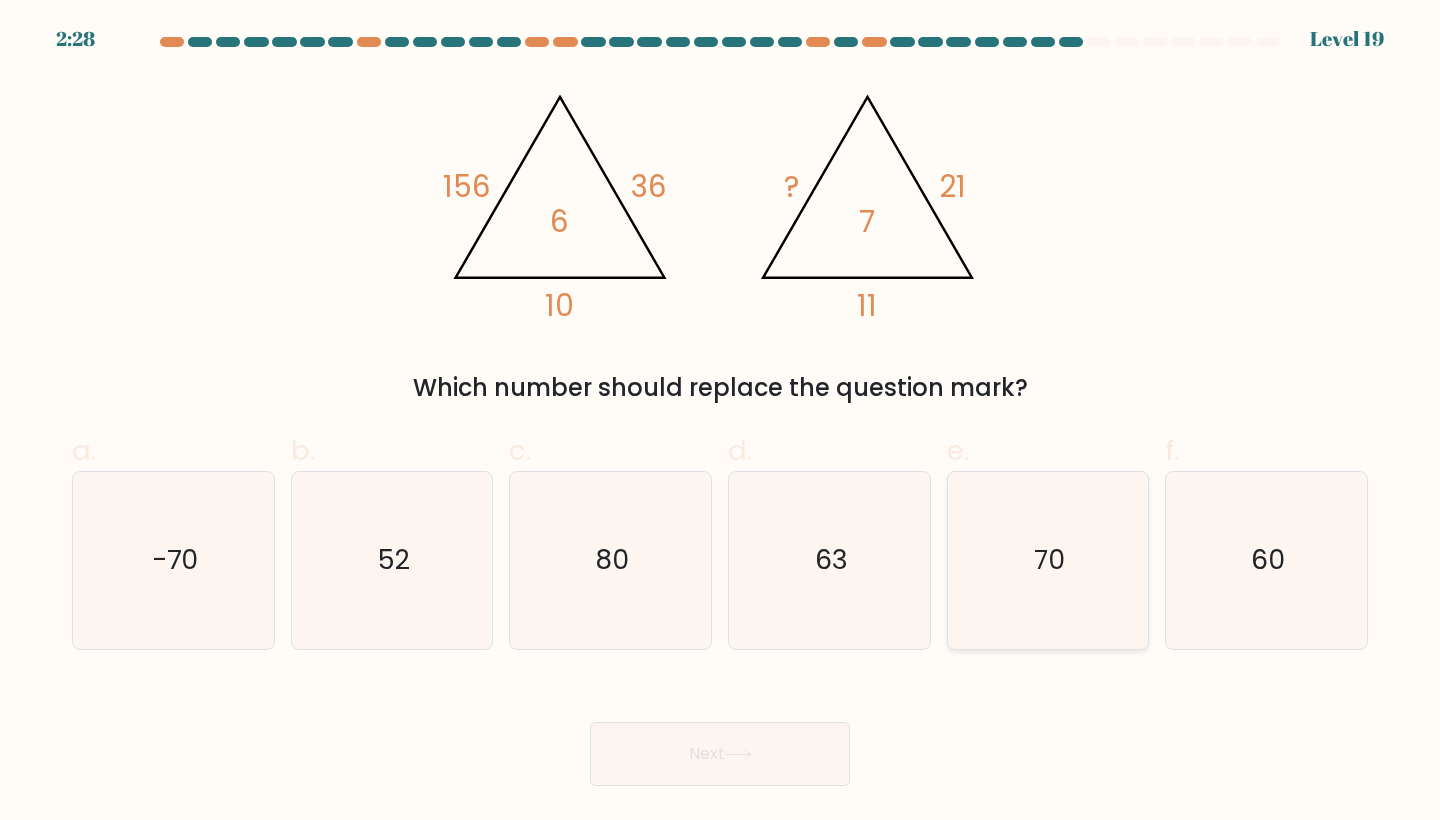 click on "70" 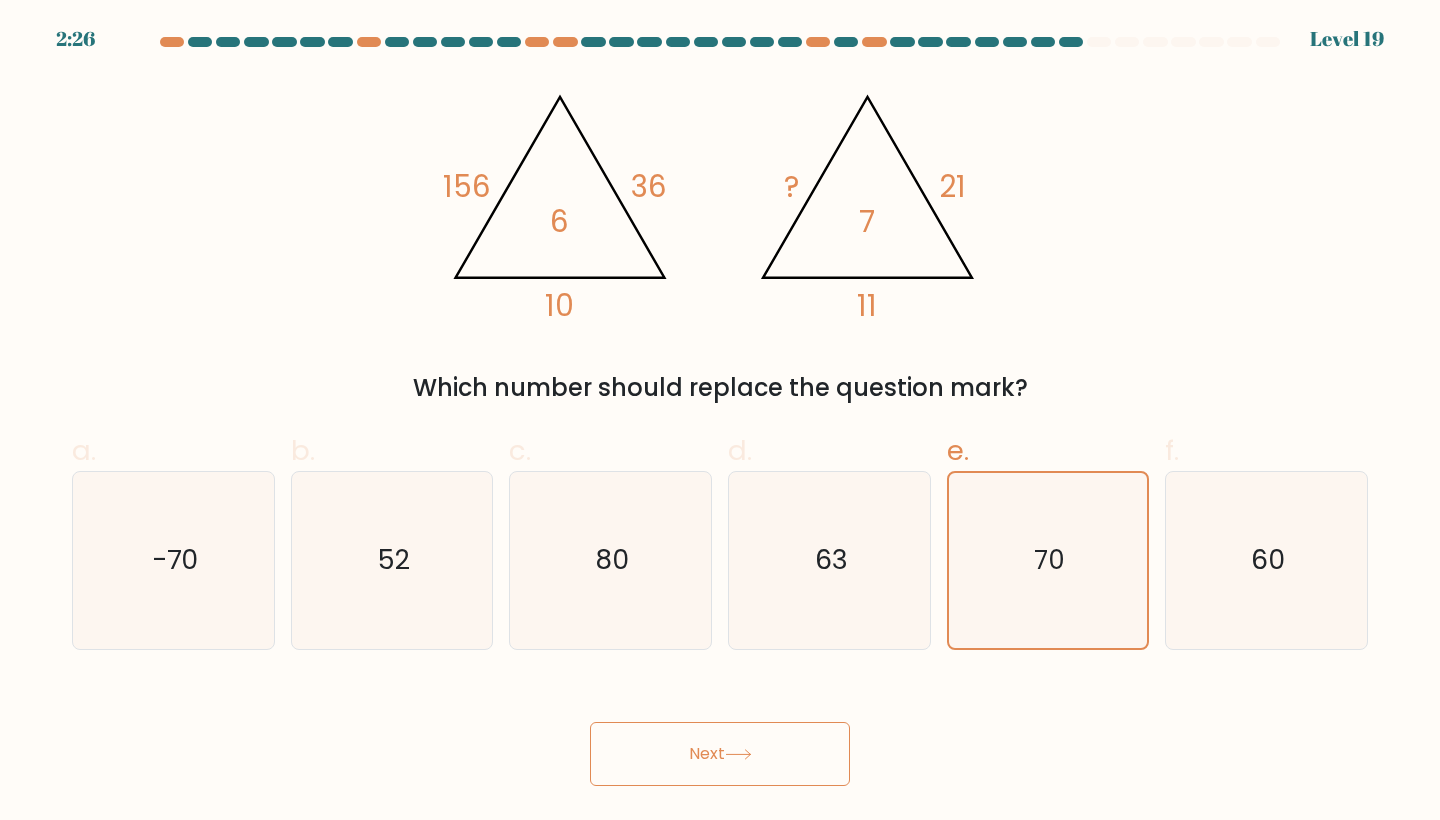 click on "Next" at bounding box center [720, 754] 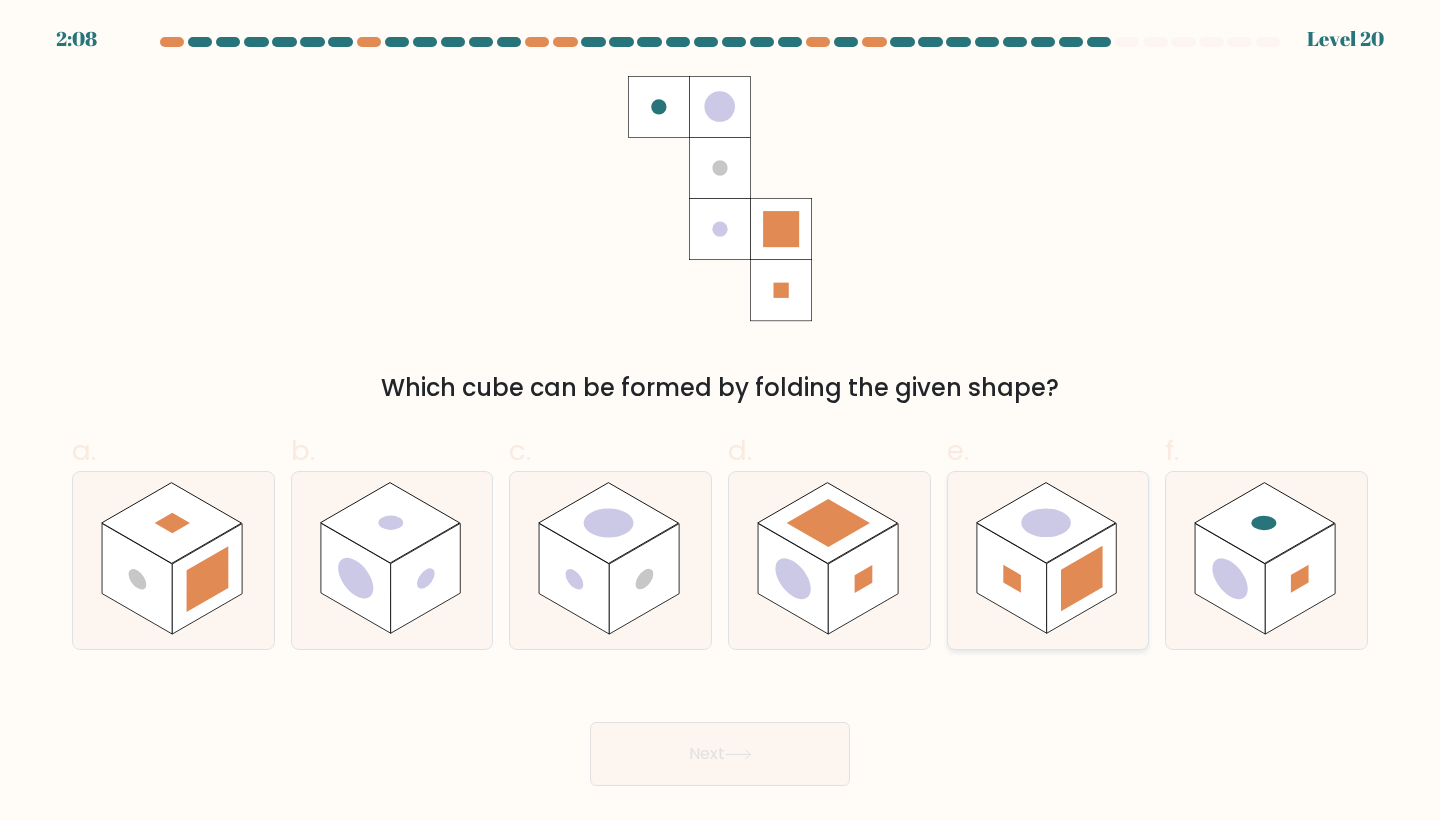 click 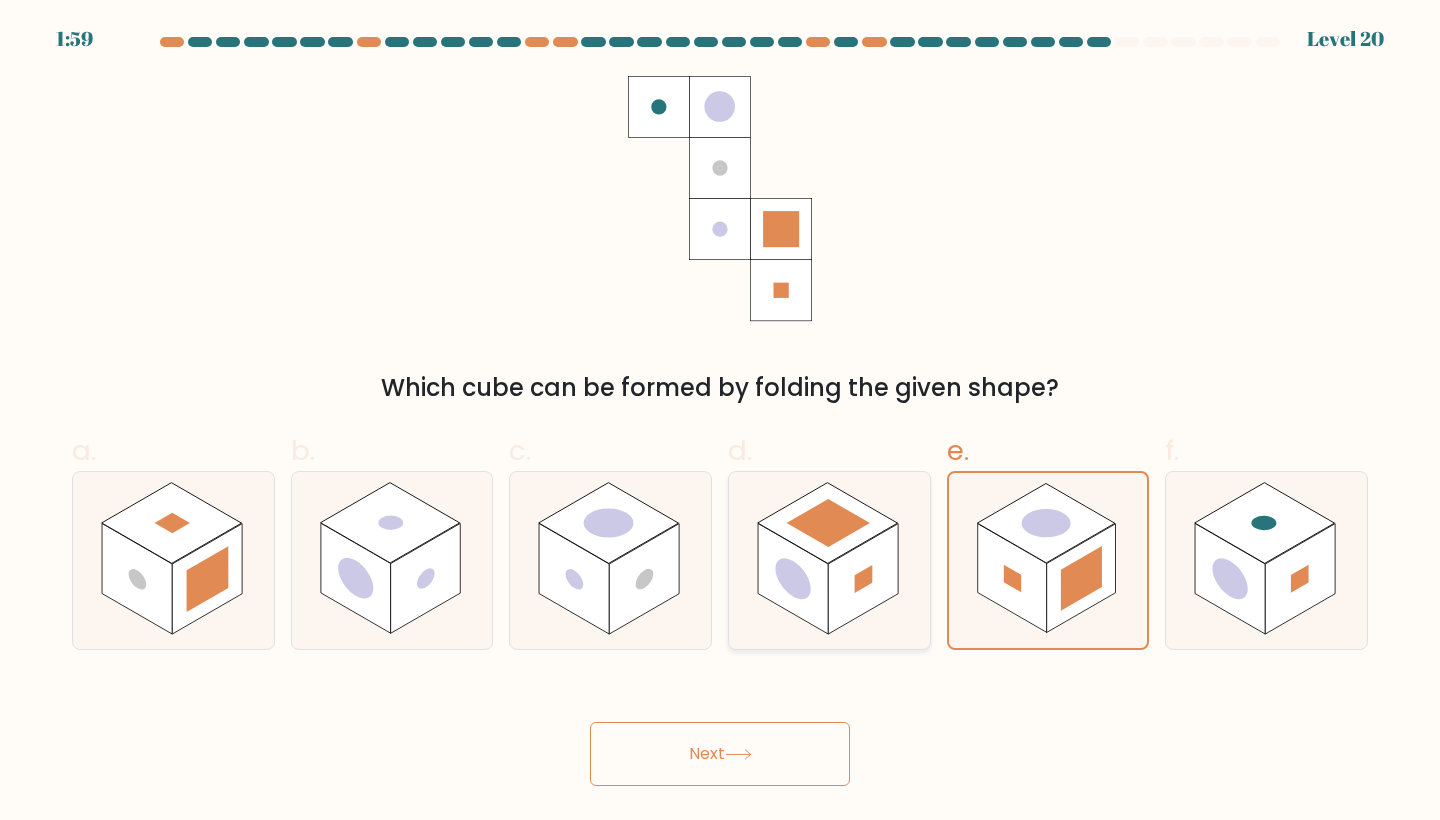 click 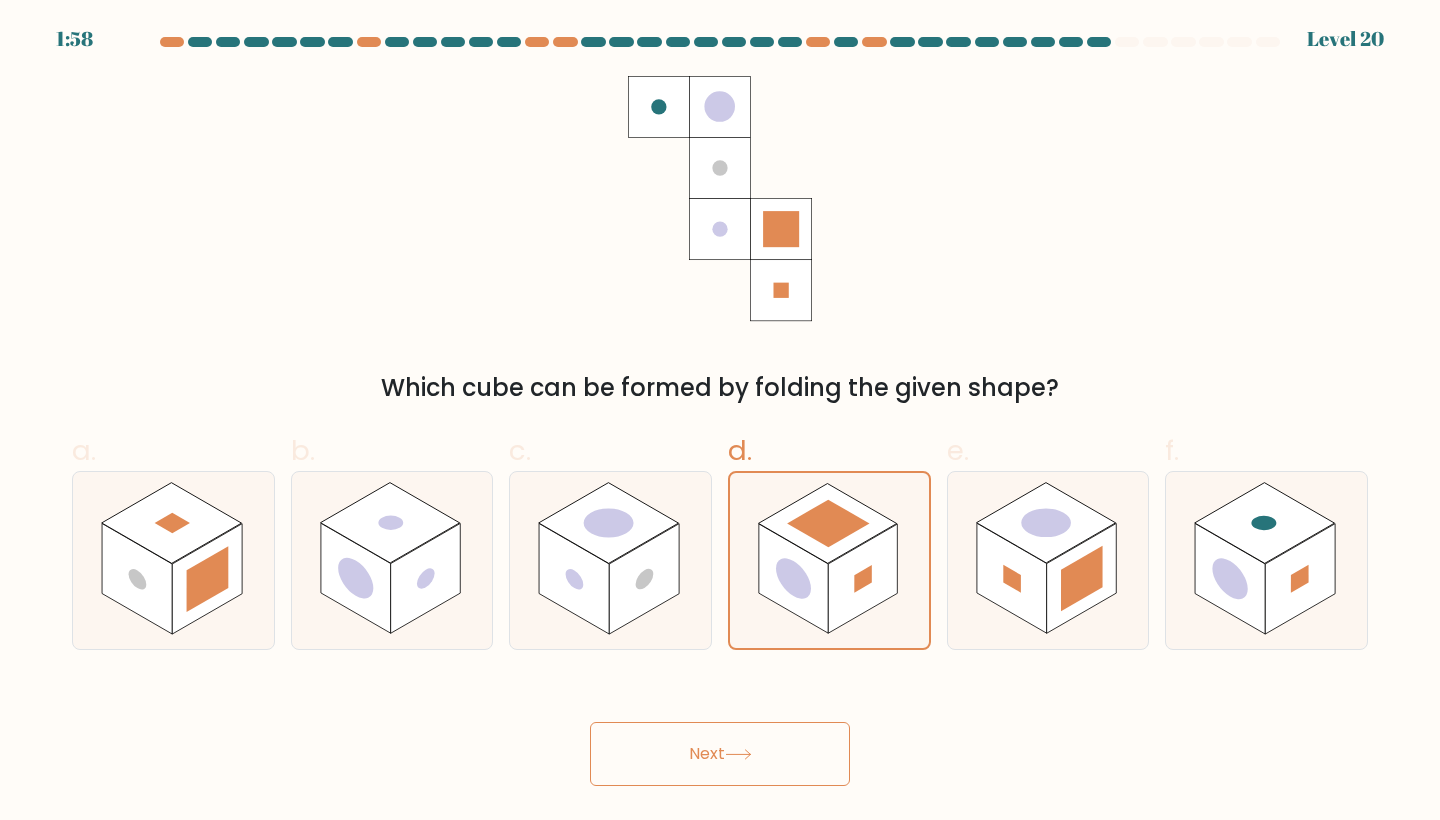 click on "Next" at bounding box center (720, 754) 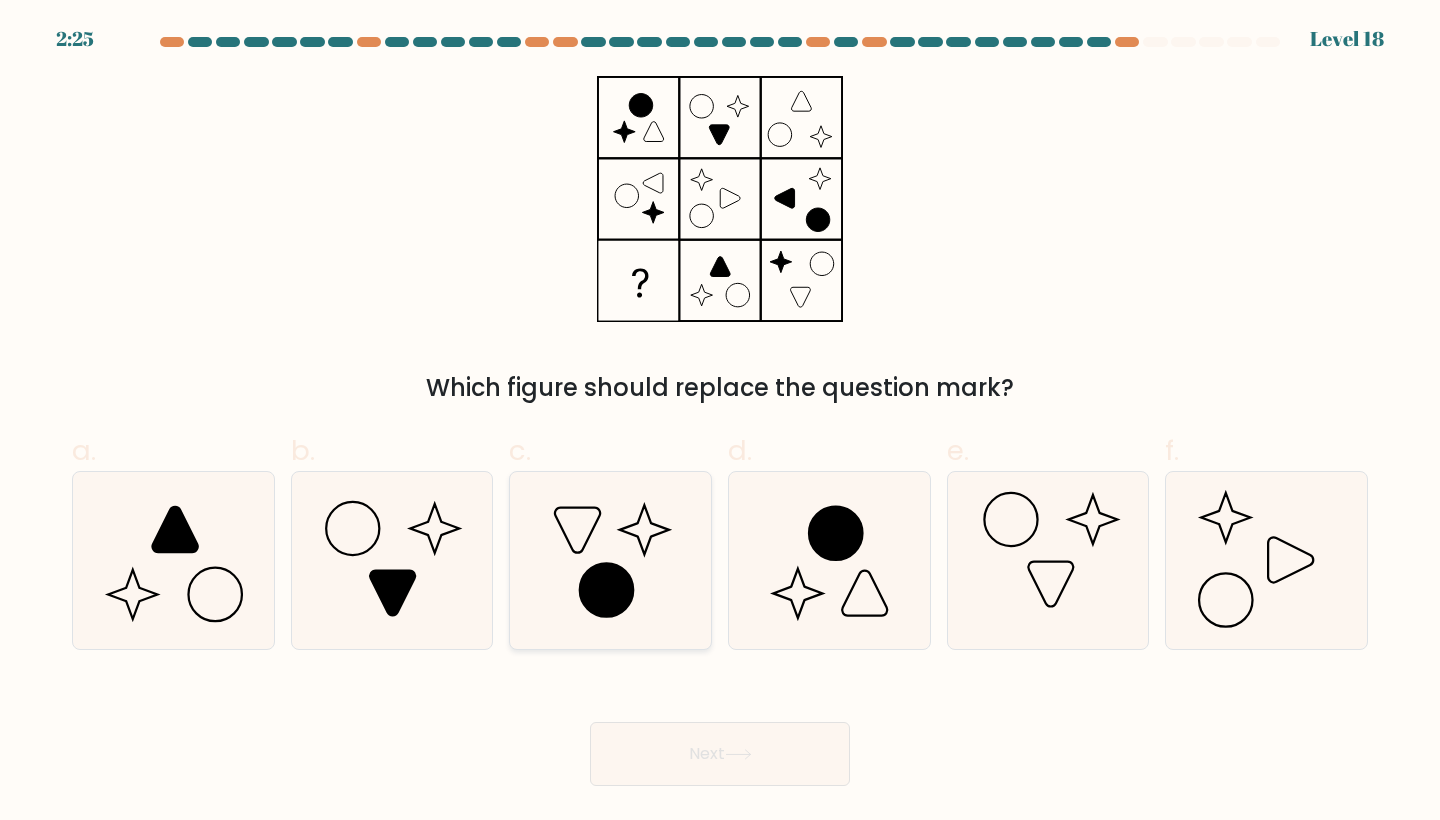click 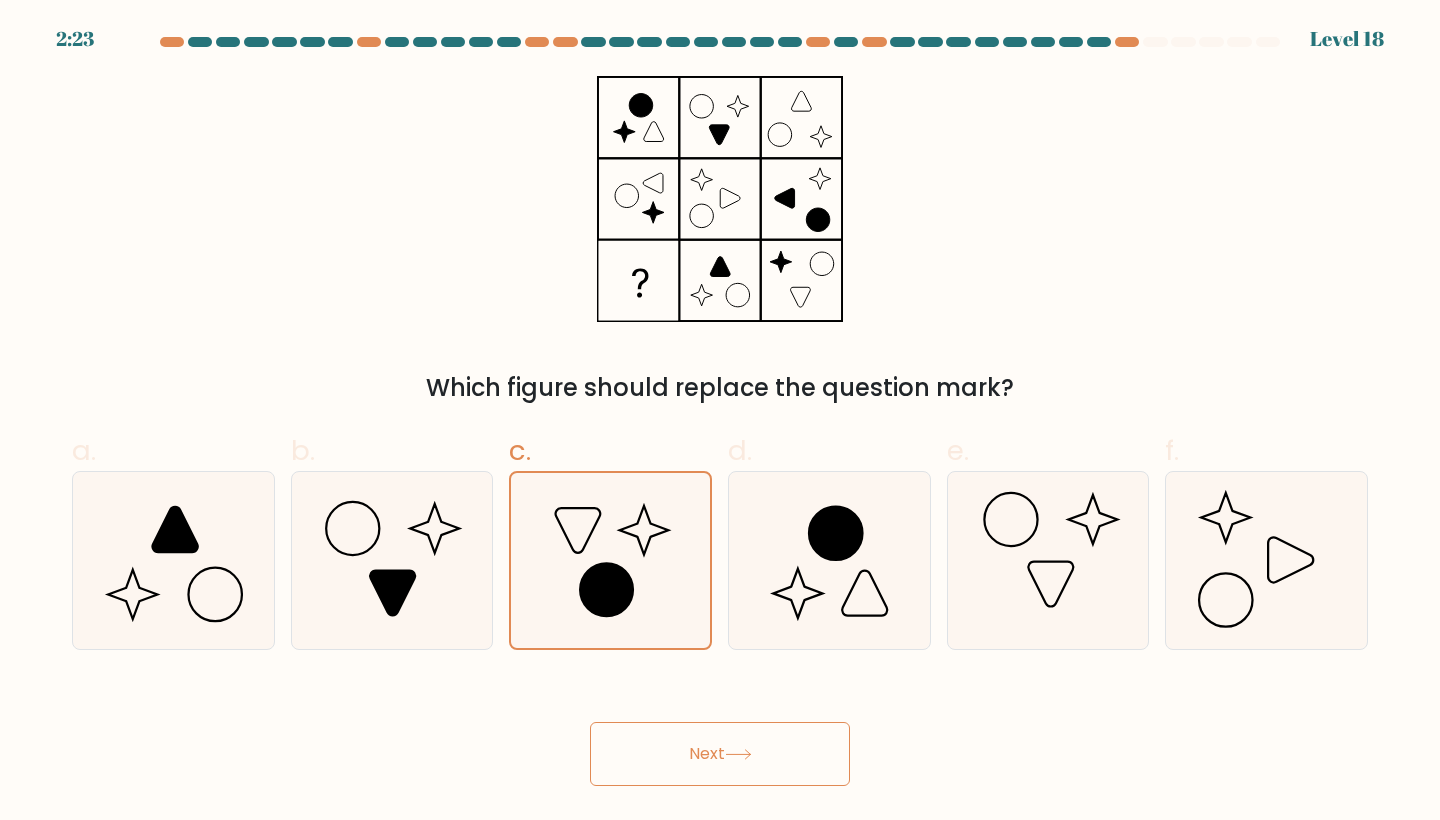 click on "Next" at bounding box center (720, 754) 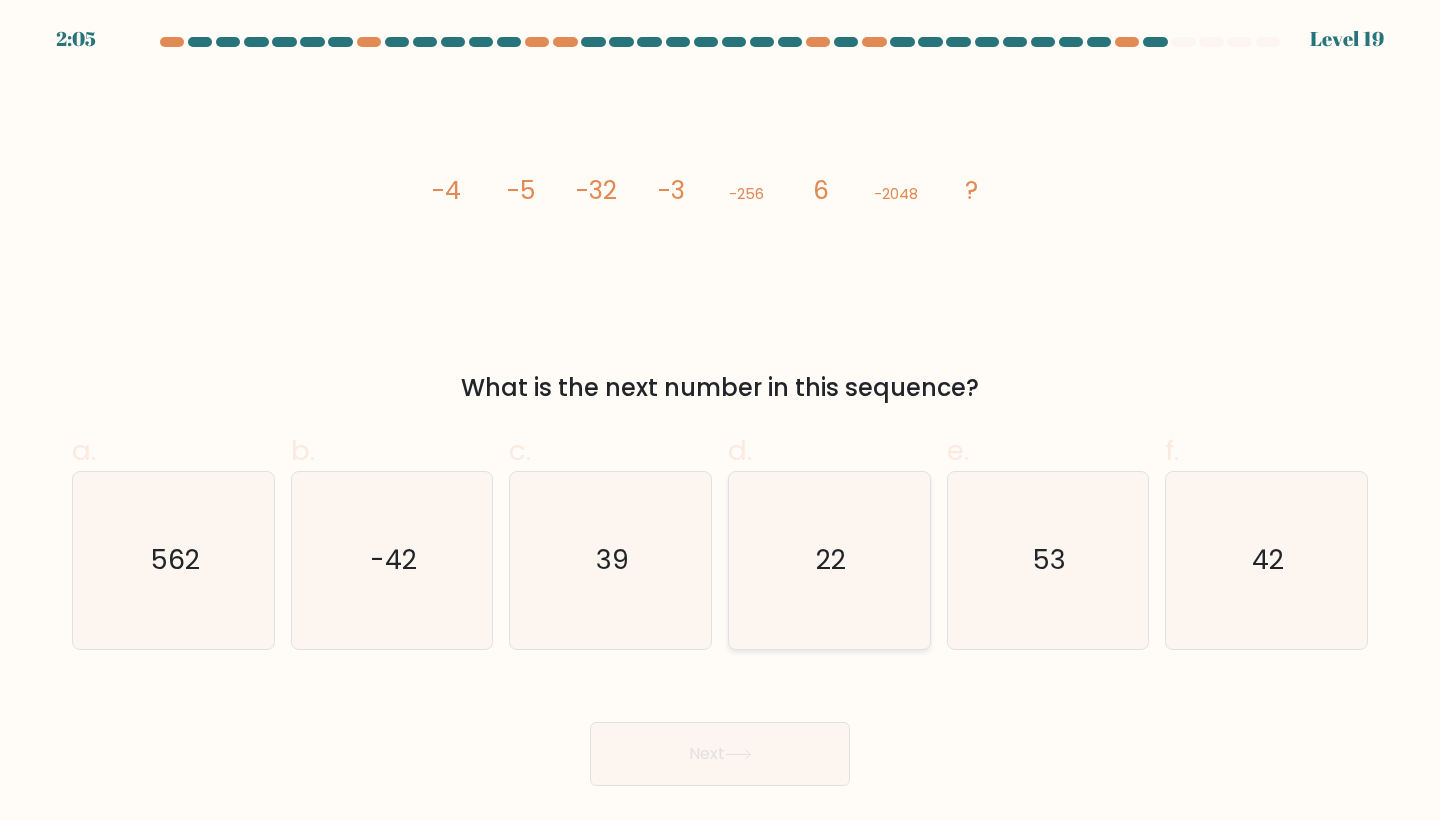 click on "22" 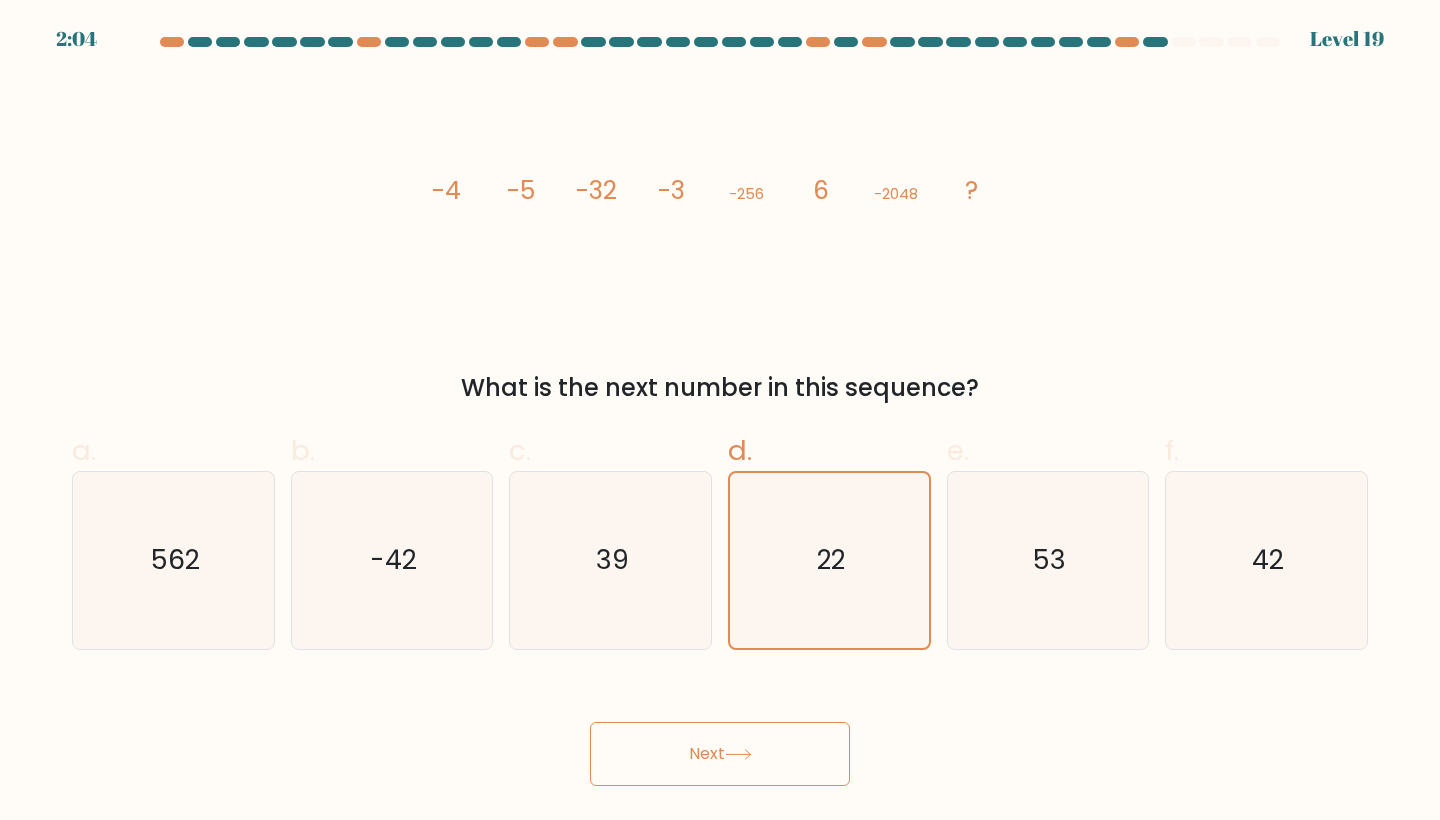 click on "Next" at bounding box center (720, 754) 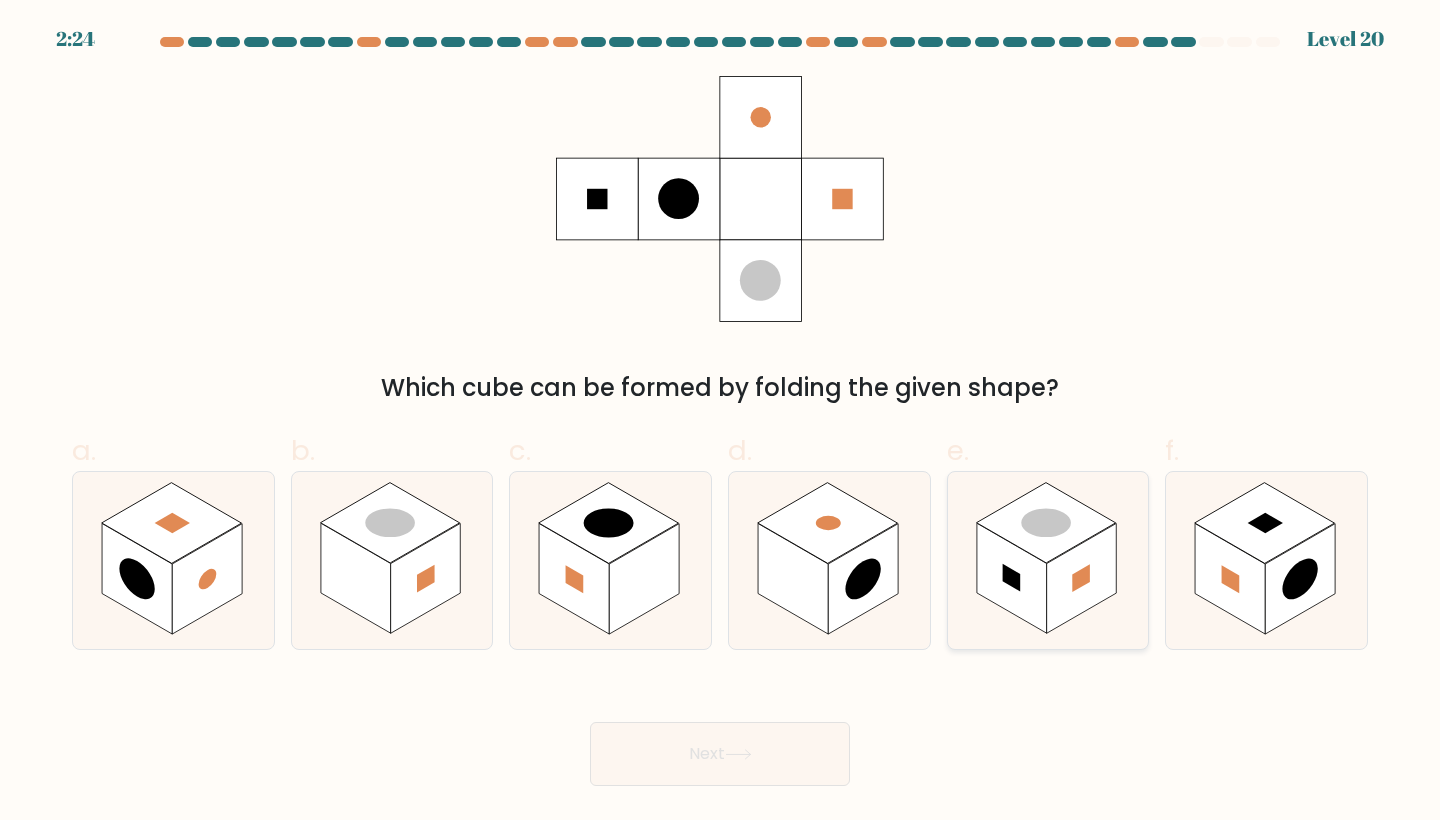 click 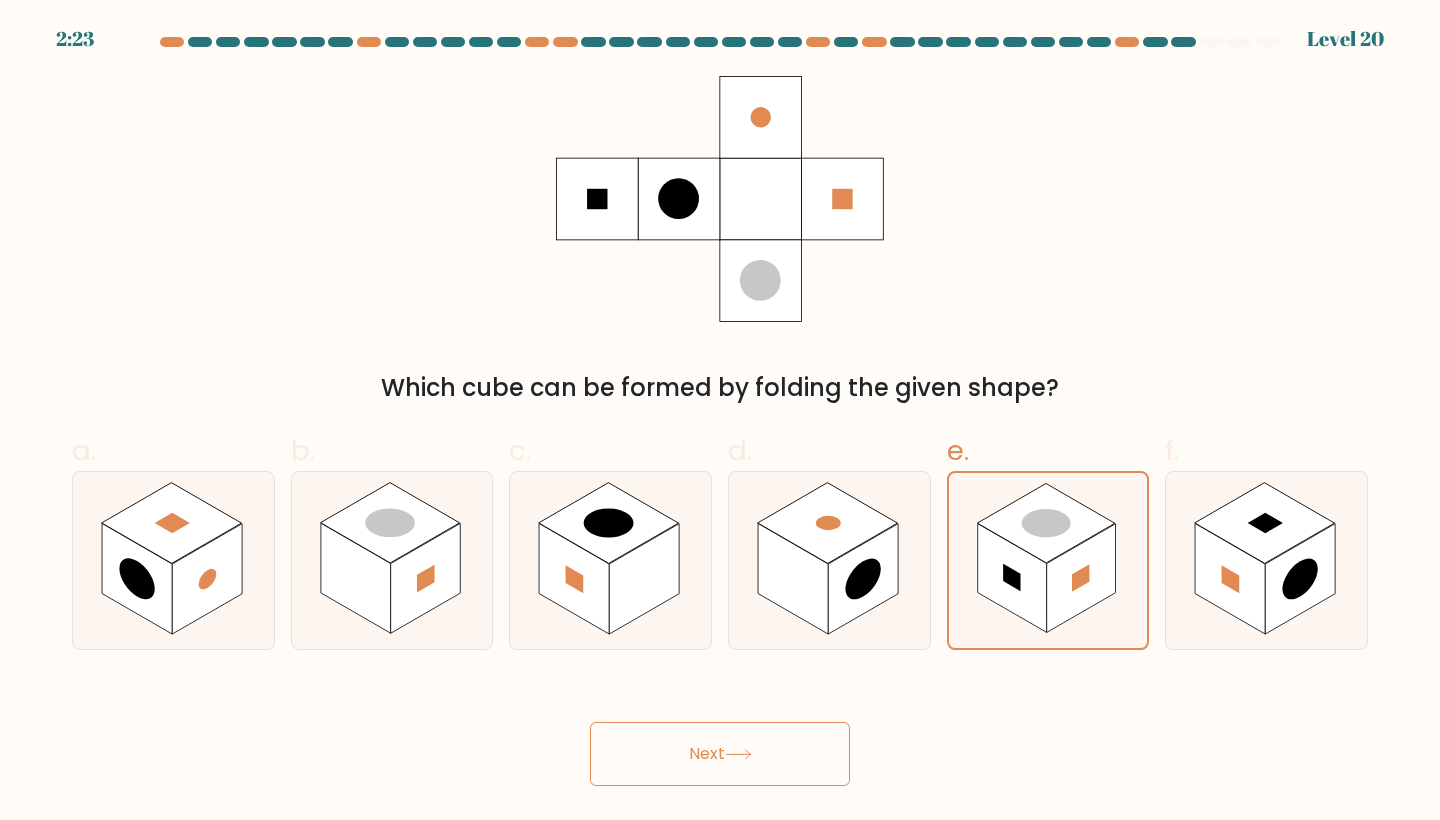 click on "Next" at bounding box center (720, 754) 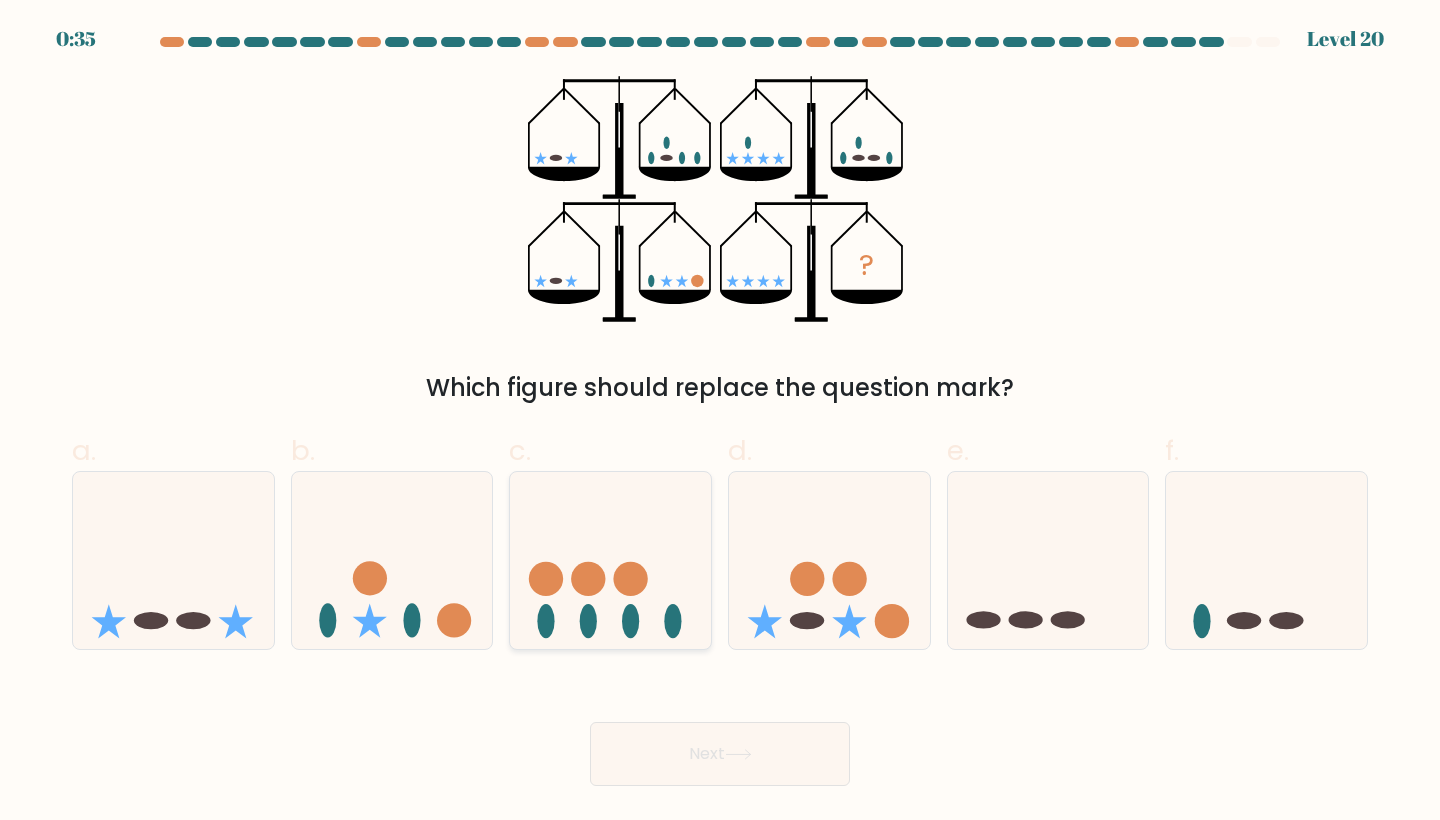 click 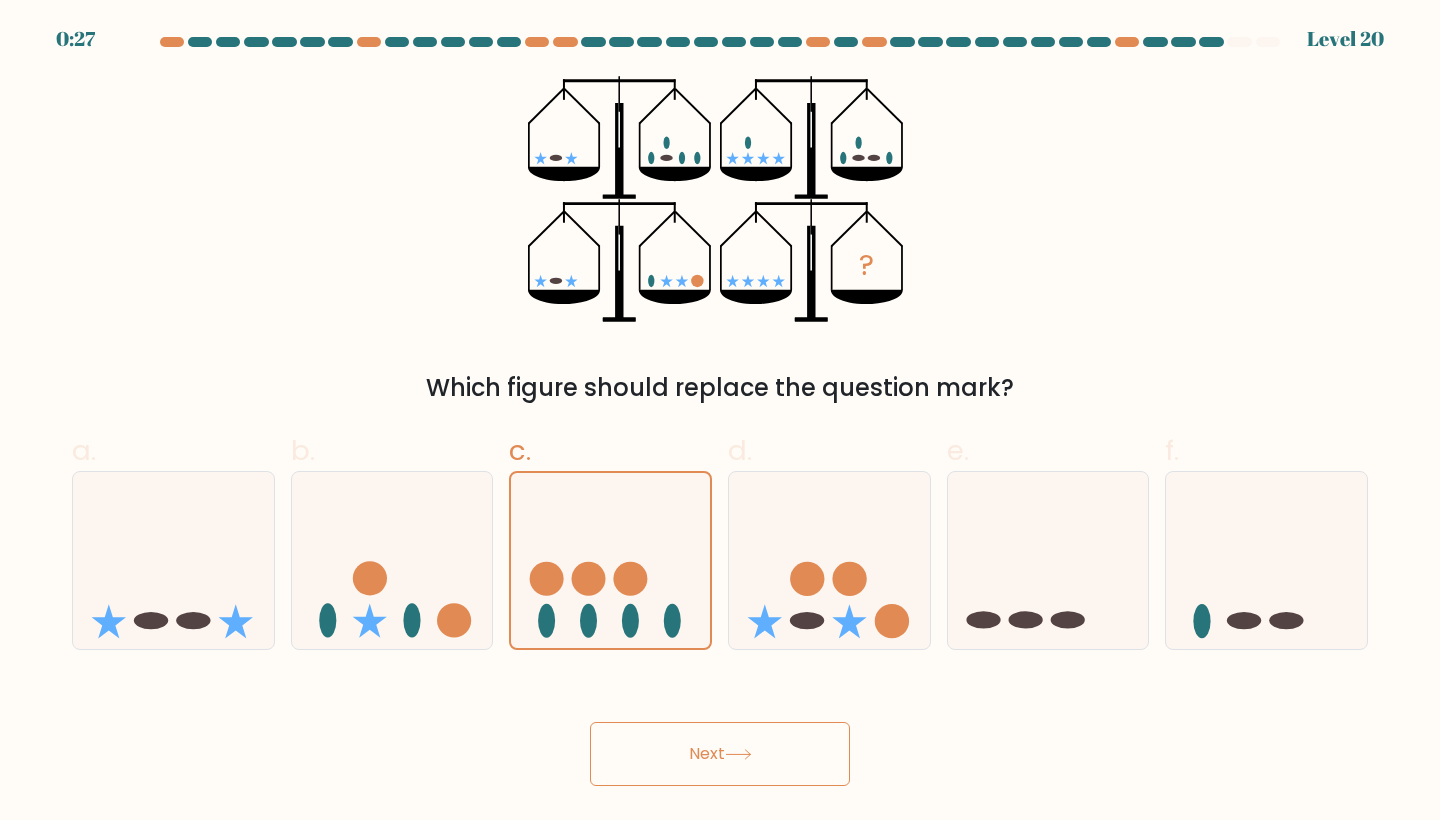 click on "Next" at bounding box center [720, 754] 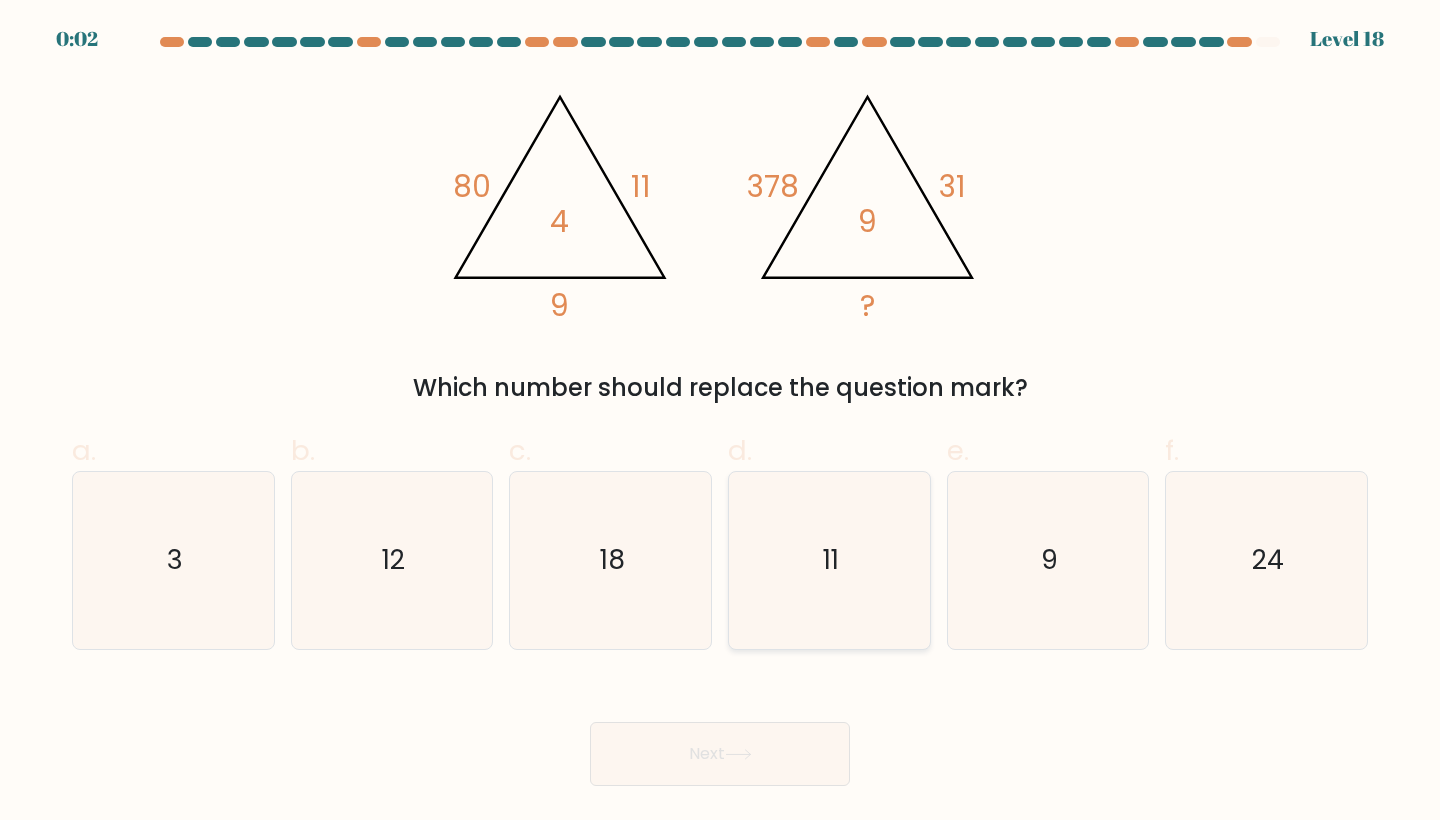 click on "11" 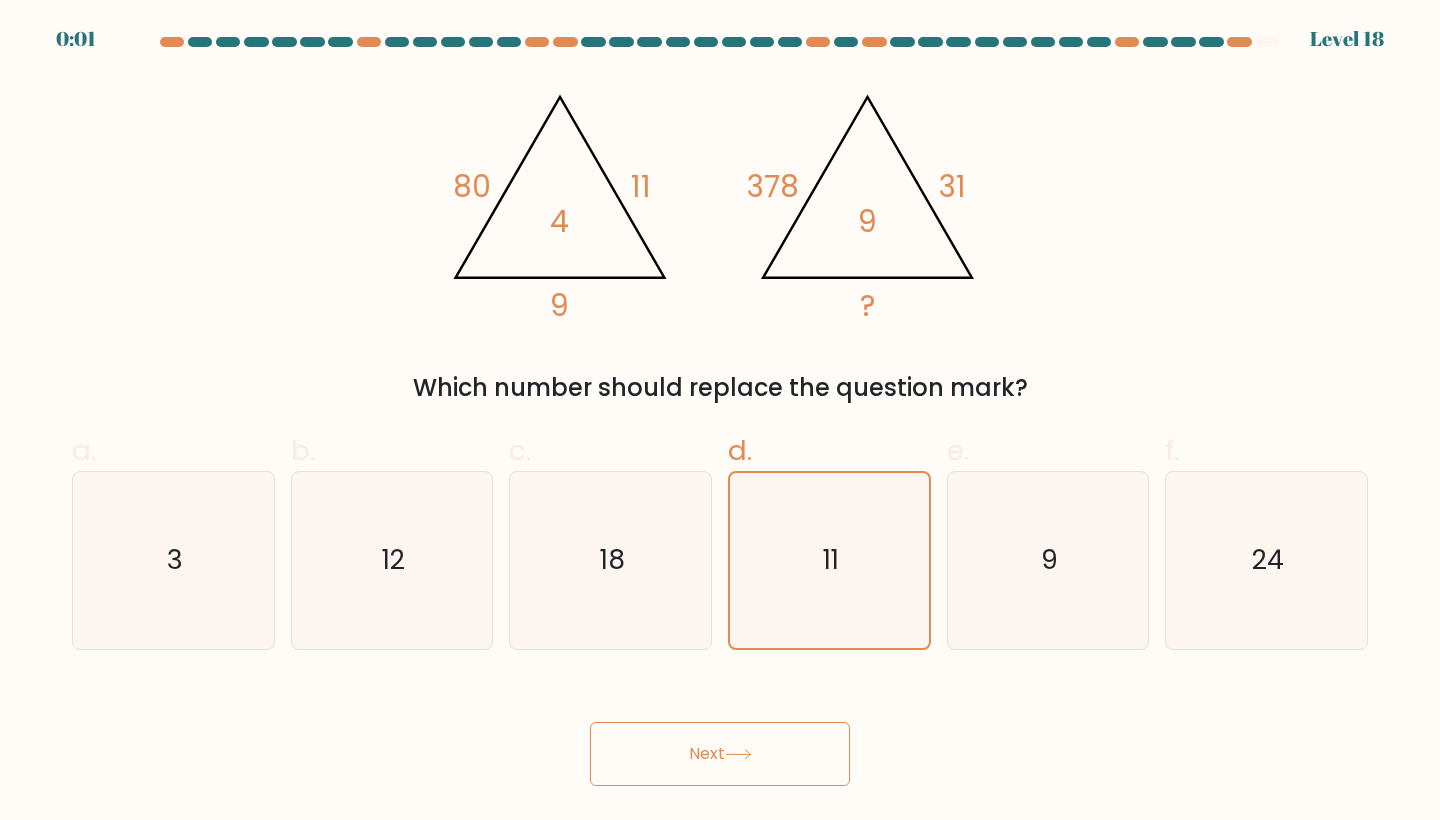 click on "Next" at bounding box center (720, 754) 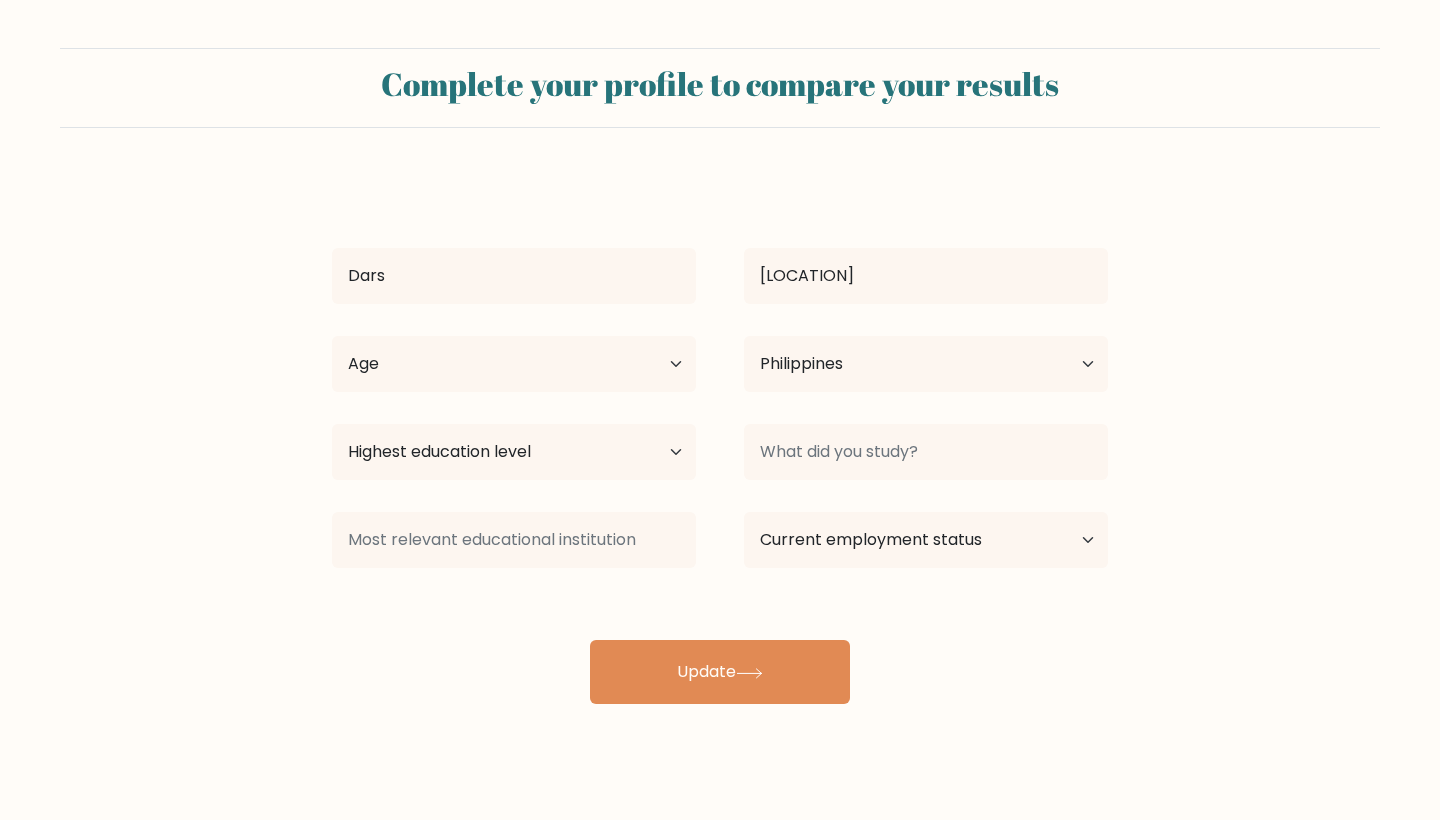 select on "PH" 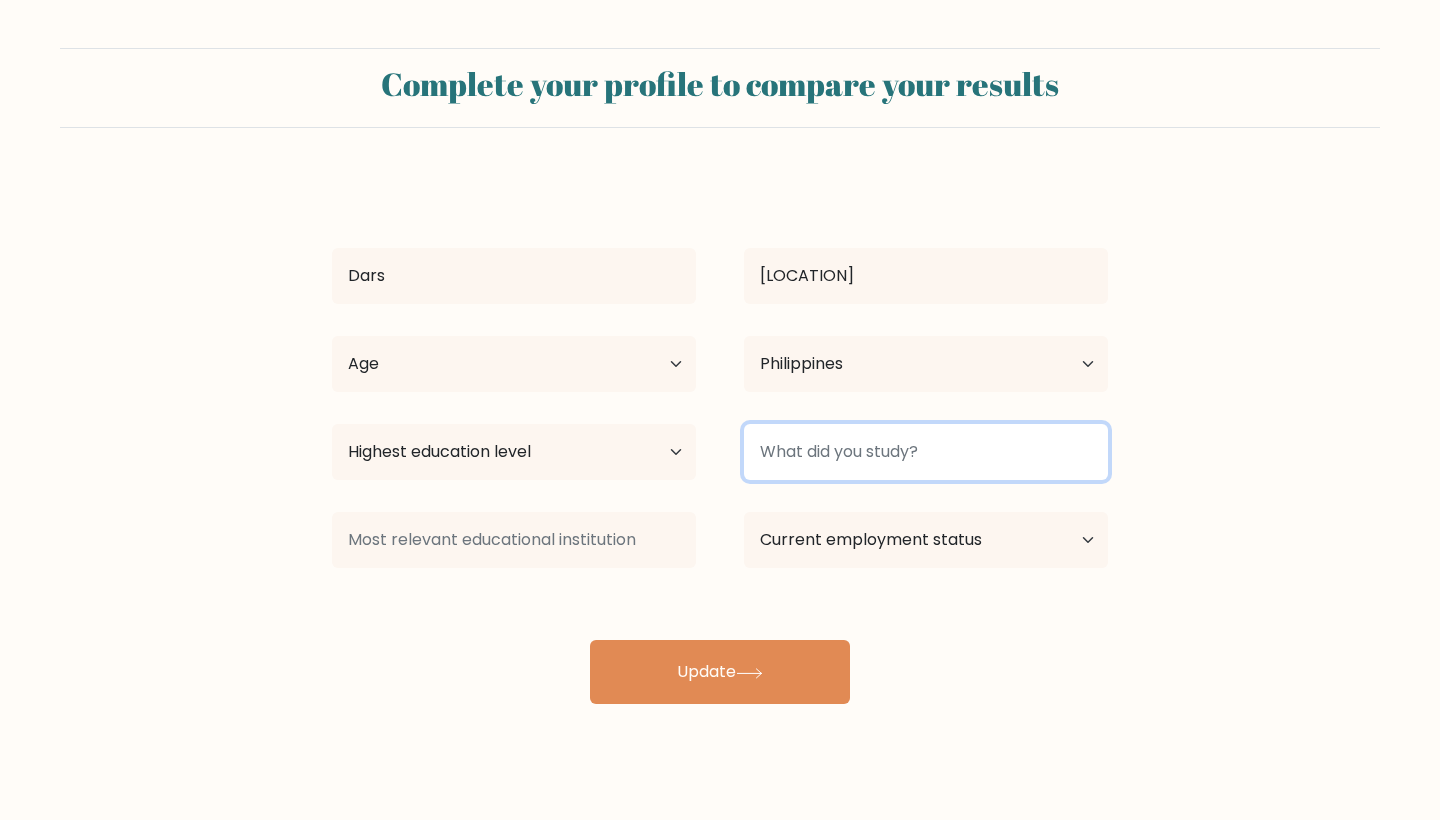 click at bounding box center [926, 452] 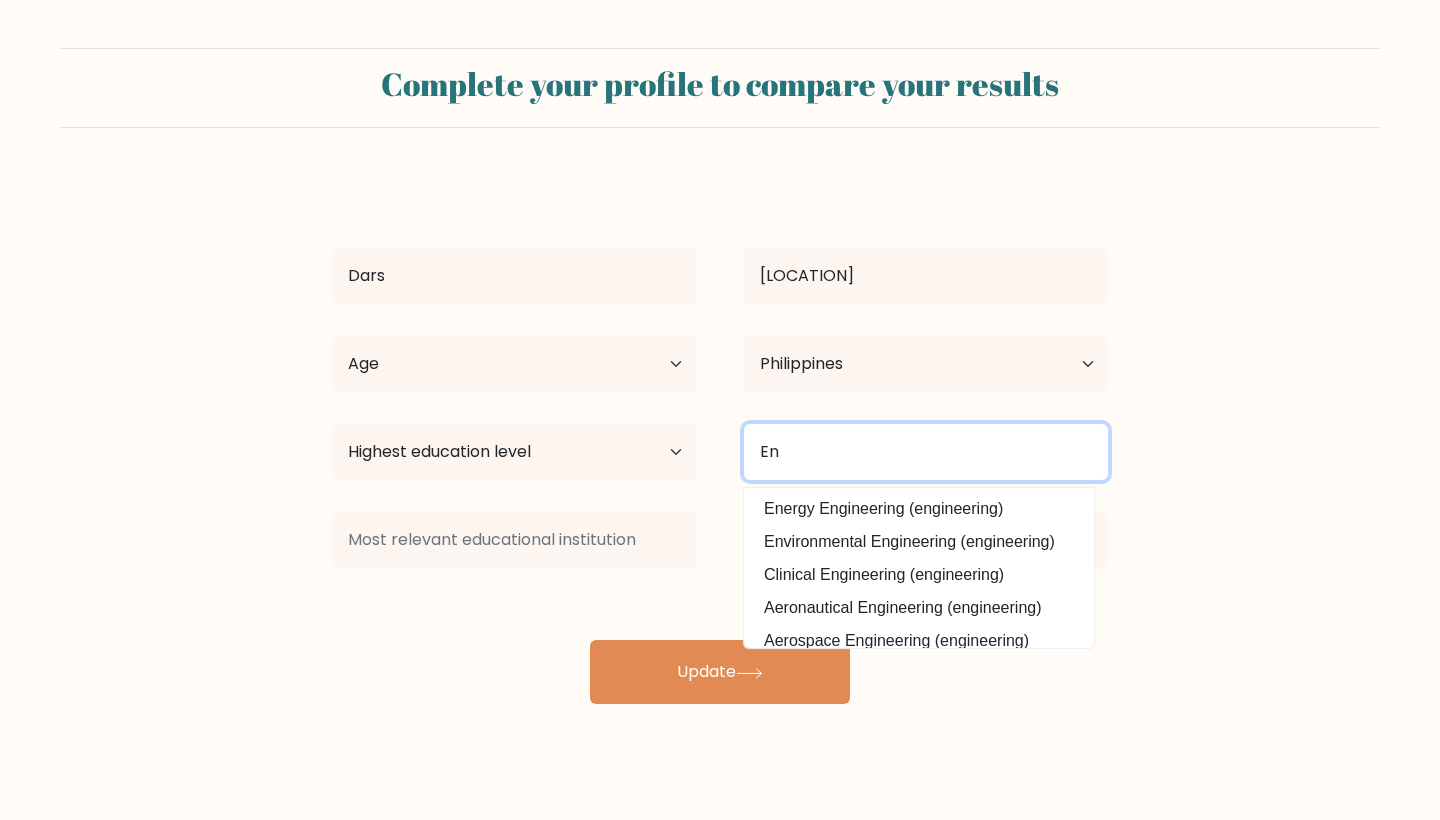 type on "E" 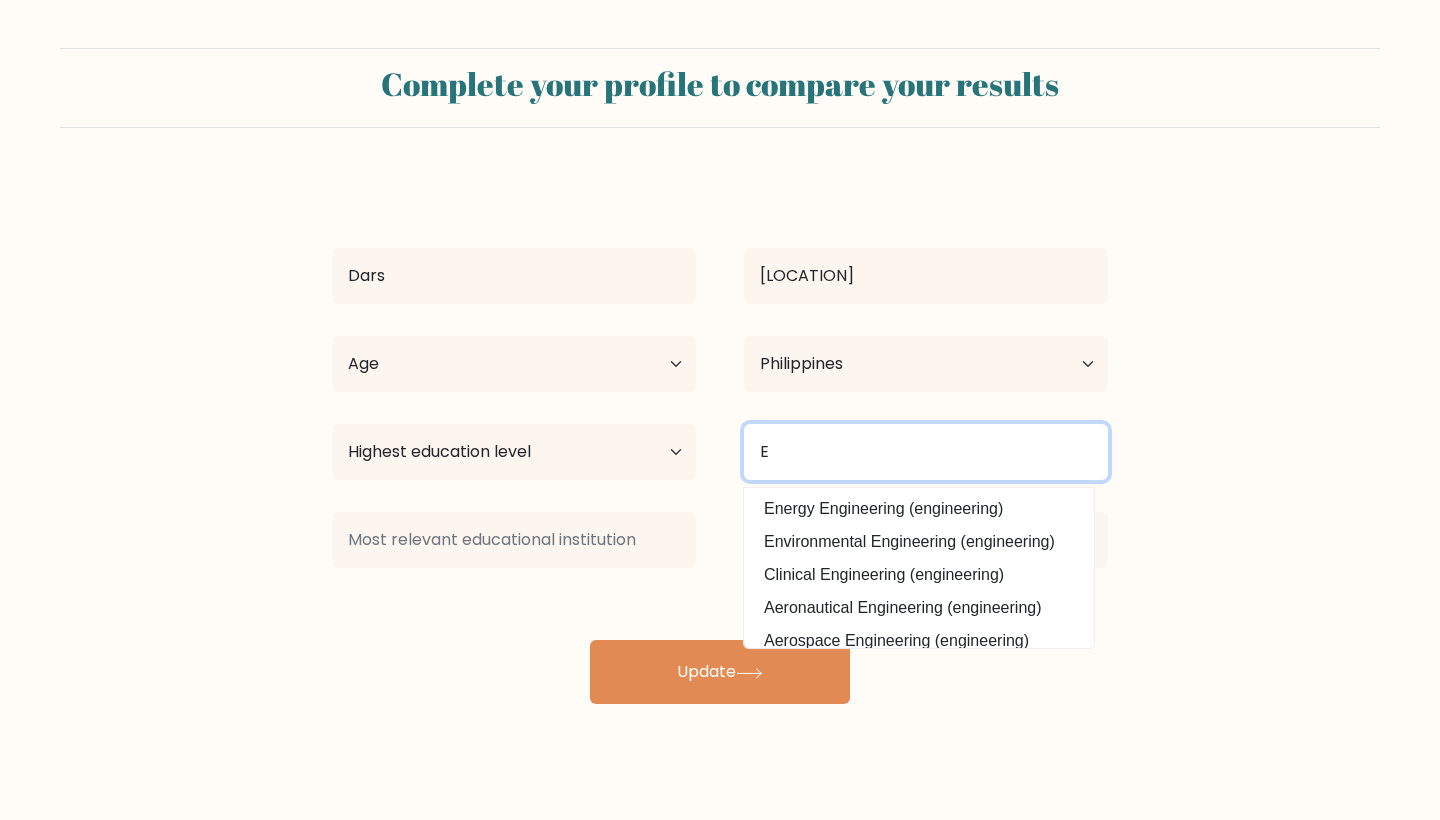 type 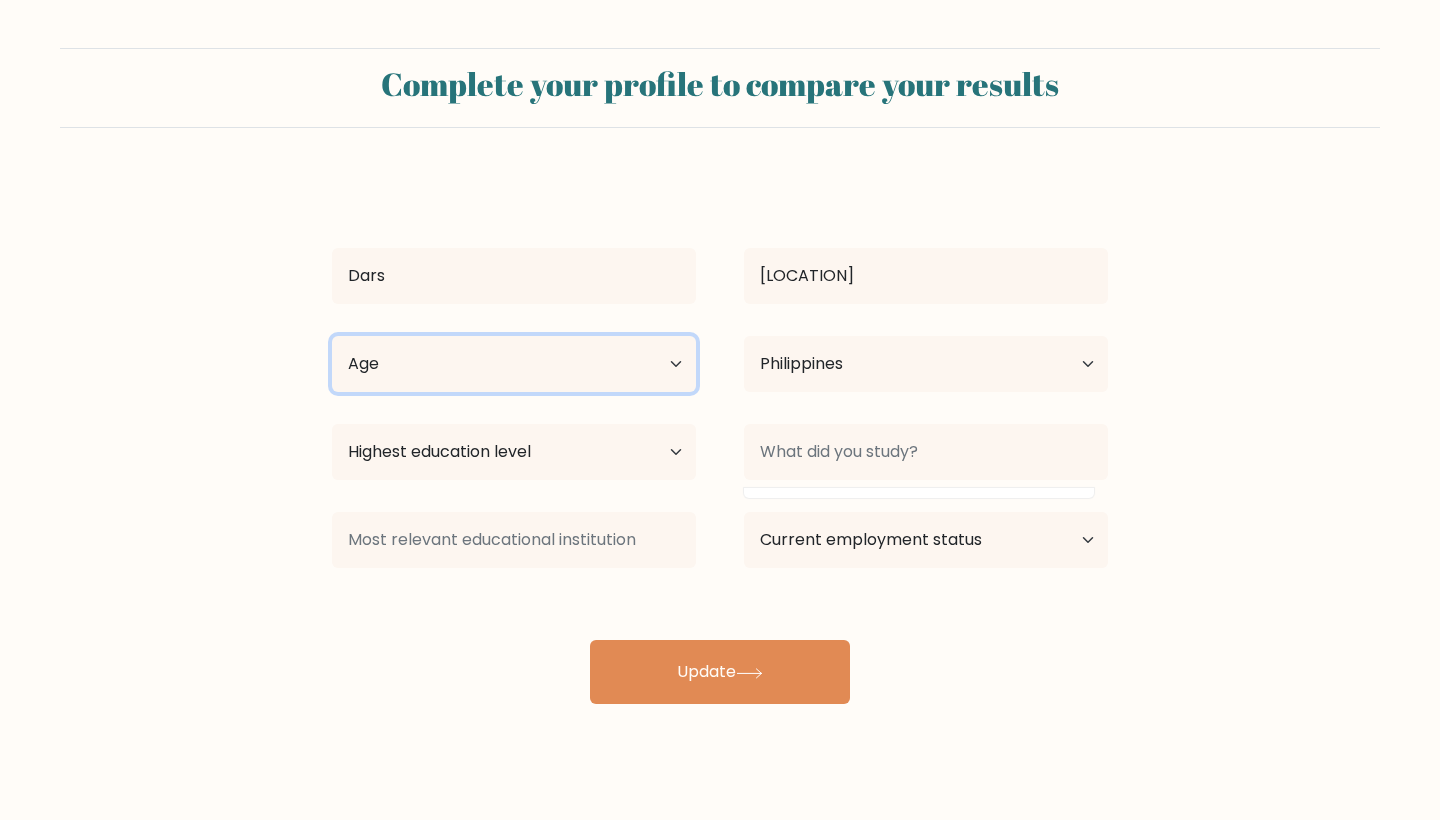 click on "Age
Under 18 years old
18-24 years old
25-34 years old
35-44 years old
45-54 years old
55-64 years old
65 years old and above" at bounding box center [514, 364] 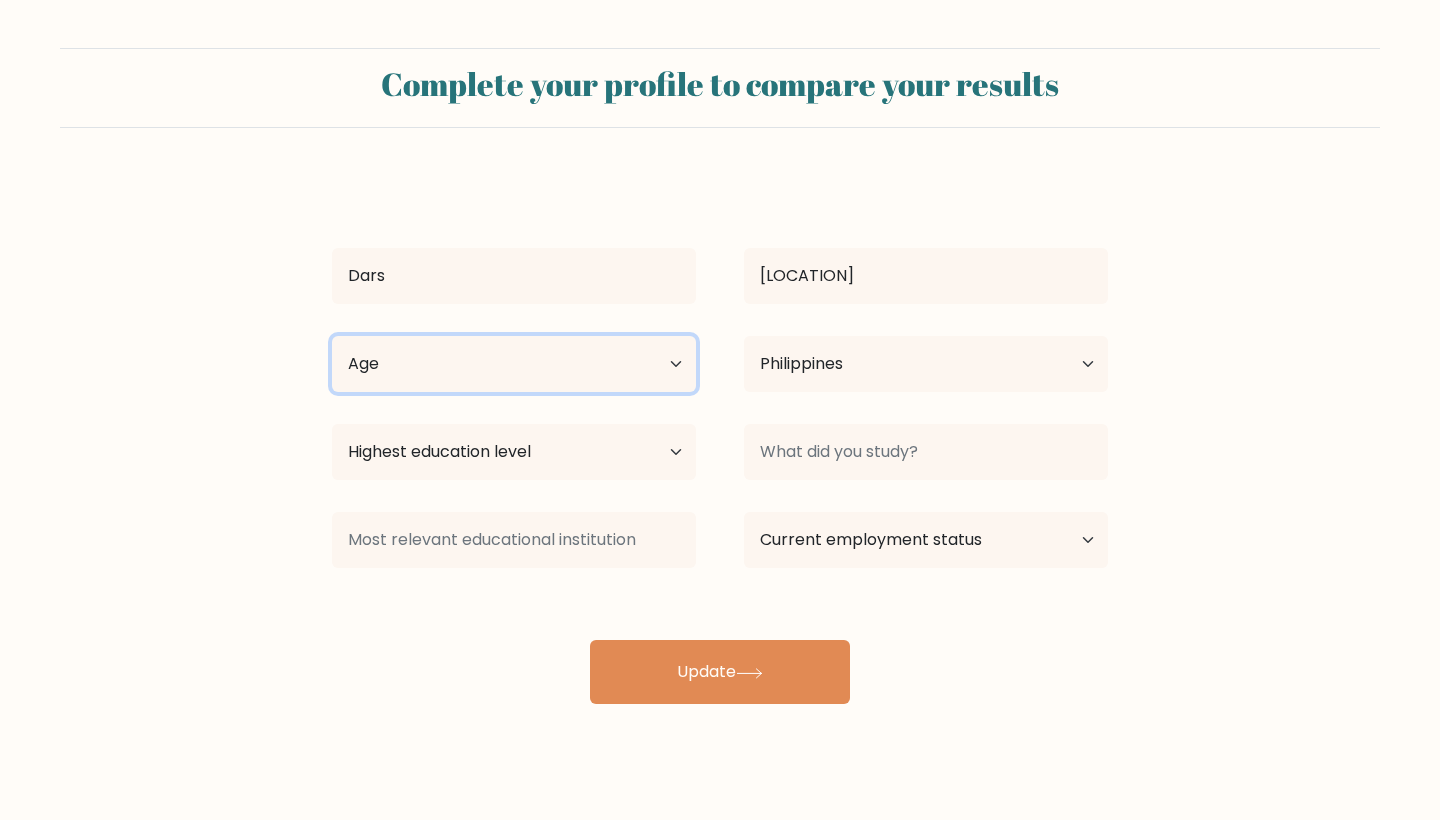 select on "18_24" 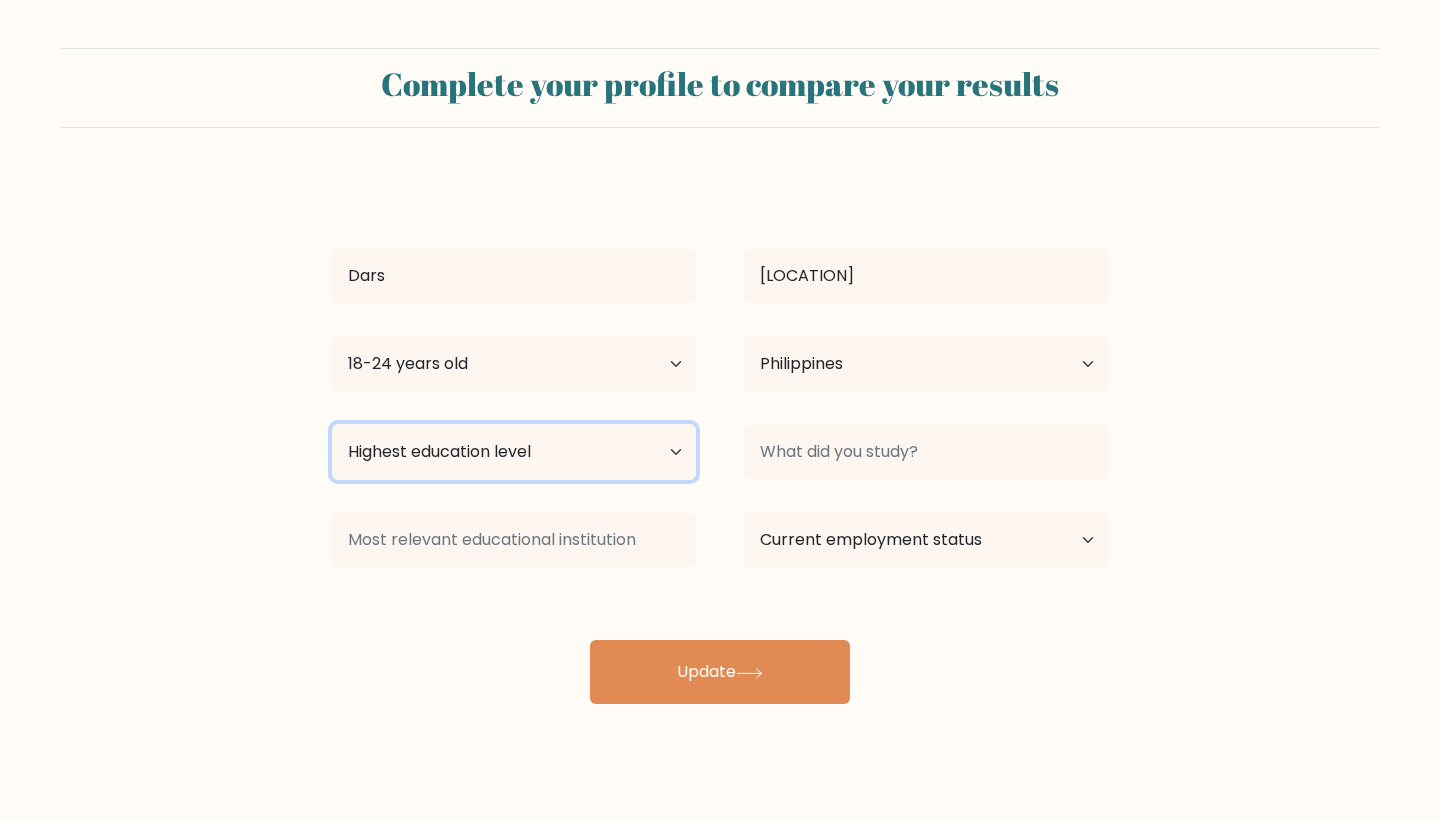 click on "Highest education level
No schooling
Primary
Lower Secondary
Upper Secondary
Occupation Specific
Bachelor's degree
Master's degree
Doctoral degree" at bounding box center [514, 452] 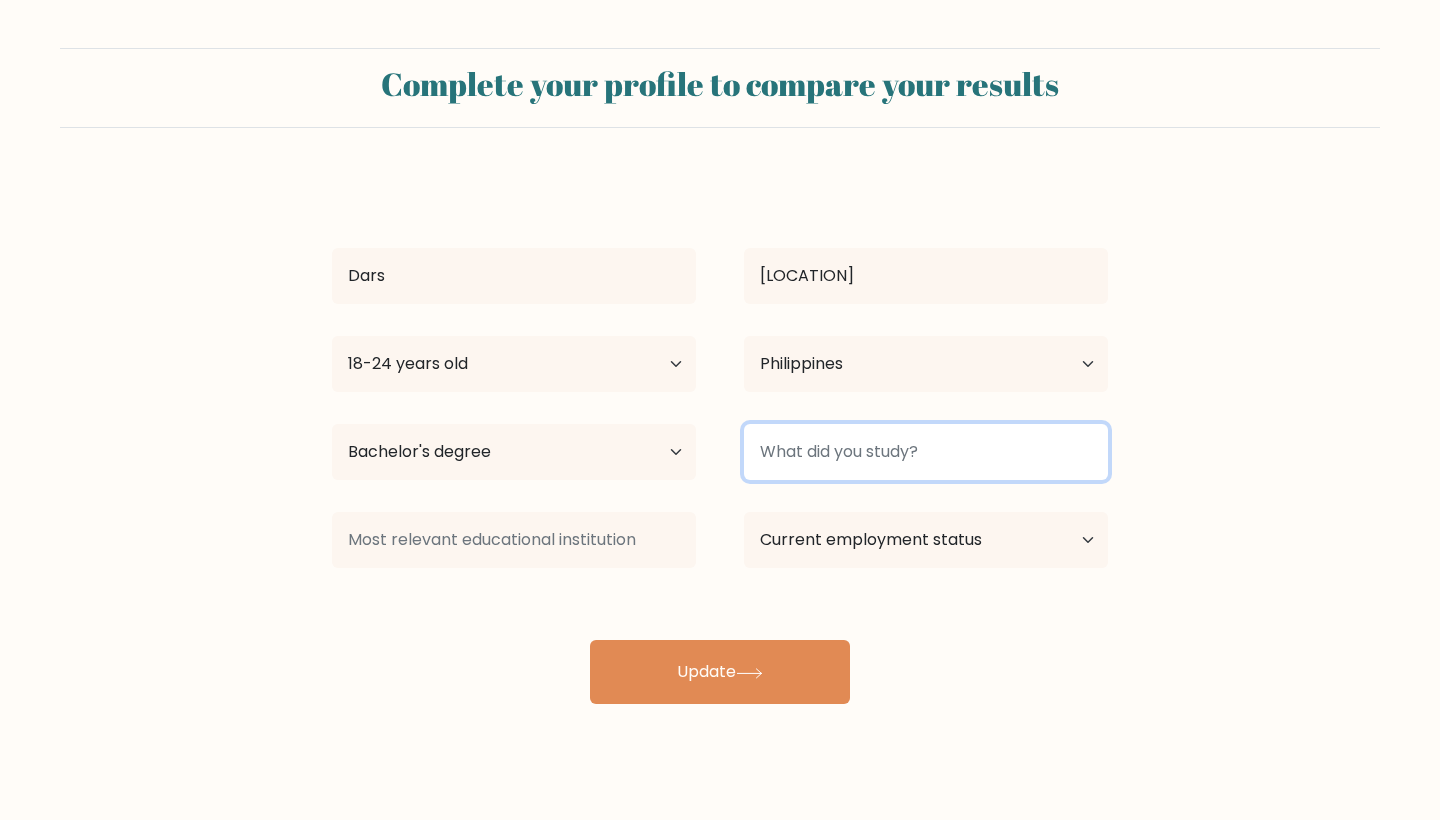 click at bounding box center [926, 452] 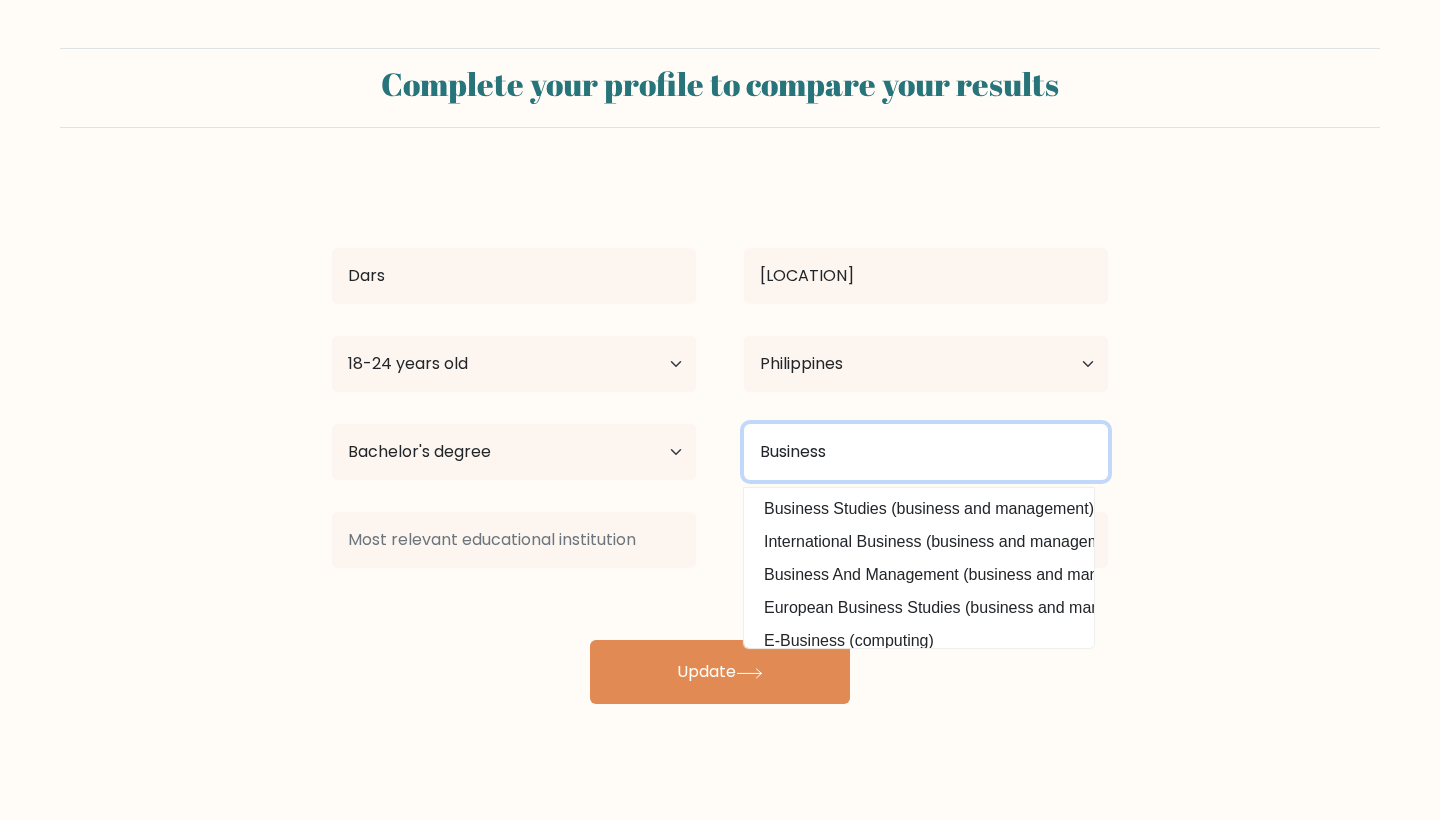 type on "Business" 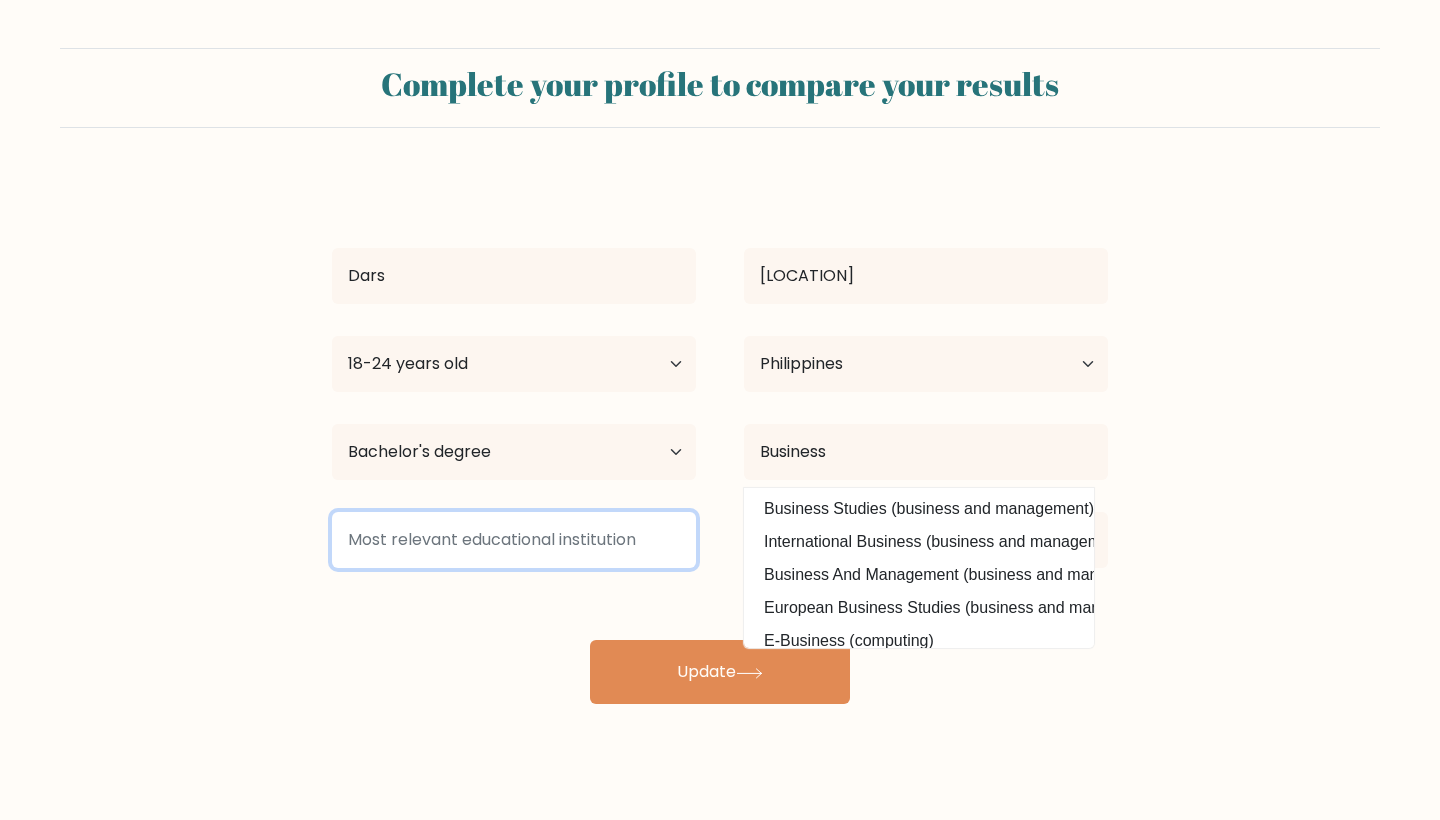 click at bounding box center [514, 540] 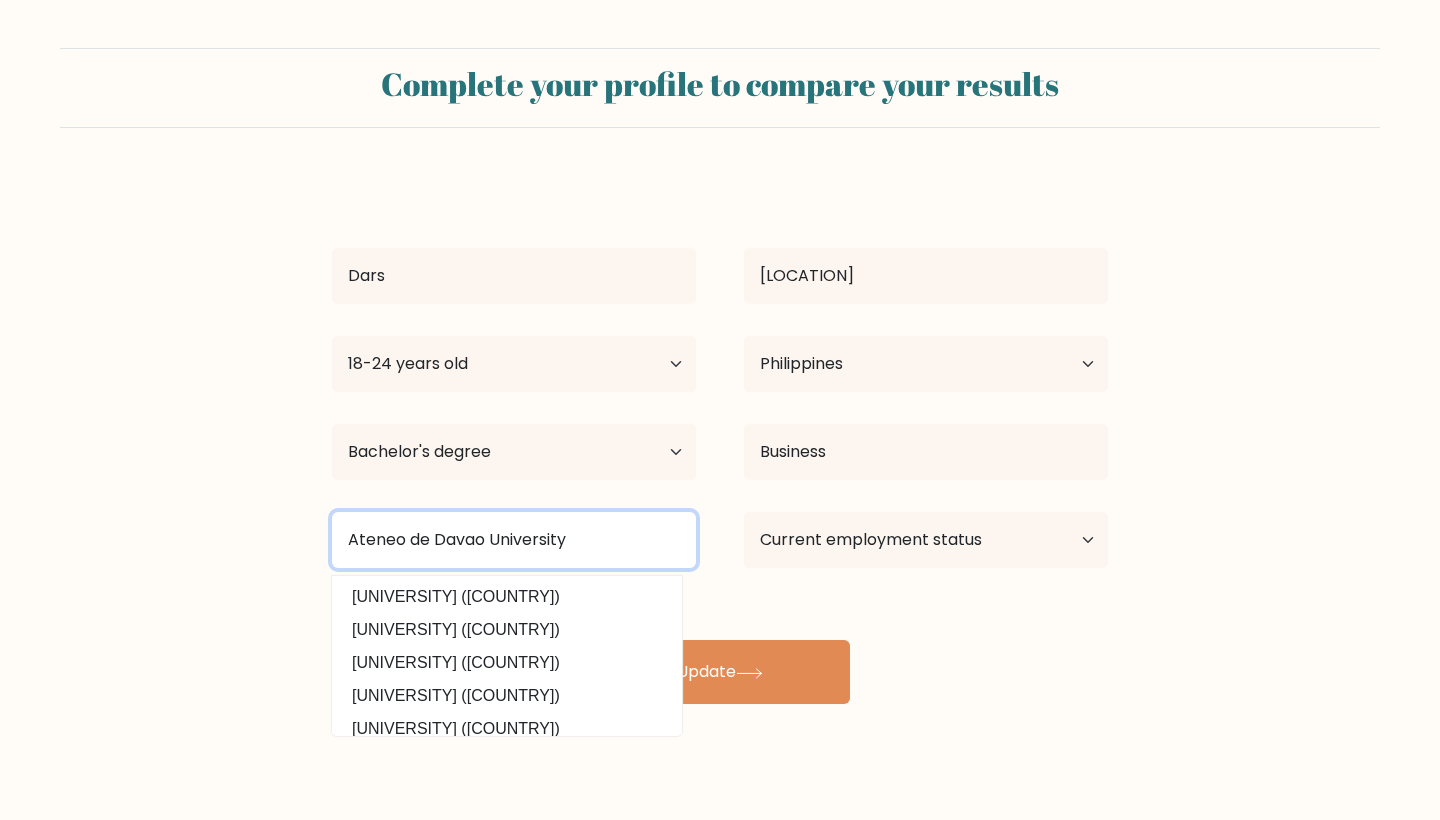 type on "Ateneo de Davao University" 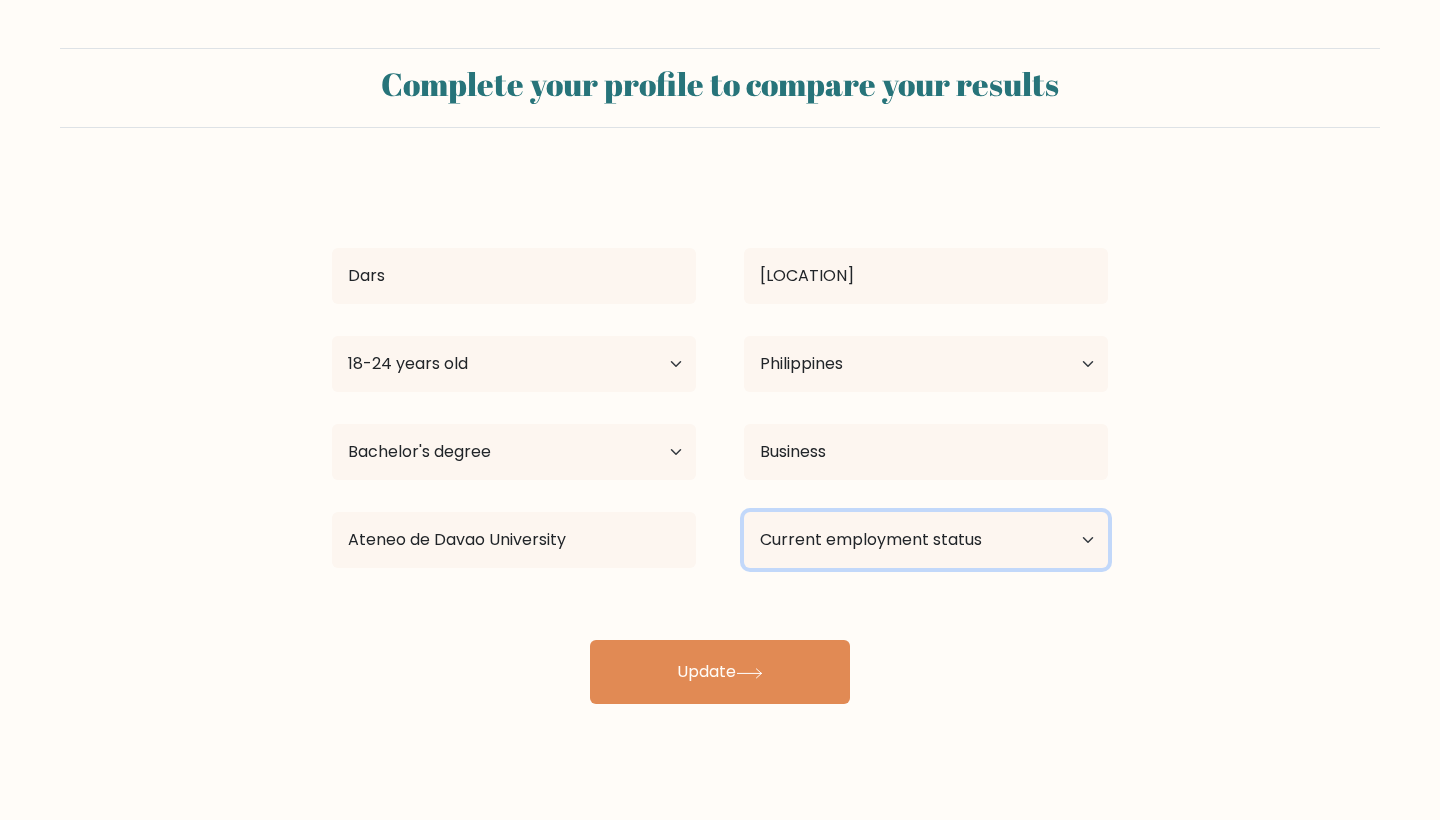 select on "other" 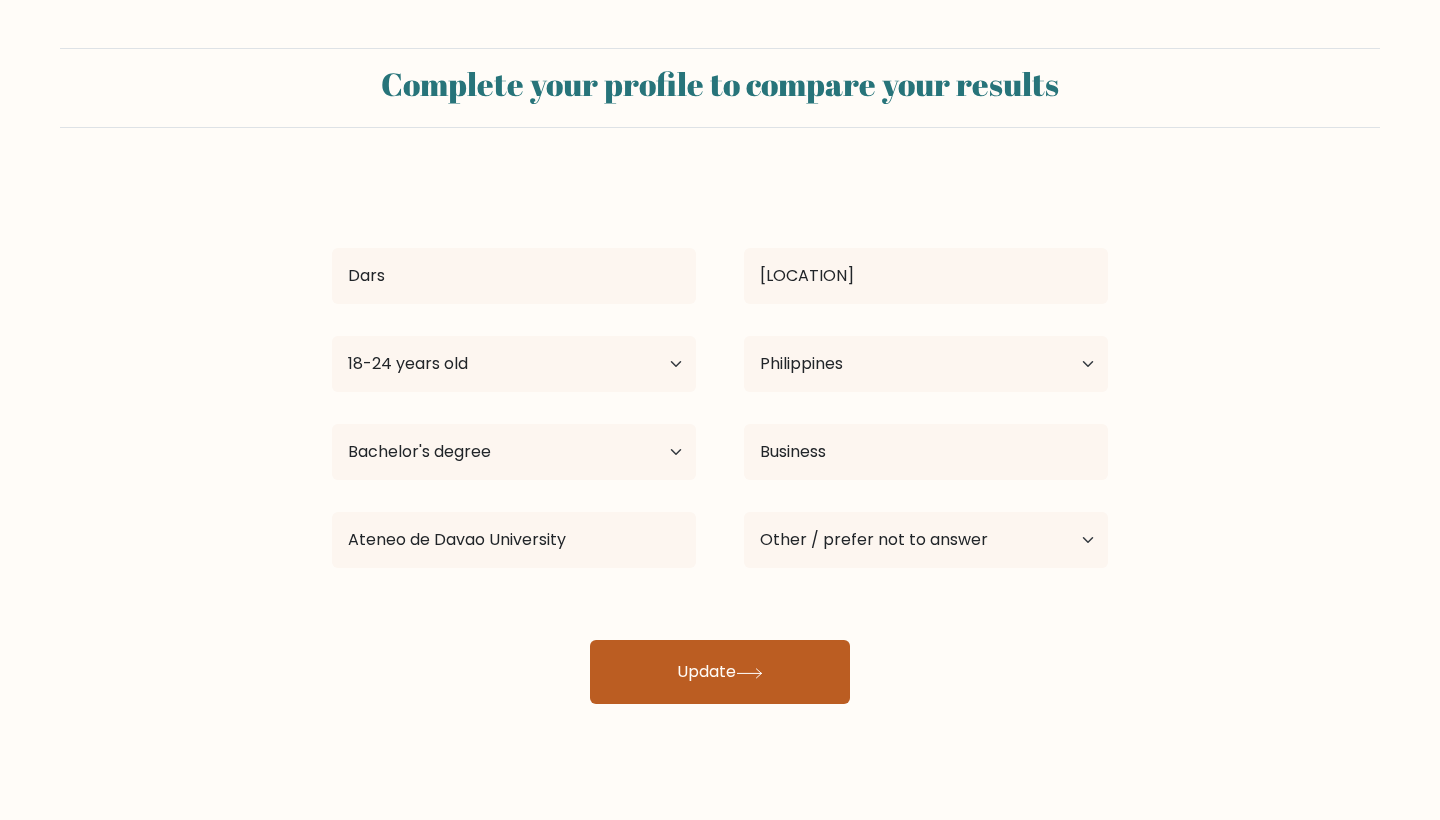 click 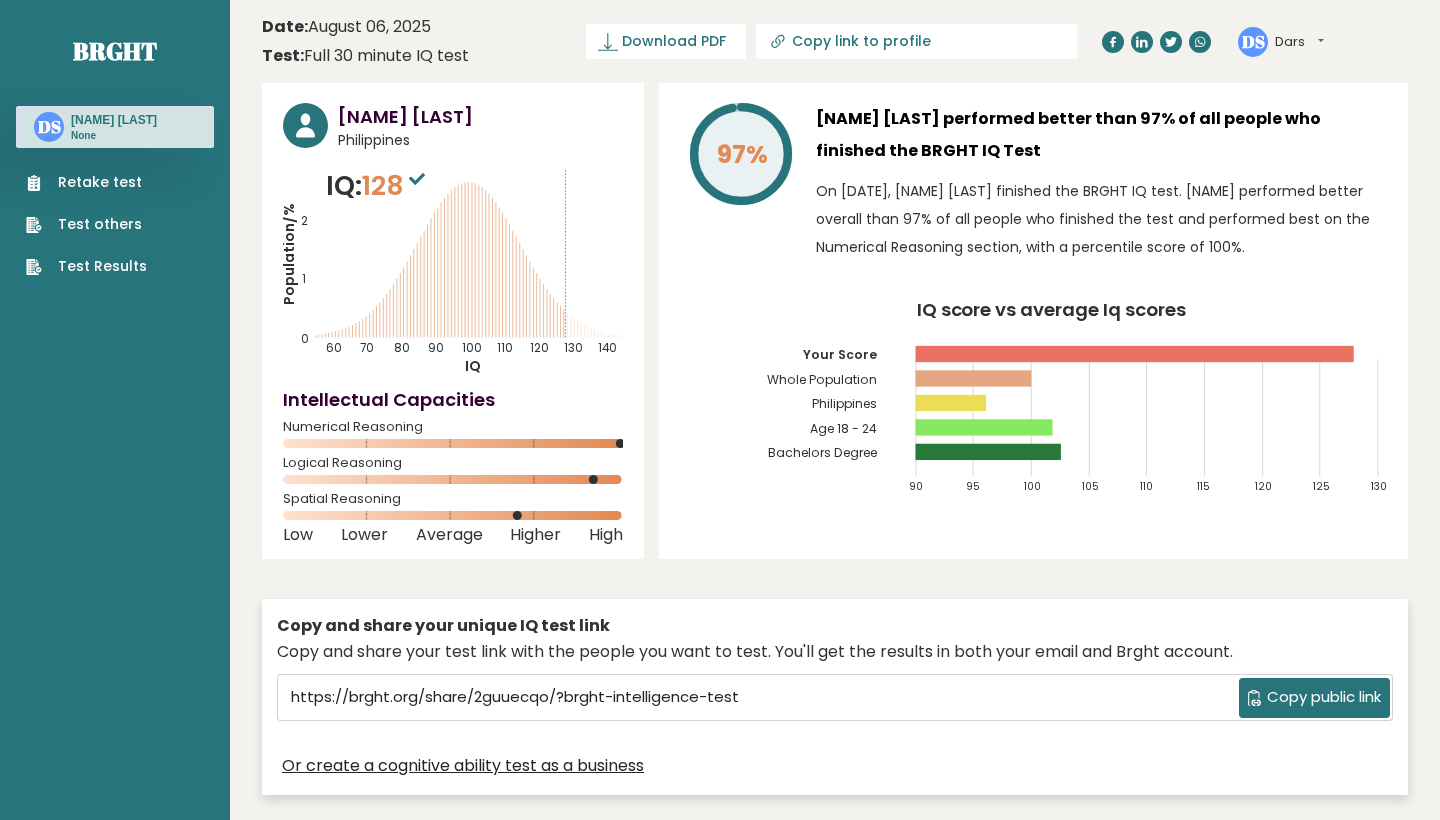 scroll, scrollTop: 0, scrollLeft: 0, axis: both 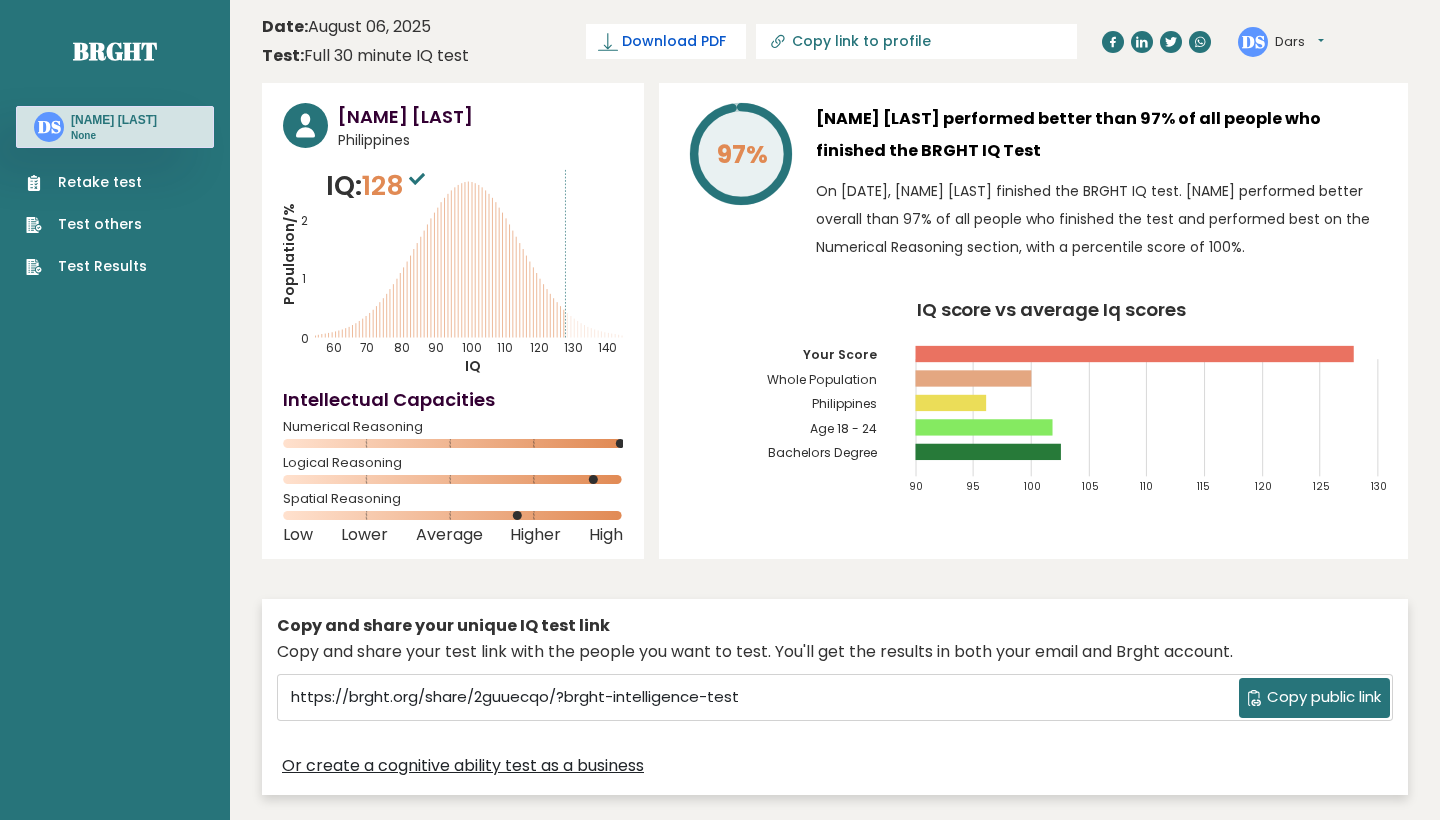 click on "Download PDF" at bounding box center (674, 41) 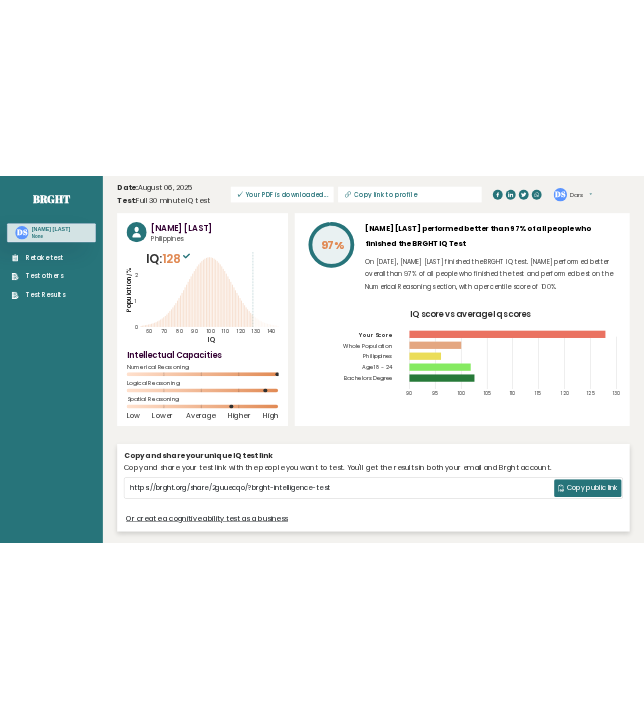 scroll, scrollTop: 0, scrollLeft: 0, axis: both 